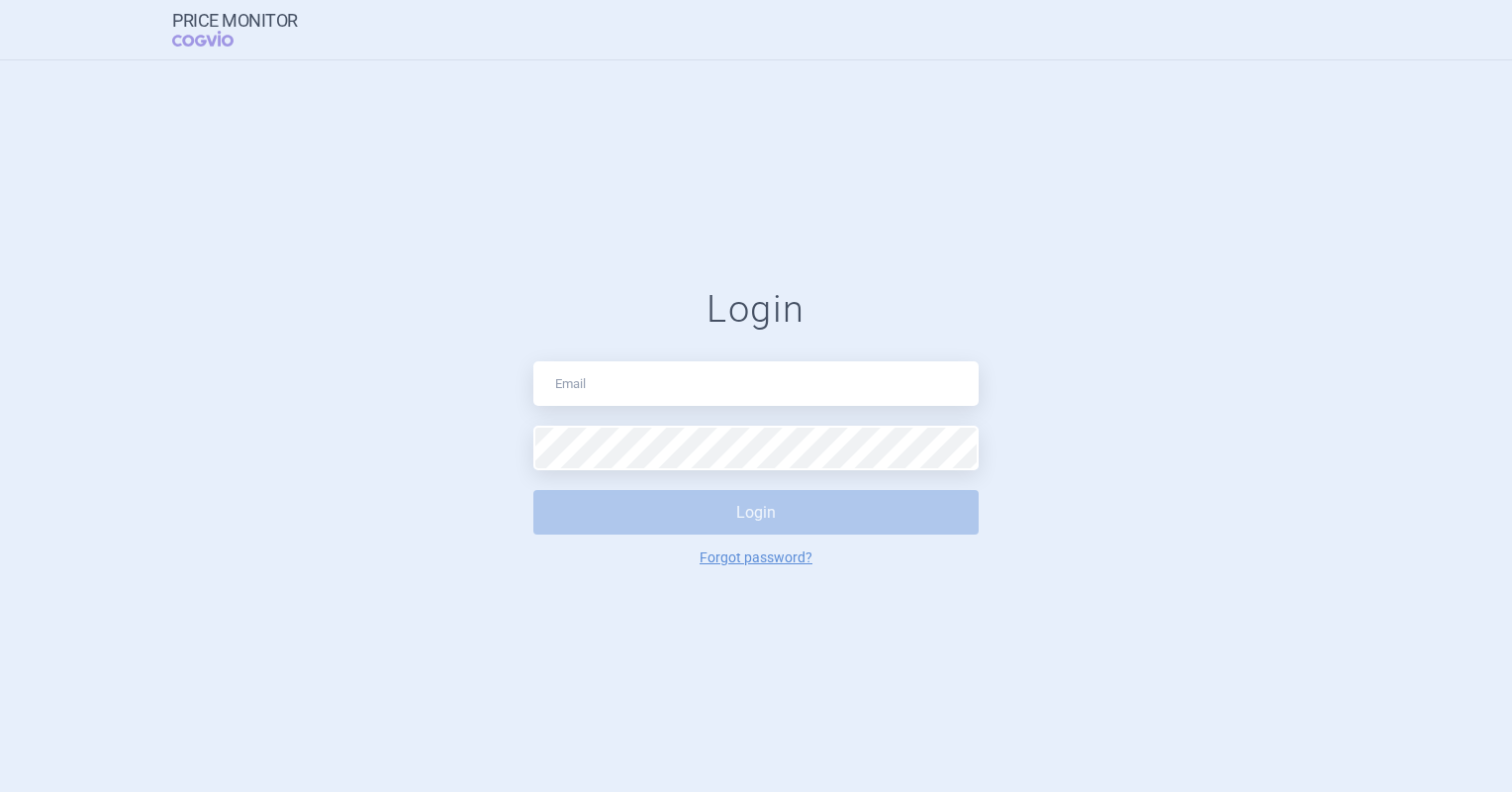 scroll, scrollTop: 0, scrollLeft: 0, axis: both 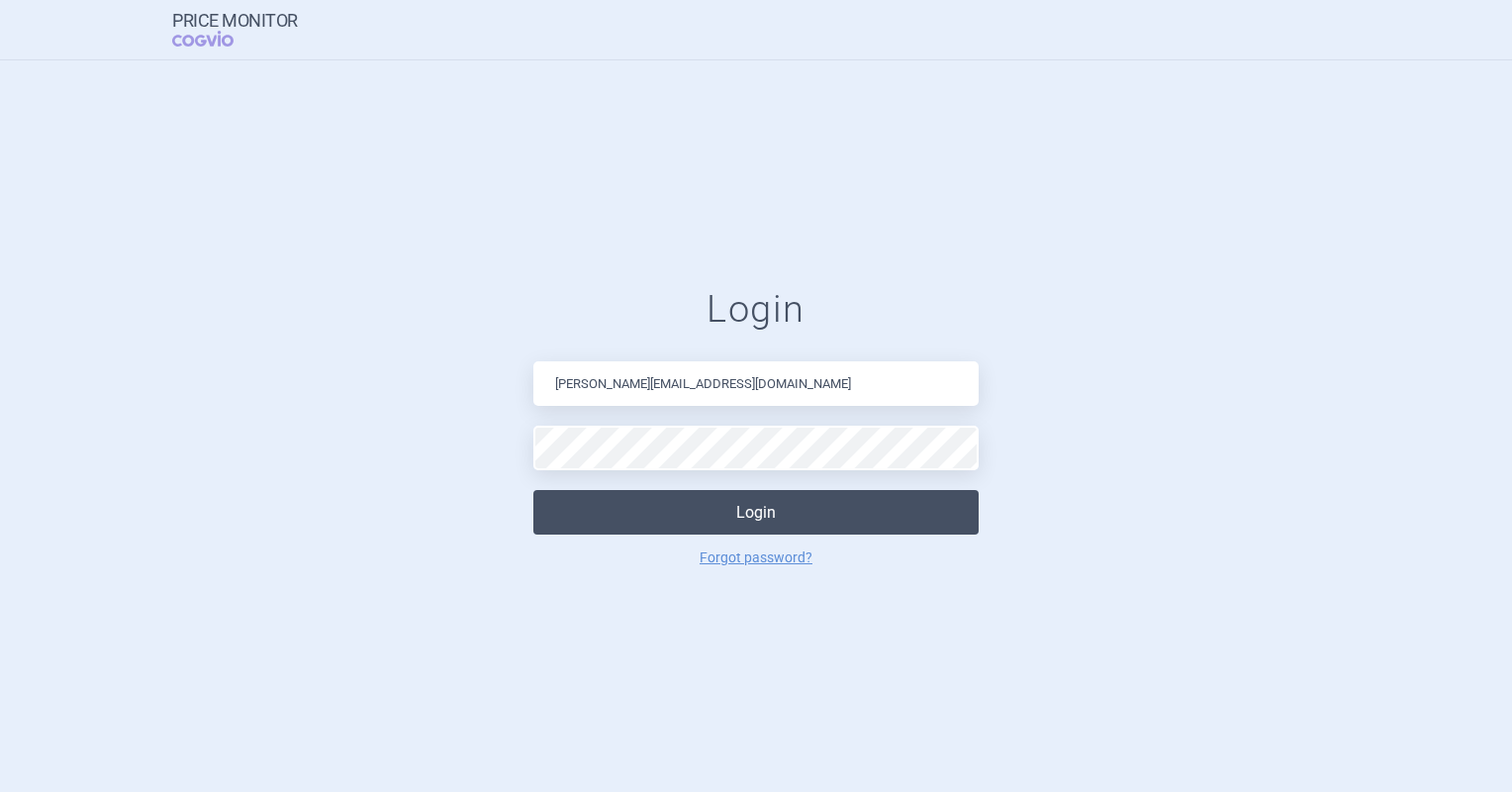click on "Login" at bounding box center (756, 512) 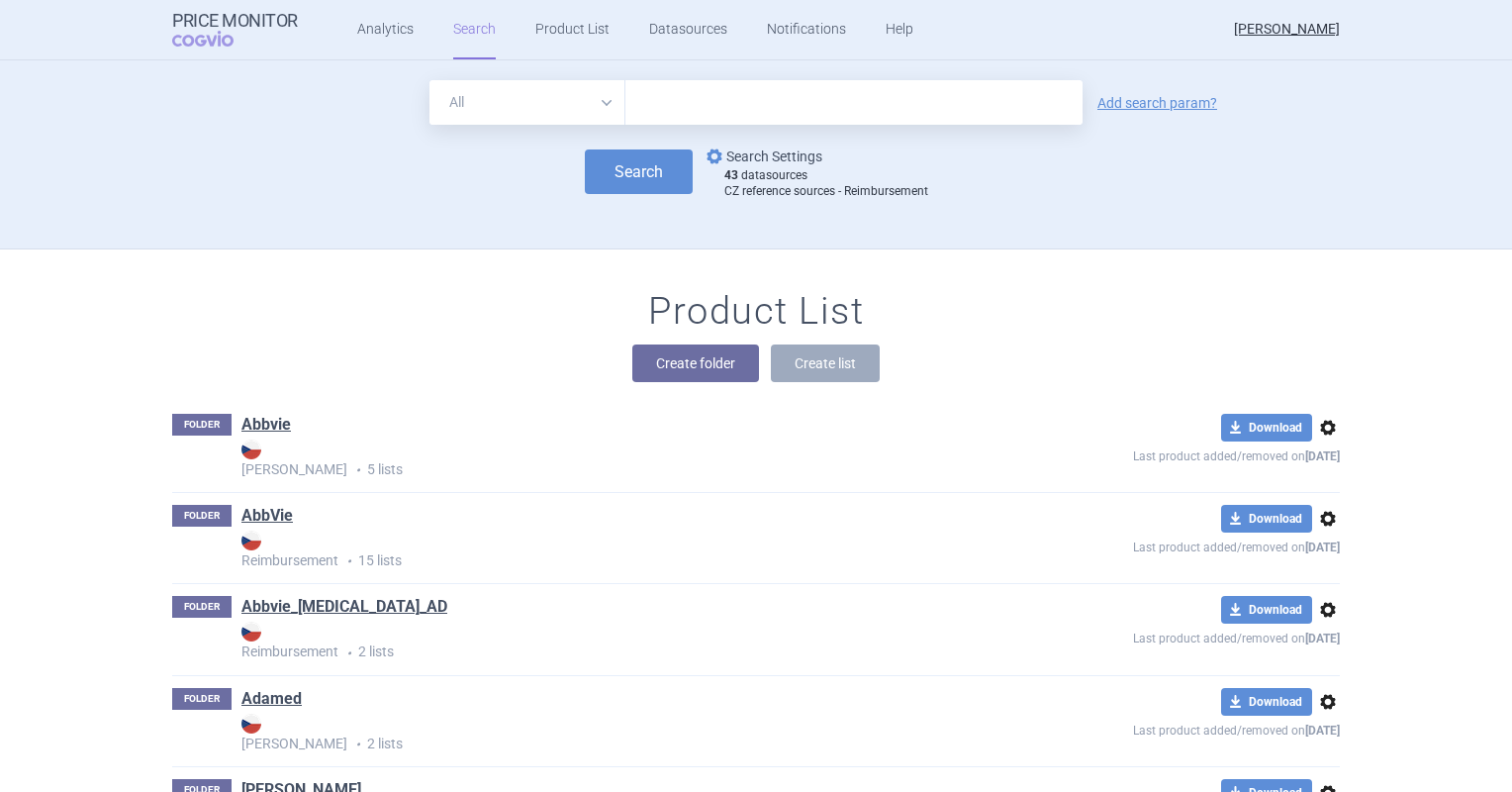 click on "options Search Settings" at bounding box center [762, 156] 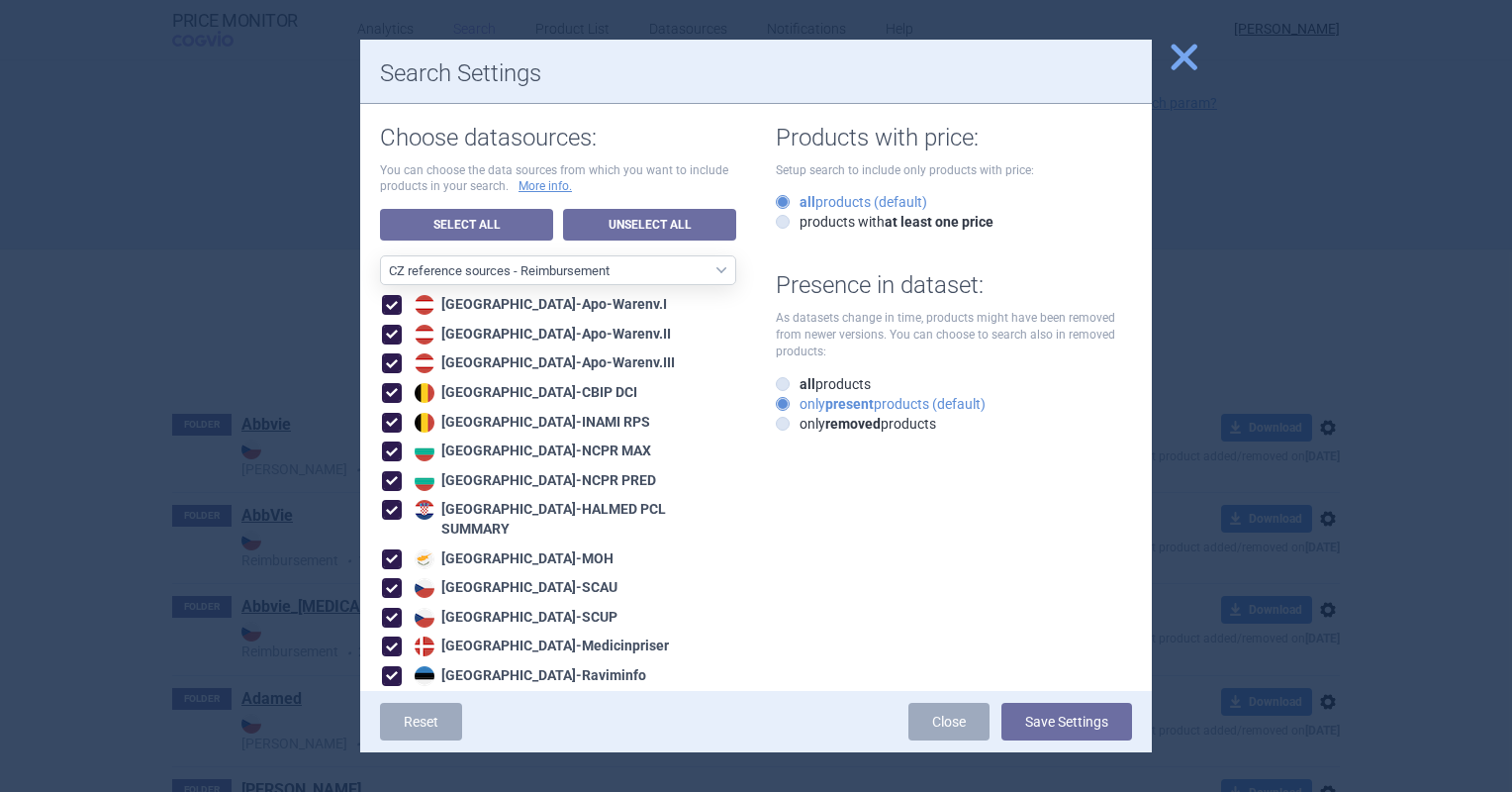 click on "Choose datasources: You can choose the data sources from which you want to include products in your search. More info. Select All Unselect All All data sources CZ reference sources - Reimbursement SK reference sources - Official methodology RO reference sources (CGM LauerTaxe included) AE recommended reference sources EU4+[GEOGRAPHIC_DATA] [GEOGRAPHIC_DATA] [GEOGRAPHIC_DATA] [GEOGRAPHIC_DATA] reference sources - Max price Europe - all [GEOGRAPHIC_DATA] - only recommended sources included Asia and Pacific MENA RO reference sources (LauerTaxe included) RO reference sources SI reference countries BG reference countries HR reference sources LT reference countries [GEOGRAPHIC_DATA]  -  Apo-Warenv.I [GEOGRAPHIC_DATA]  -  Apo-Warenv.II Austria  -  Apo-Warenv.III [GEOGRAPHIC_DATA]  -  CBIP DCI [GEOGRAPHIC_DATA]  -  INAMI RPS [GEOGRAPHIC_DATA]  -  [GEOGRAPHIC_DATA] MAX [GEOGRAPHIC_DATA]  -  [GEOGRAPHIC_DATA] PRED [GEOGRAPHIC_DATA]  -  HALMED PCL SUMMARY [GEOGRAPHIC_DATA]  -  MOH [GEOGRAPHIC_DATA]  -  [GEOGRAPHIC_DATA] [GEOGRAPHIC_DATA]  -  [GEOGRAPHIC_DATA] [GEOGRAPHIC_DATA]  -  [GEOGRAPHIC_DATA] [GEOGRAPHIC_DATA]  -  Raviminfo [GEOGRAPHIC_DATA]  -  [GEOGRAPHIC_DATA] [GEOGRAPHIC_DATA]  -  [GEOGRAPHIC_DATA] [GEOGRAPHIC_DATA]  -  [GEOGRAPHIC_DATA] [GEOGRAPHIC_DATA]  -  [GEOGRAPHIC_DATA] CIP [GEOGRAPHIC_DATA]  -  Cnamts UCD [GEOGRAPHIC_DATA]" at bounding box center [568, 848] 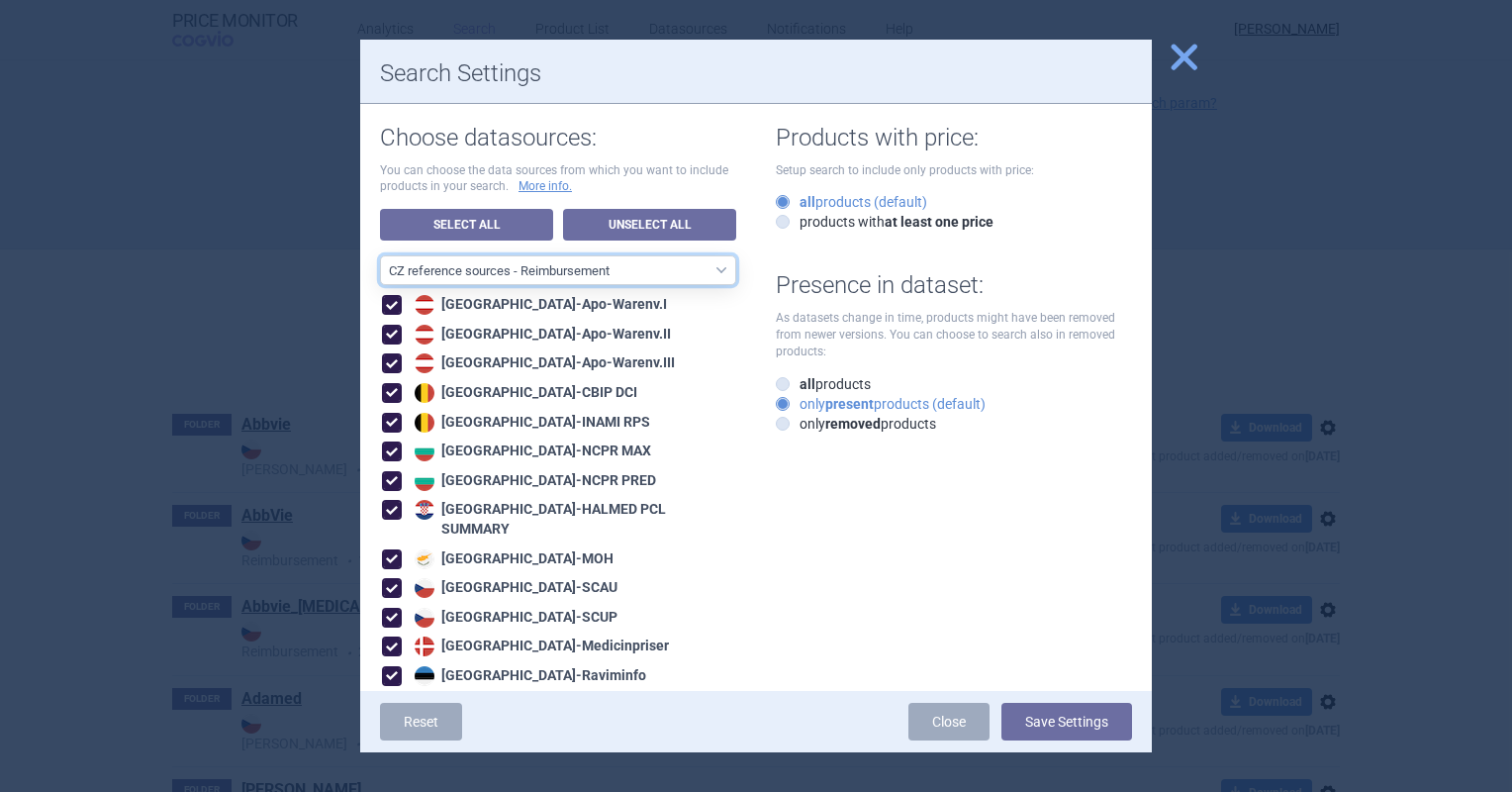 click on "All data sources CZ reference sources - Reimbursement SK reference sources - Official methodology RO reference sources (CGM LauerTaxe included) AE recommended reference sources EU4+[GEOGRAPHIC_DATA] [GEOGRAPHIC_DATA] [GEOGRAPHIC_DATA] [GEOGRAPHIC_DATA] reference sources - Max price Europe - all [GEOGRAPHIC_DATA] - only recommended sources included Asia and Pacific MENA RO reference sources (LauerTaxe included) RO reference sources SI reference countries BG reference countries HR reference sources LT reference countries" at bounding box center (558, 270) 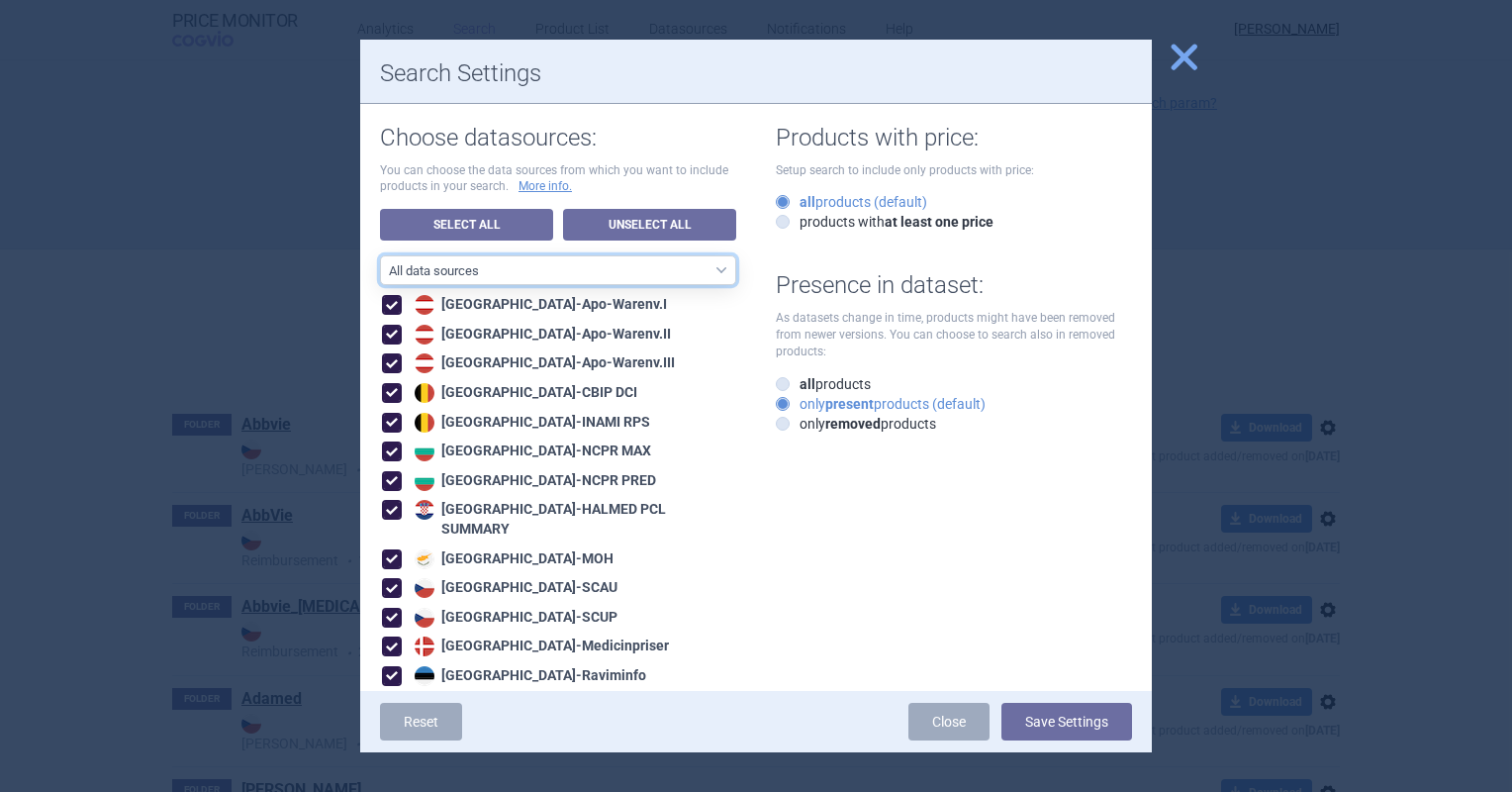 click on "All data sources CZ reference sources - Reimbursement SK reference sources - Official methodology RO reference sources (CGM LauerTaxe included) AE recommended reference sources EU4+[GEOGRAPHIC_DATA] [GEOGRAPHIC_DATA] [GEOGRAPHIC_DATA] [GEOGRAPHIC_DATA] reference sources - Max price Europe - all [GEOGRAPHIC_DATA] - only recommended sources included Asia and Pacific MENA RO reference sources (LauerTaxe included) RO reference sources SI reference countries BG reference countries HR reference sources LT reference countries" at bounding box center [558, 270] 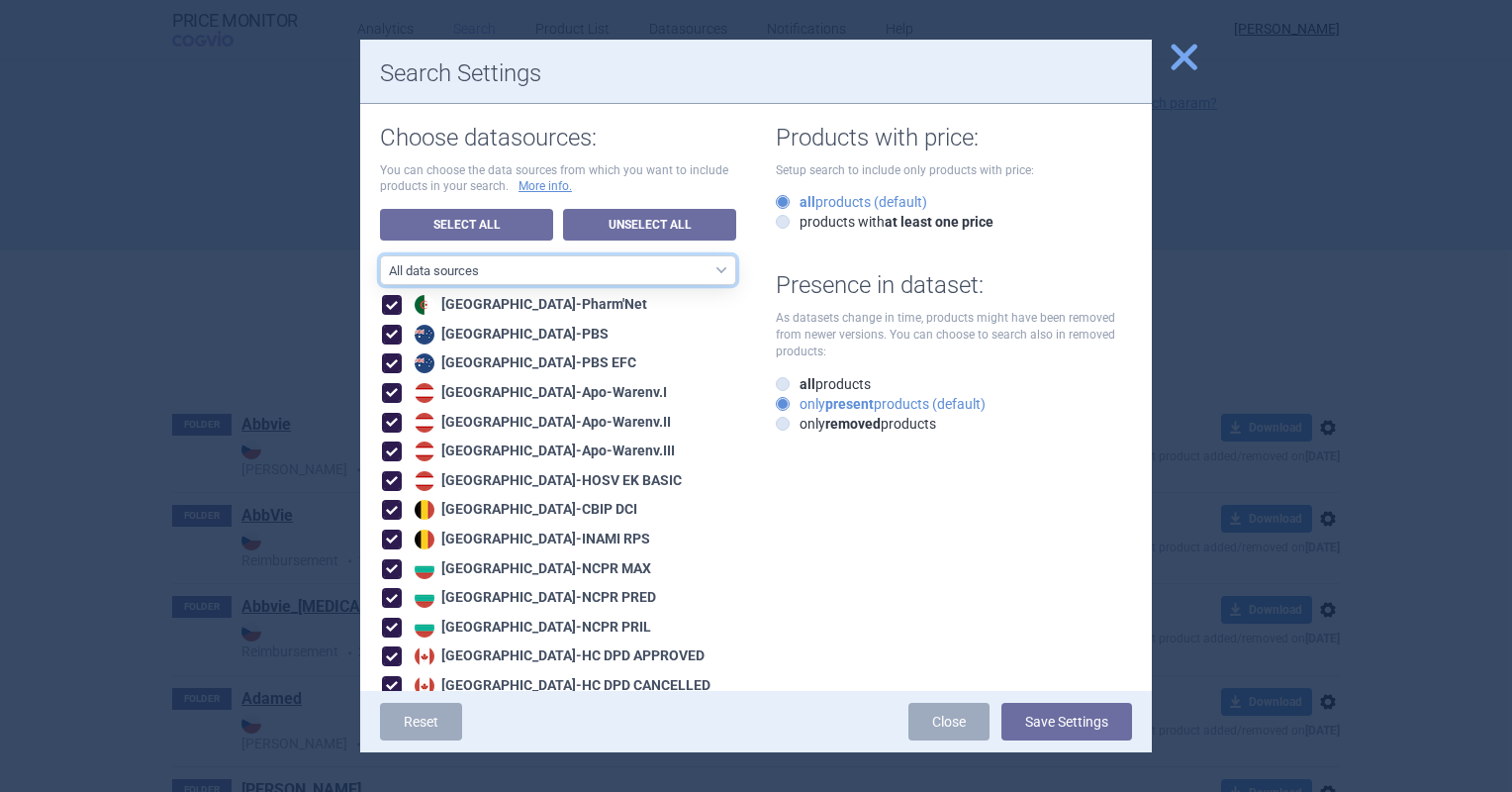 click on "All data sources CZ reference sources - Reimbursement SK reference sources - Official methodology RO reference sources (CGM LauerTaxe included) AE recommended reference sources EU4+[GEOGRAPHIC_DATA] [GEOGRAPHIC_DATA] [GEOGRAPHIC_DATA] [GEOGRAPHIC_DATA] reference sources - Max price Europe - all [GEOGRAPHIC_DATA] - only recommended sources included Asia and Pacific MENA RO reference sources (LauerTaxe included) RO reference sources SI reference countries BG reference countries HR reference sources LT reference countries" at bounding box center [558, 270] 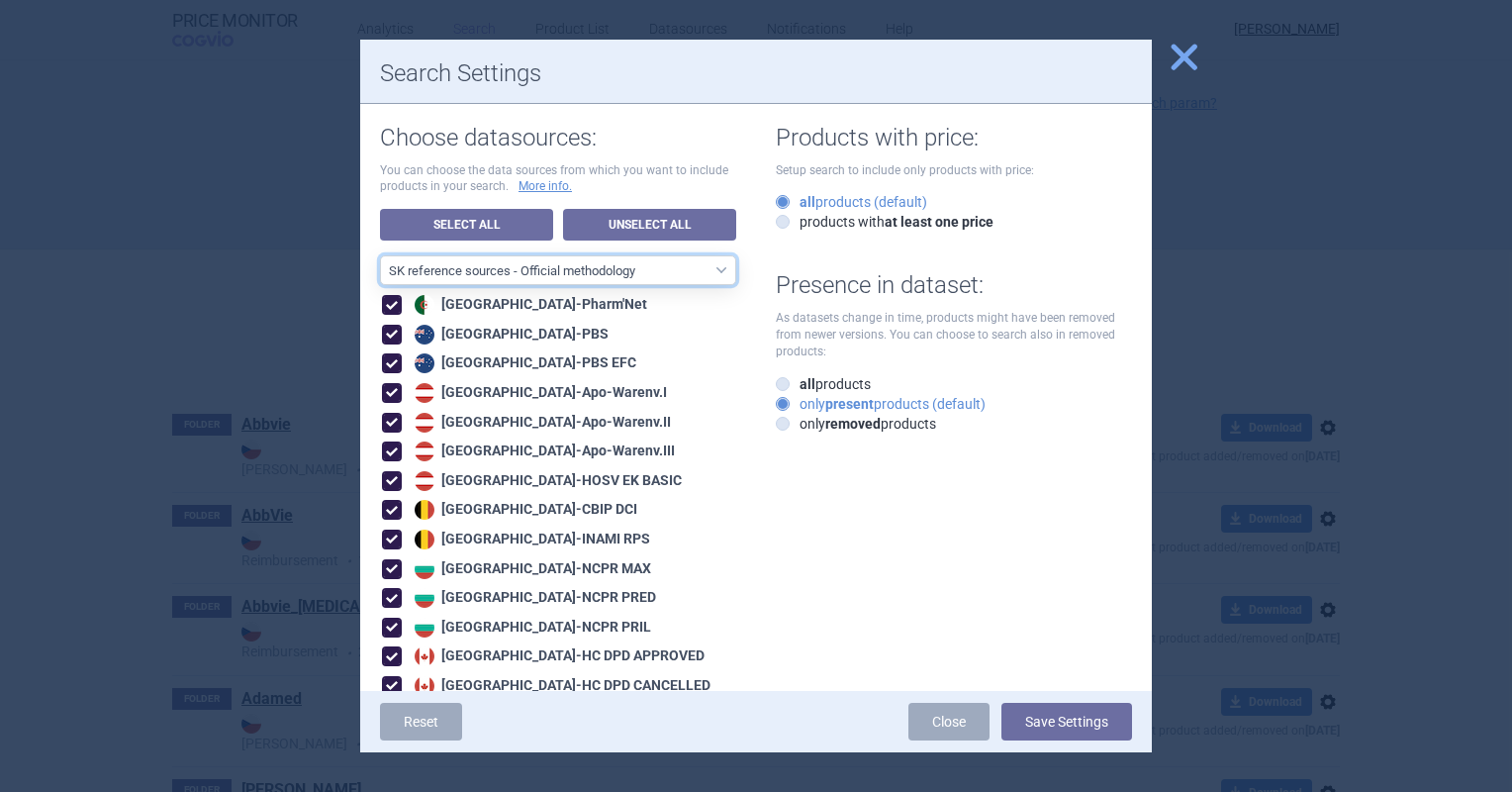 click on "All data sources CZ reference sources - Reimbursement SK reference sources - Official methodology RO reference sources (CGM LauerTaxe included) AE recommended reference sources EU4+[GEOGRAPHIC_DATA] [GEOGRAPHIC_DATA] [GEOGRAPHIC_DATA] [GEOGRAPHIC_DATA] reference sources - Max price Europe - all [GEOGRAPHIC_DATA] - only recommended sources included Asia and Pacific MENA RO reference sources (LauerTaxe included) RO reference sources SI reference countries BG reference countries HR reference sources LT reference countries" at bounding box center [558, 270] 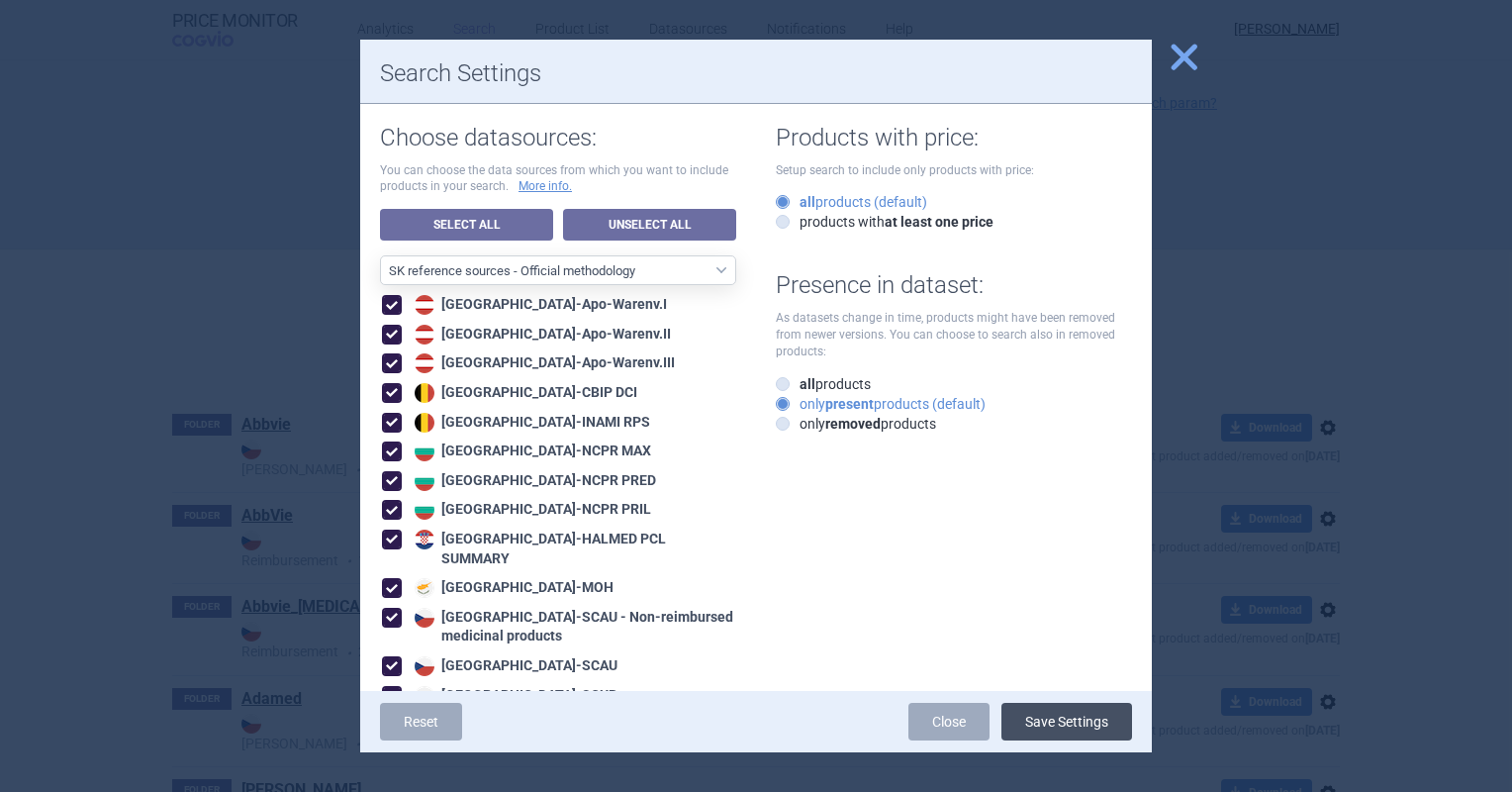 click on "Save Settings" at bounding box center (1067, 722) 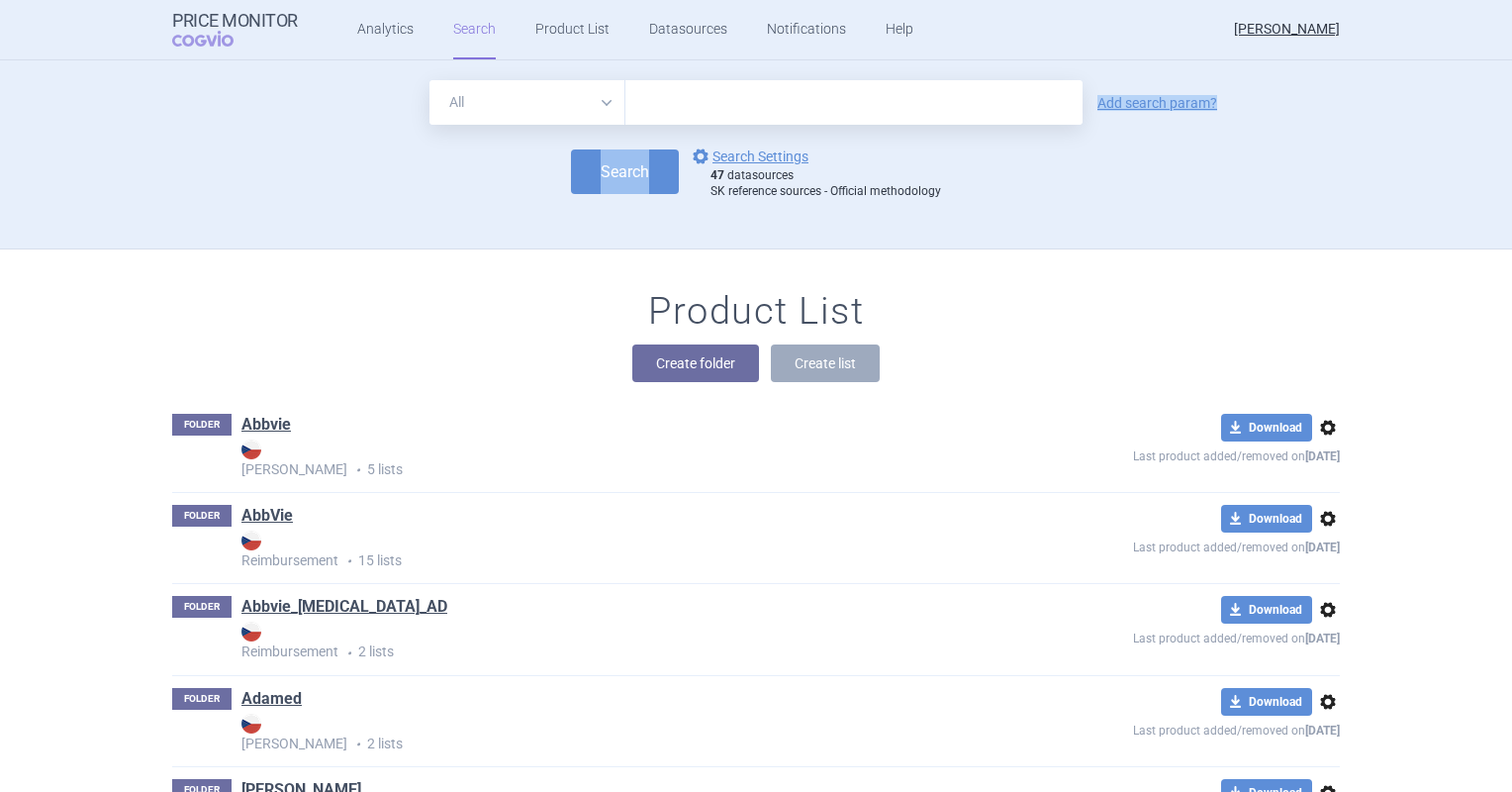 drag, startPoint x: 789, startPoint y: 127, endPoint x: 759, endPoint y: 104, distance: 37.802116 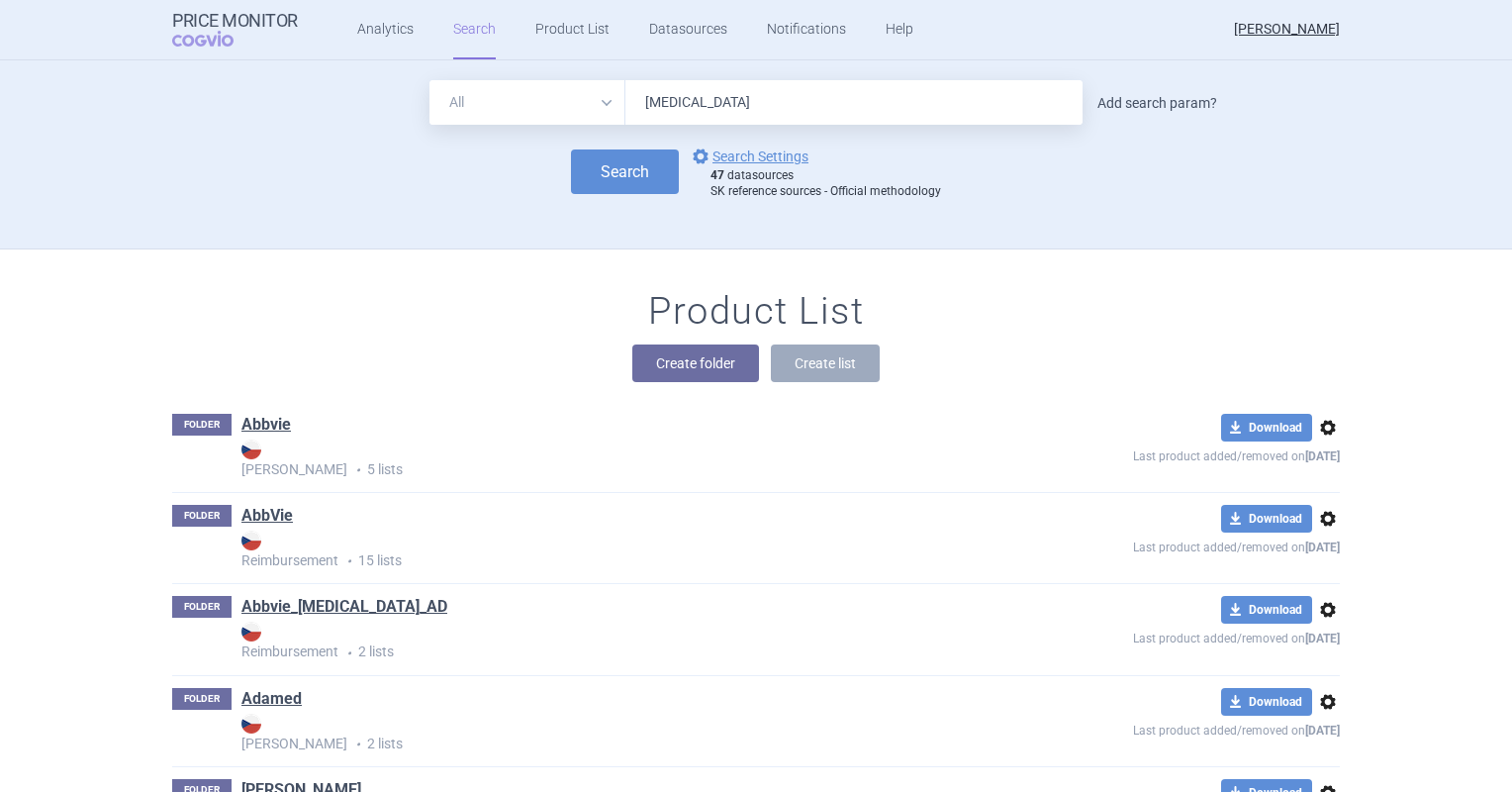 type on "[MEDICAL_DATA]" 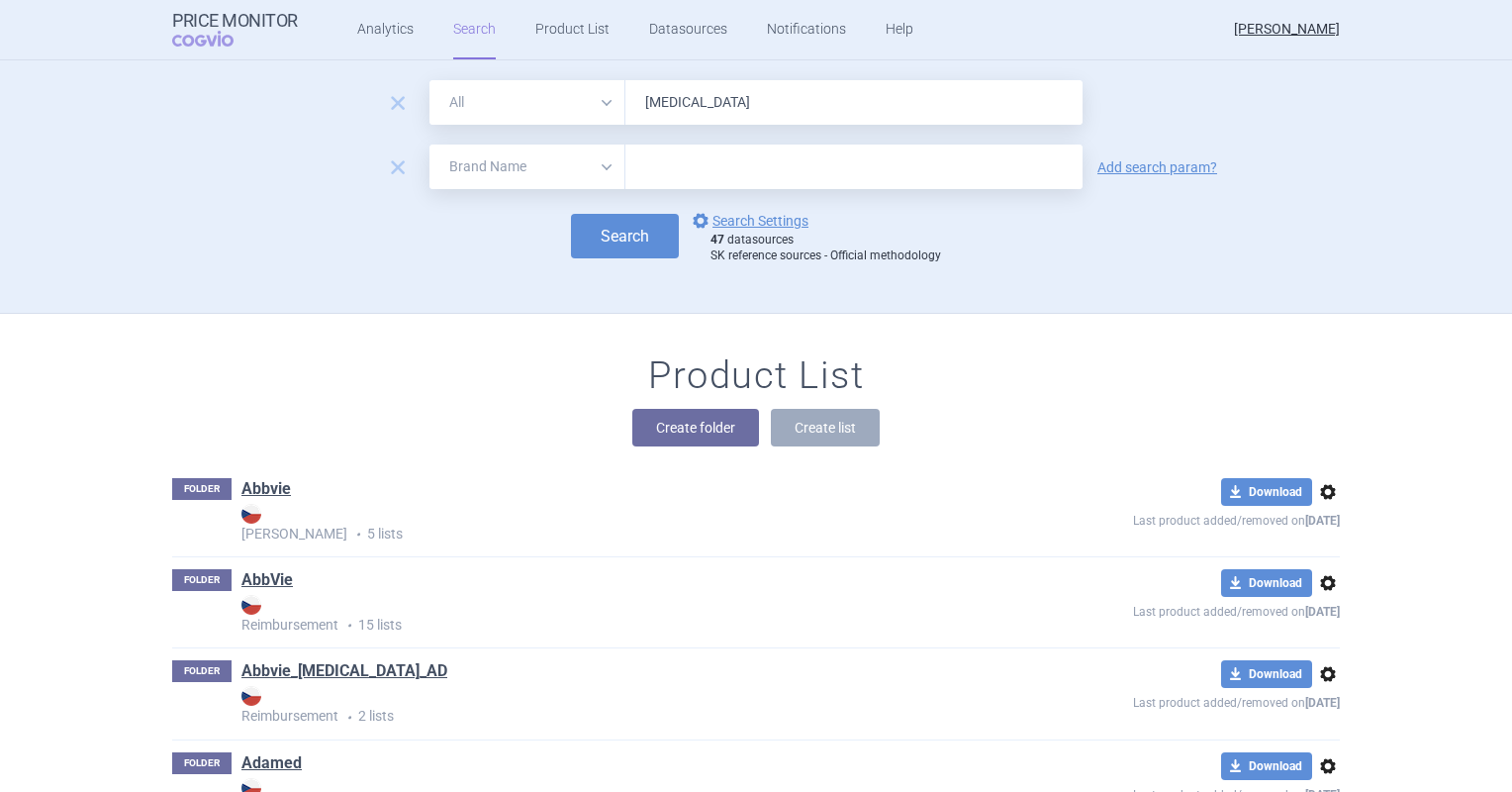 click on "All Brand Name ATC Company Active Substance Country Newer than" at bounding box center [527, 166] 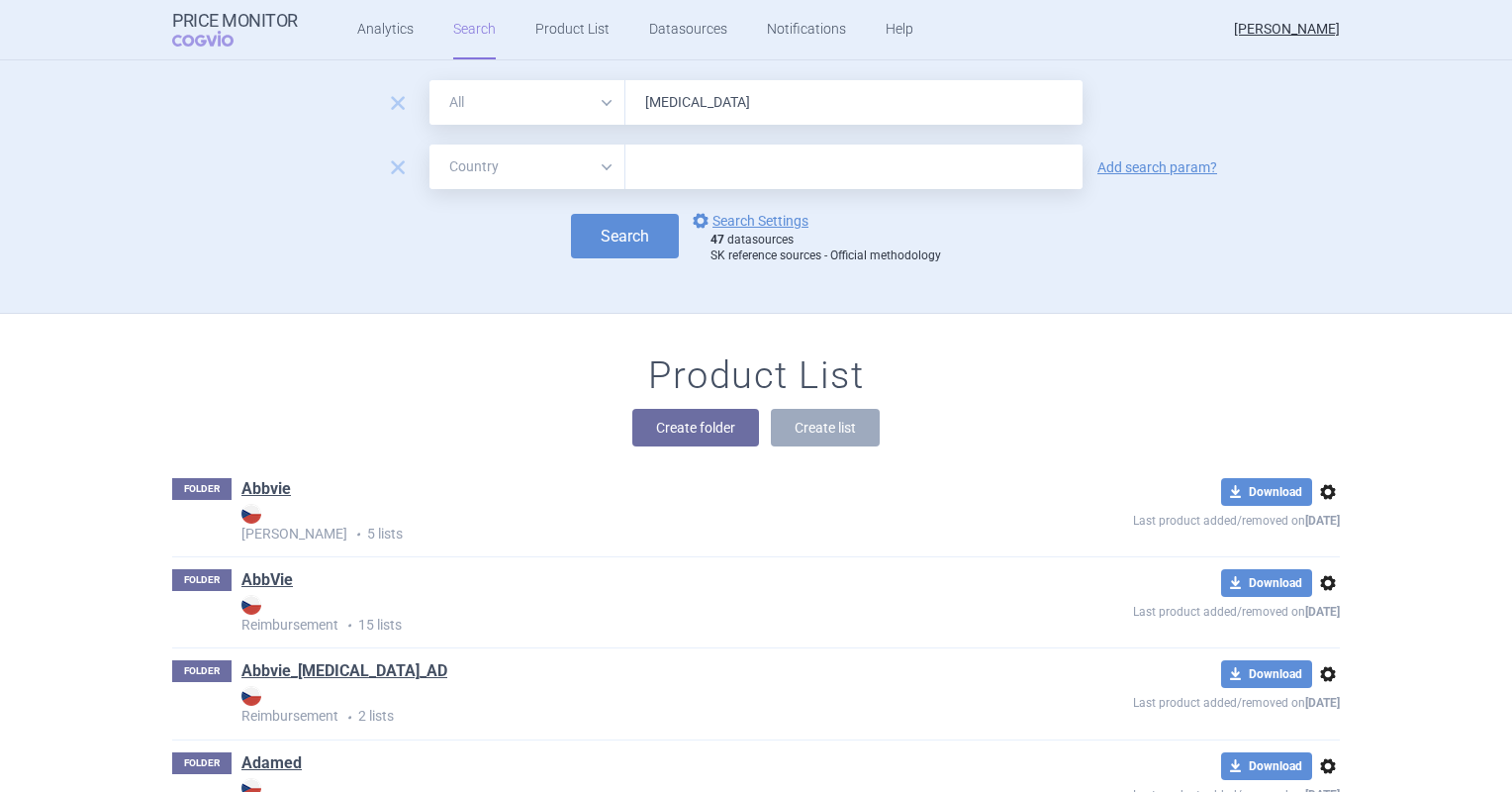 click on "All Brand Name ATC Company Active Substance Country Newer than" at bounding box center [527, 166] 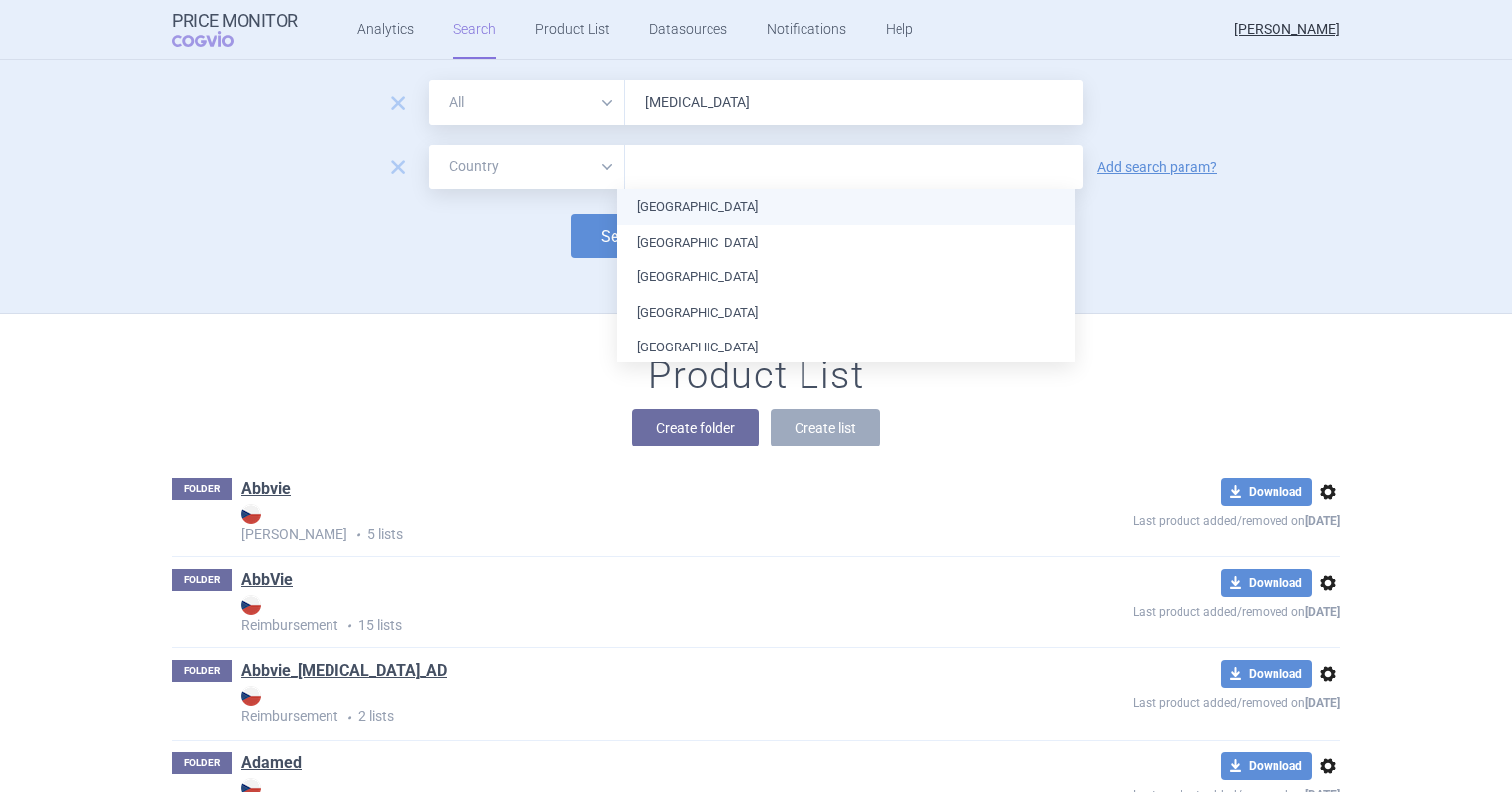 click at bounding box center (854, 167) 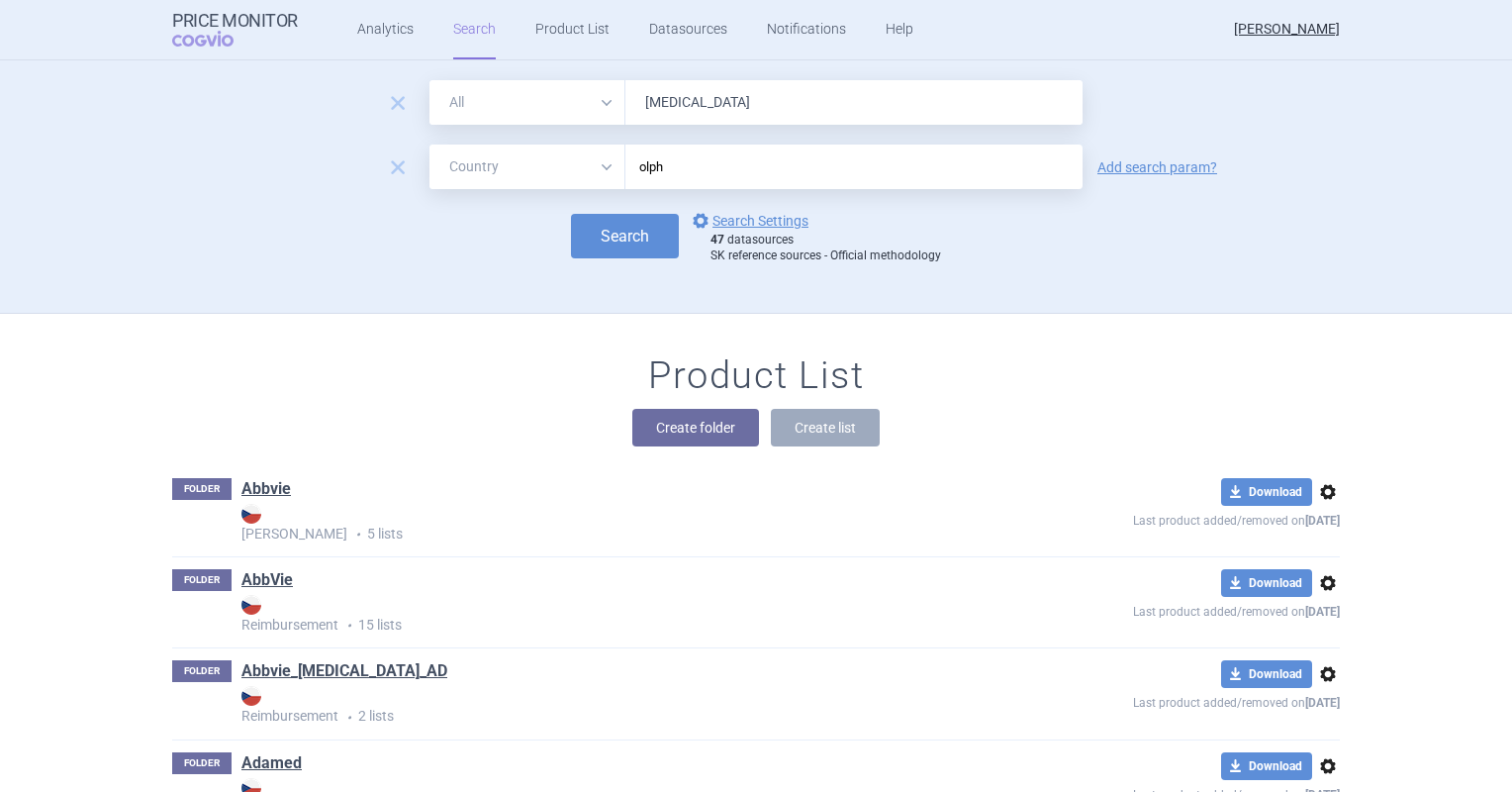 type on "olpha" 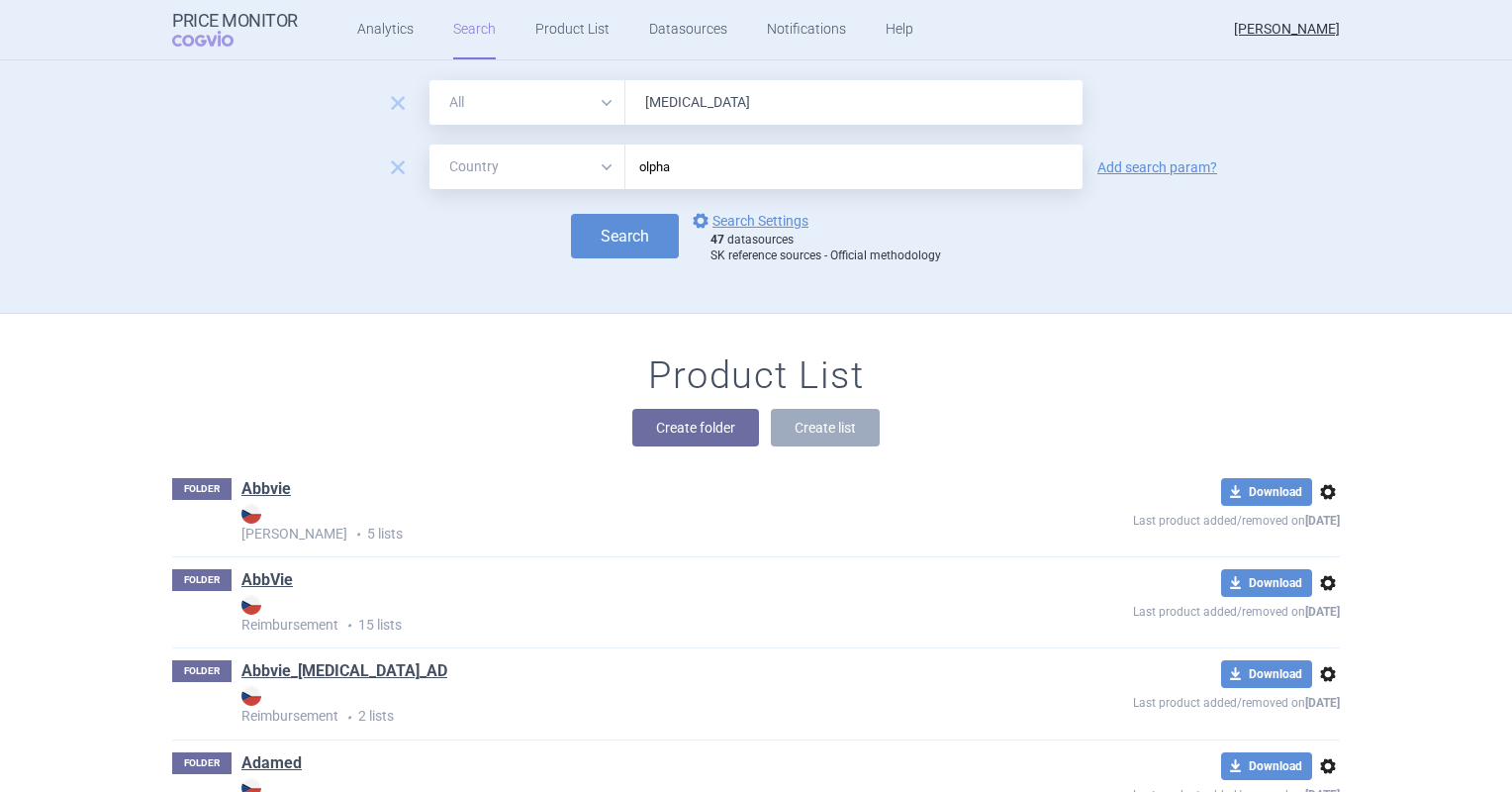 click on "Search" at bounding box center [624, 236] 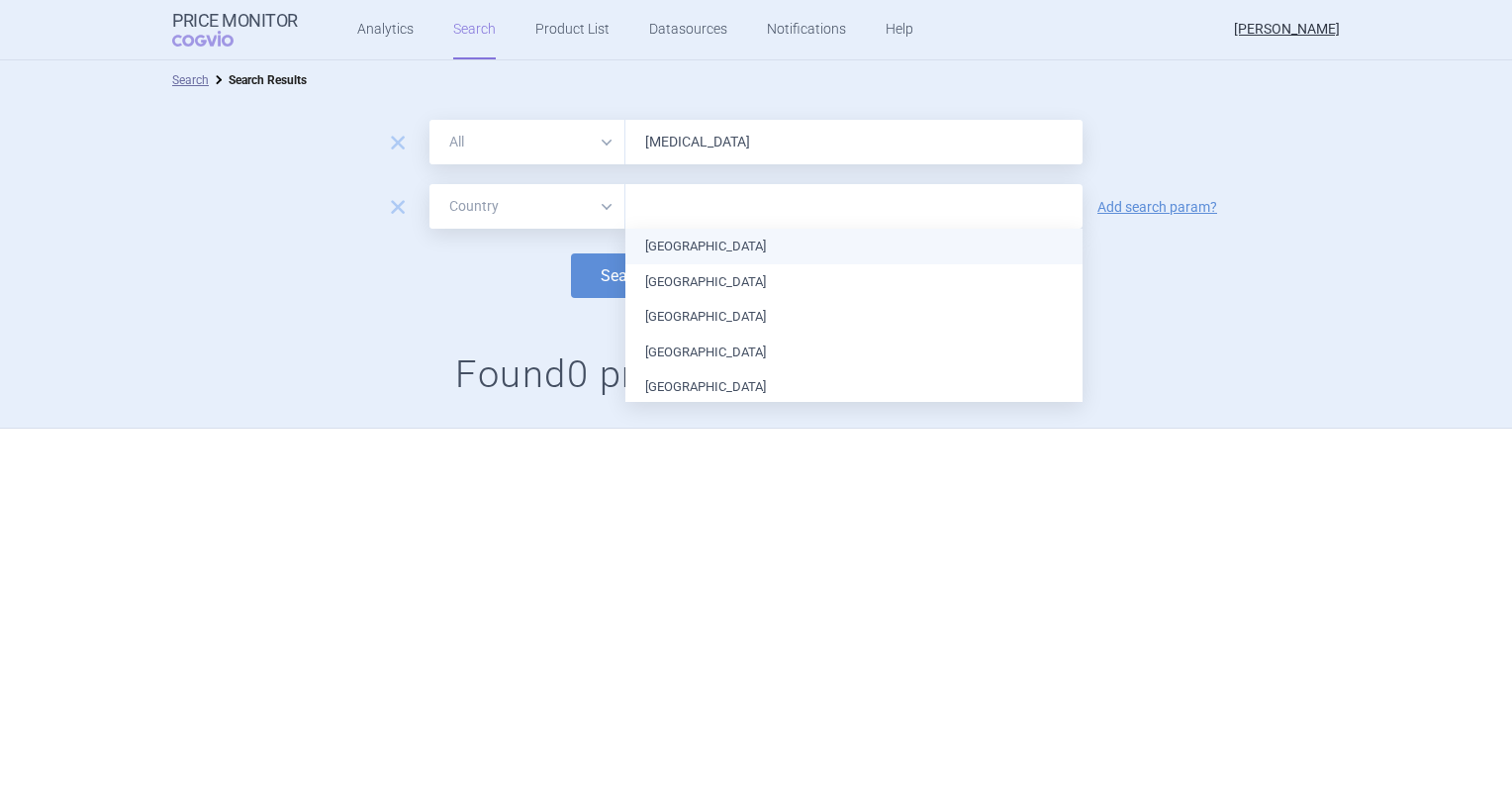 click at bounding box center (854, 207) 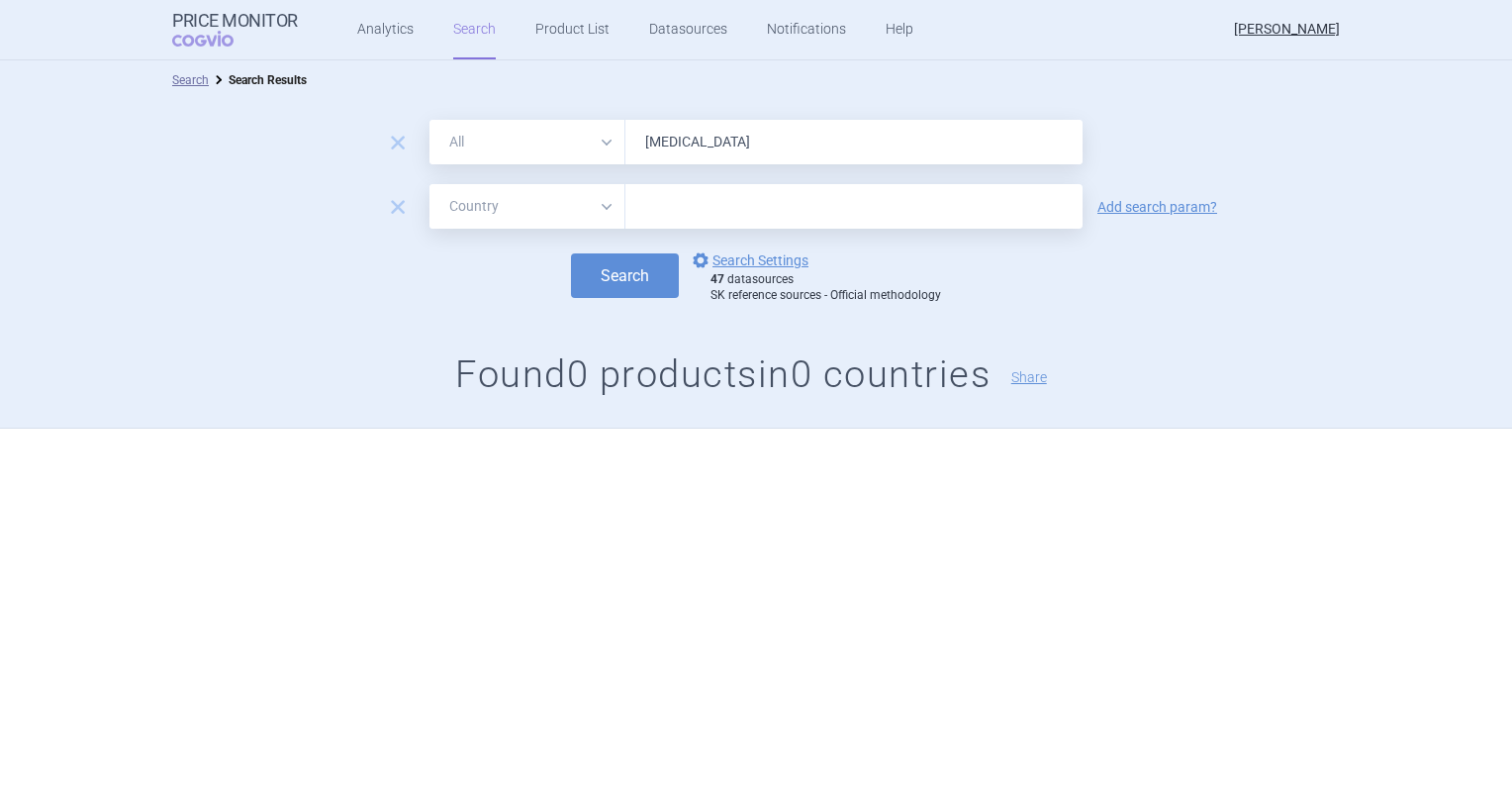 click on "All Brand Name ATC Company Active Substance Country Newer than" at bounding box center [527, 206] 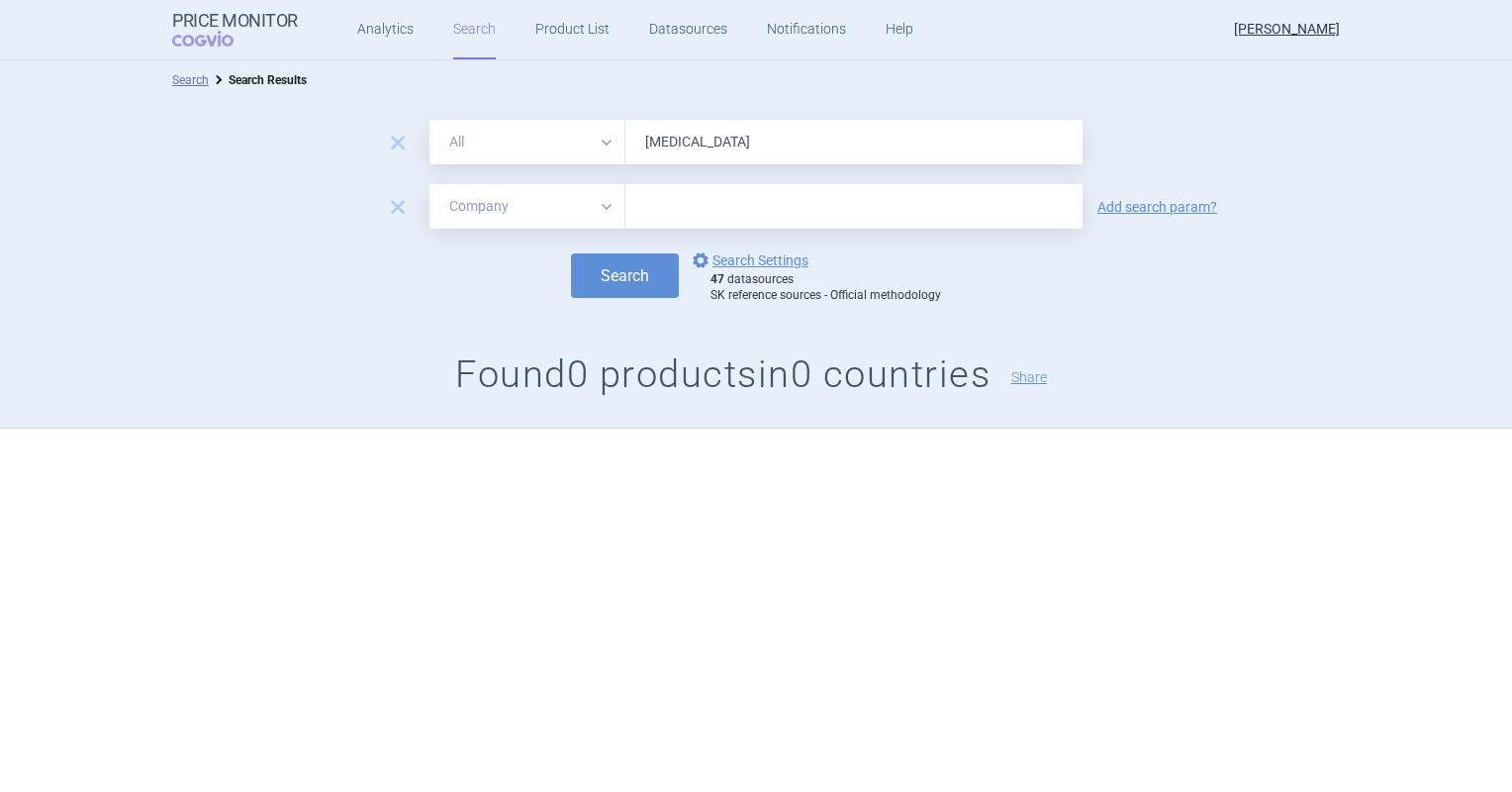 click on "All Brand Name ATC Company Active Substance Country Newer than" at bounding box center (527, 206) 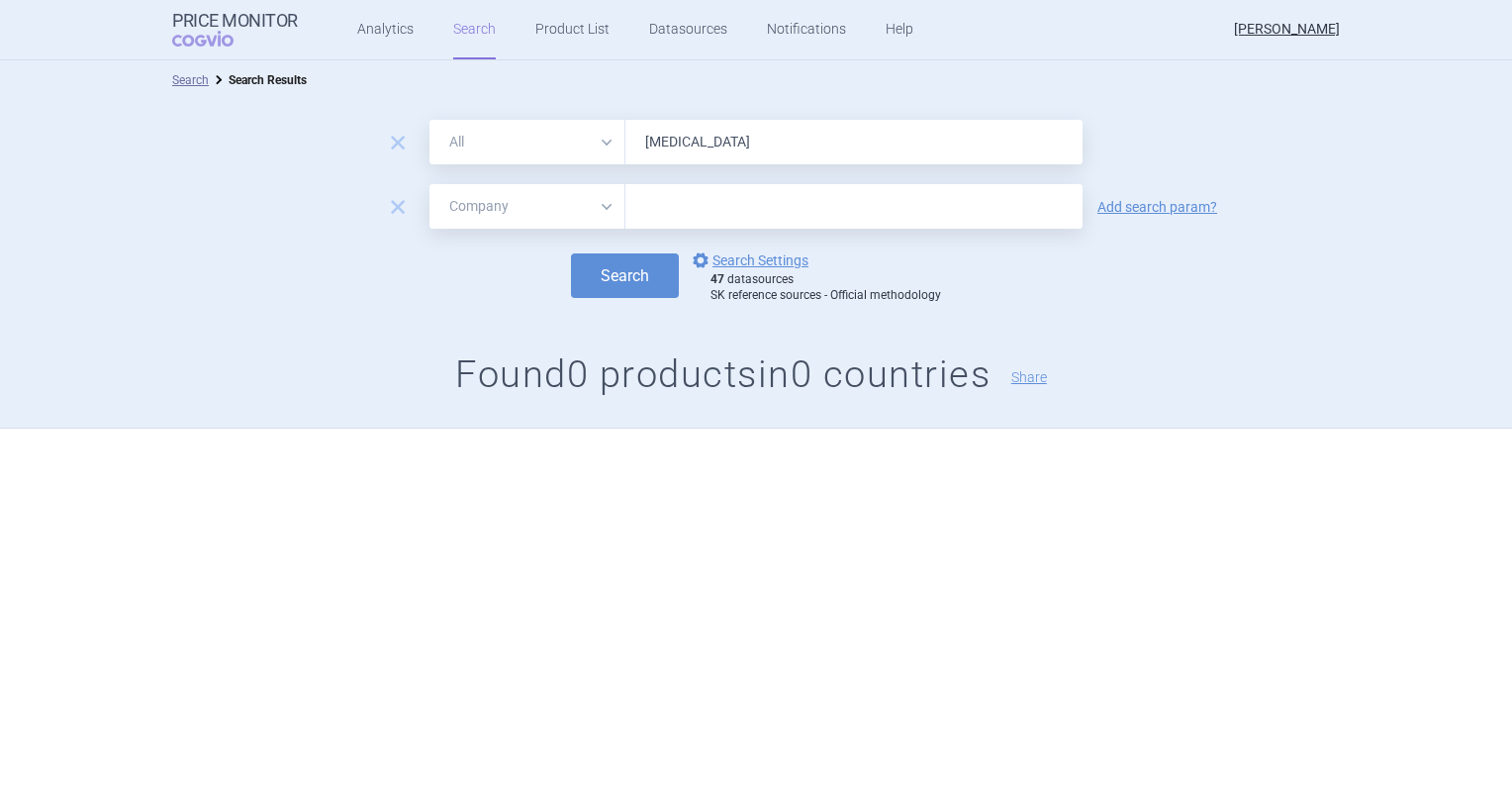 click at bounding box center [854, 206] 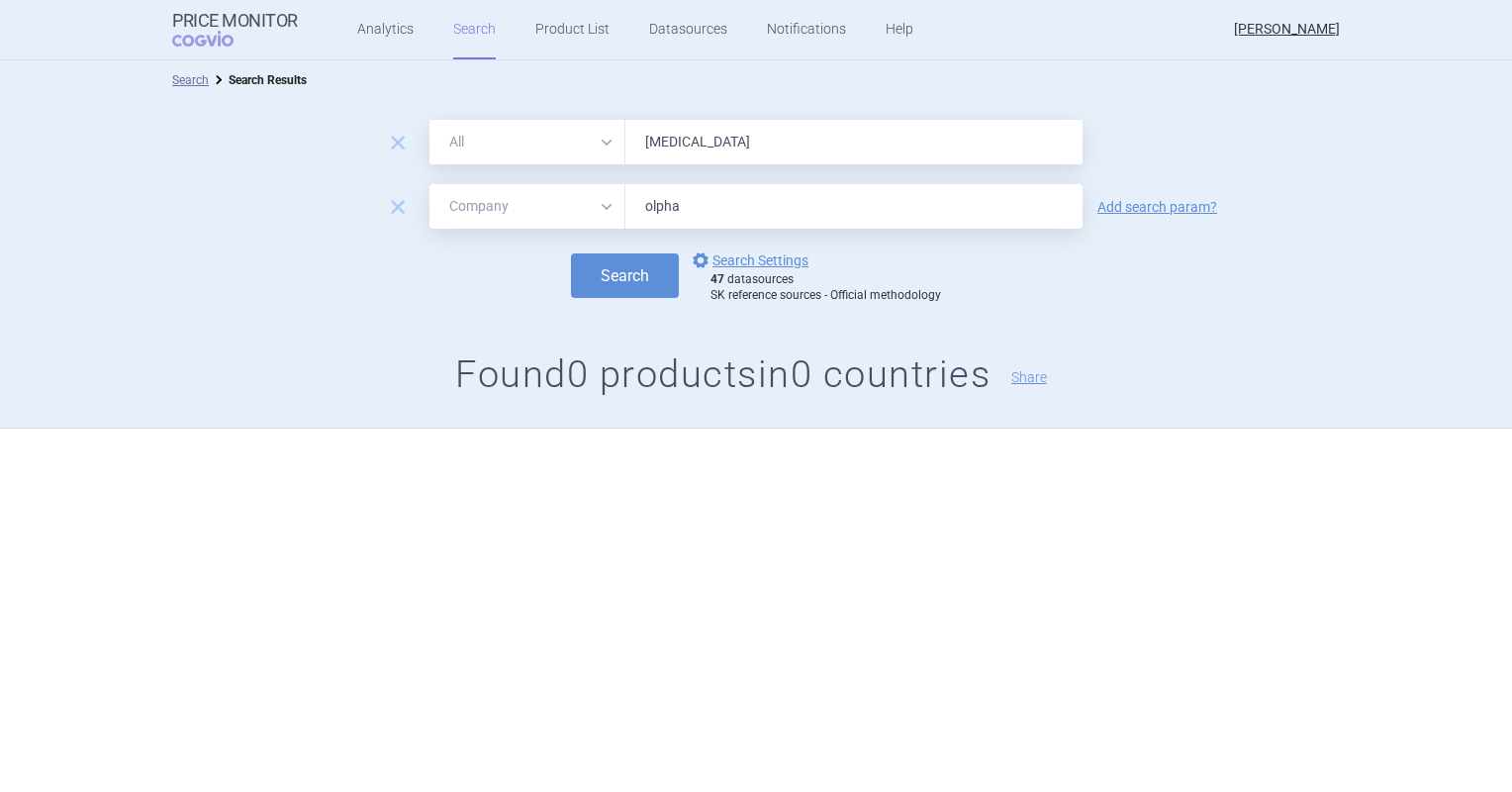 type on "olpha" 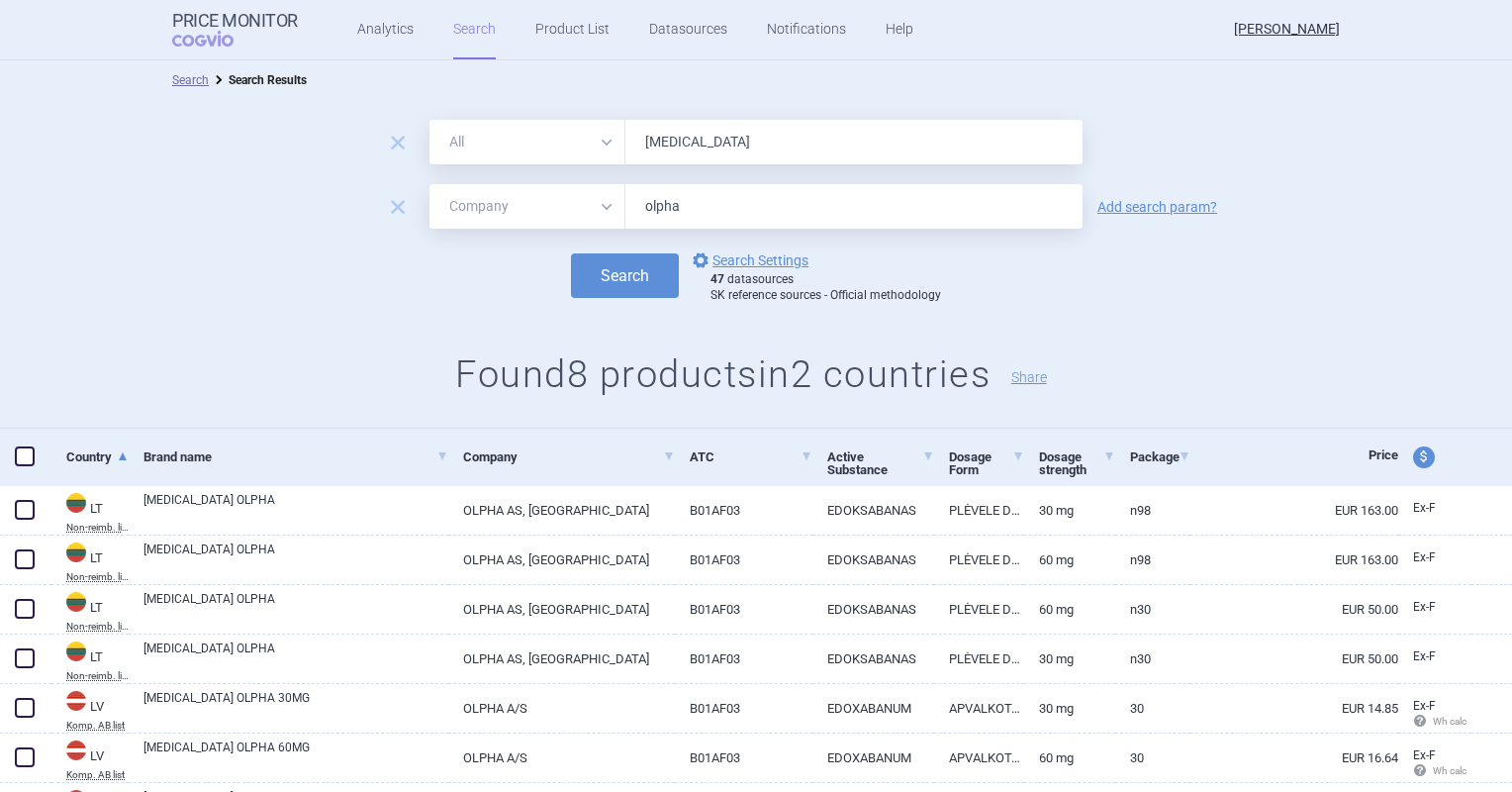 scroll, scrollTop: 153, scrollLeft: 0, axis: vertical 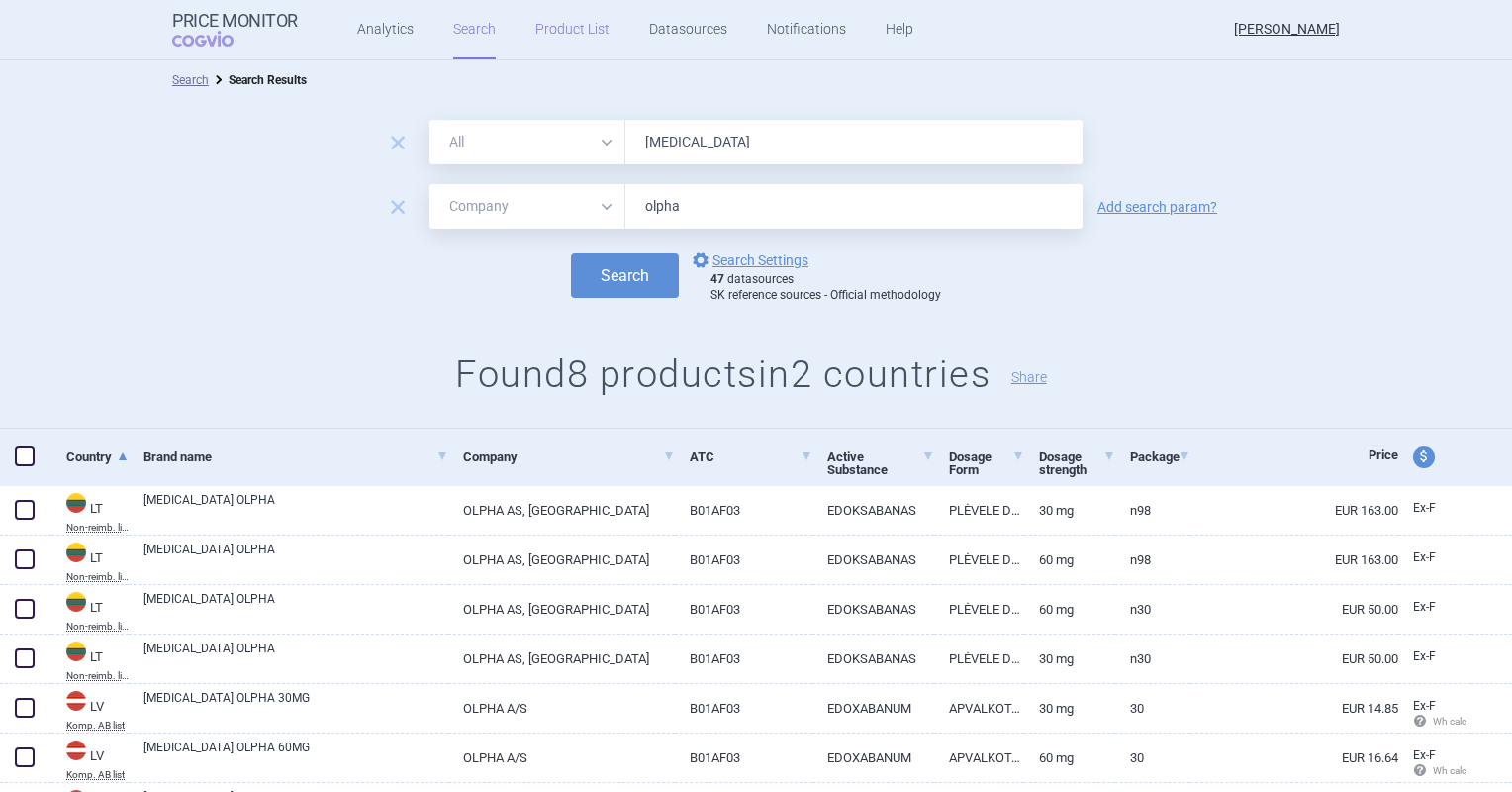 click on "Product List" at bounding box center (572, 30) 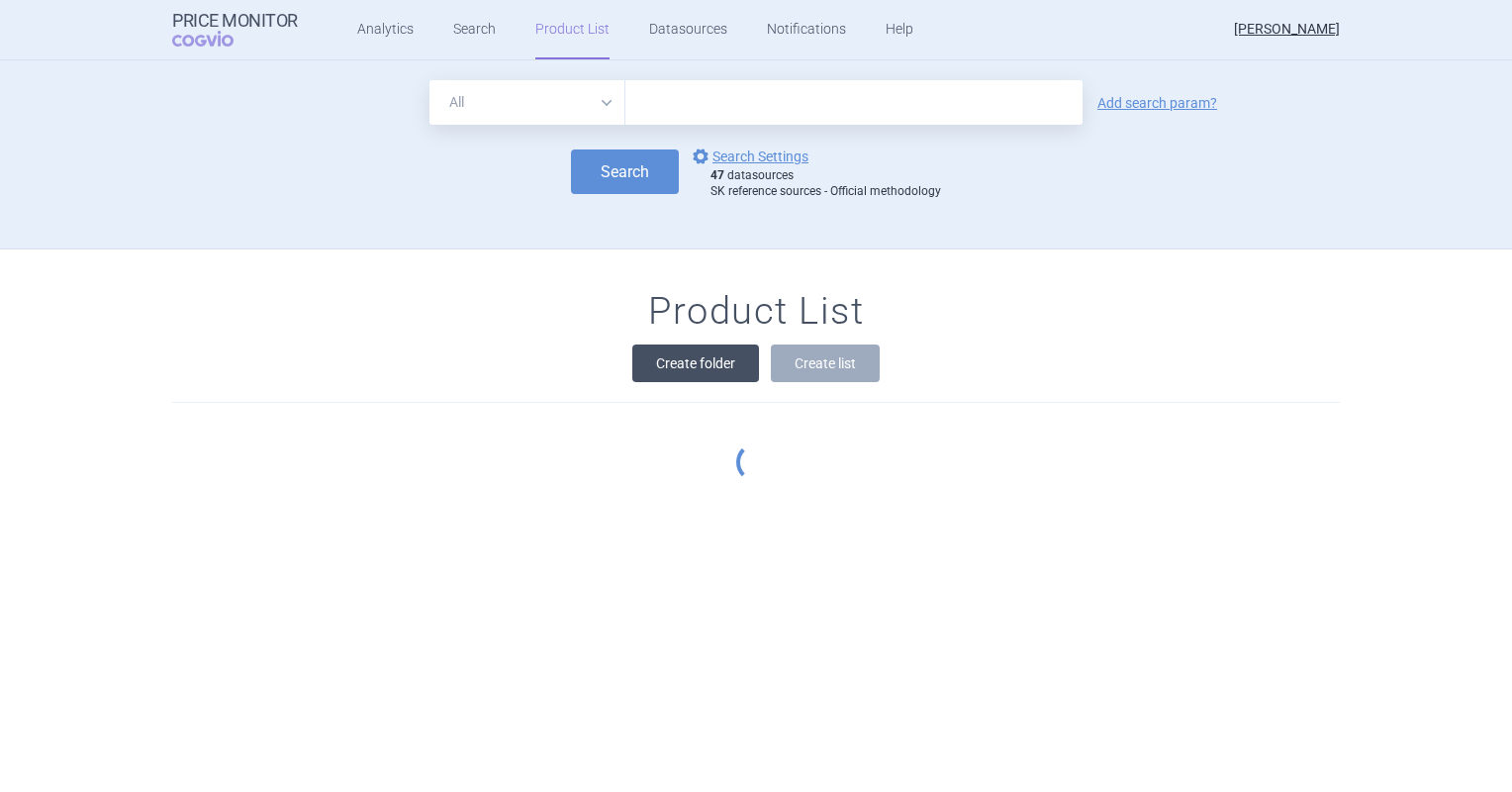click on "Product List Create folder Create list" at bounding box center (756, 395) 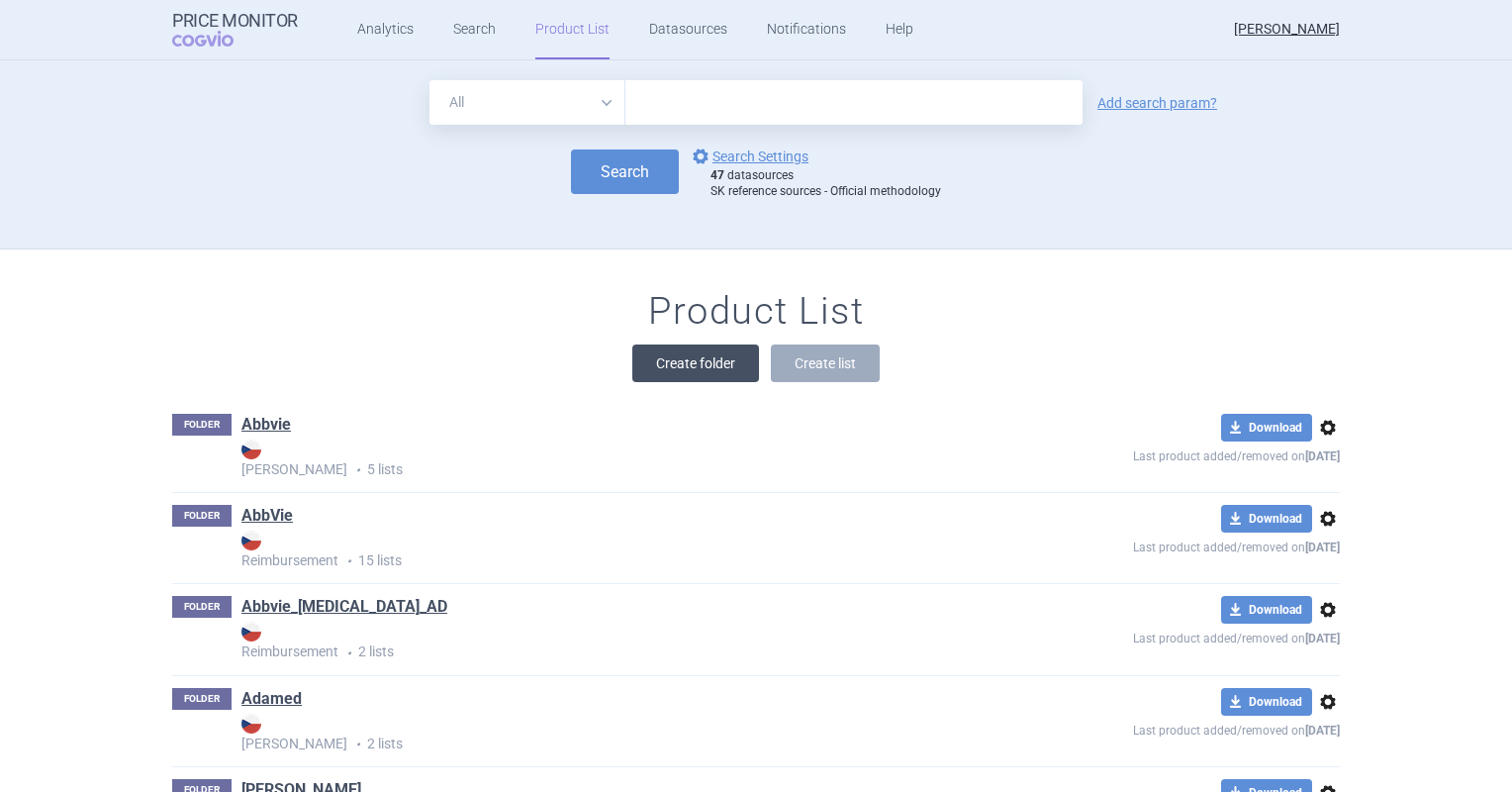 scroll, scrollTop: 189, scrollLeft: 0, axis: vertical 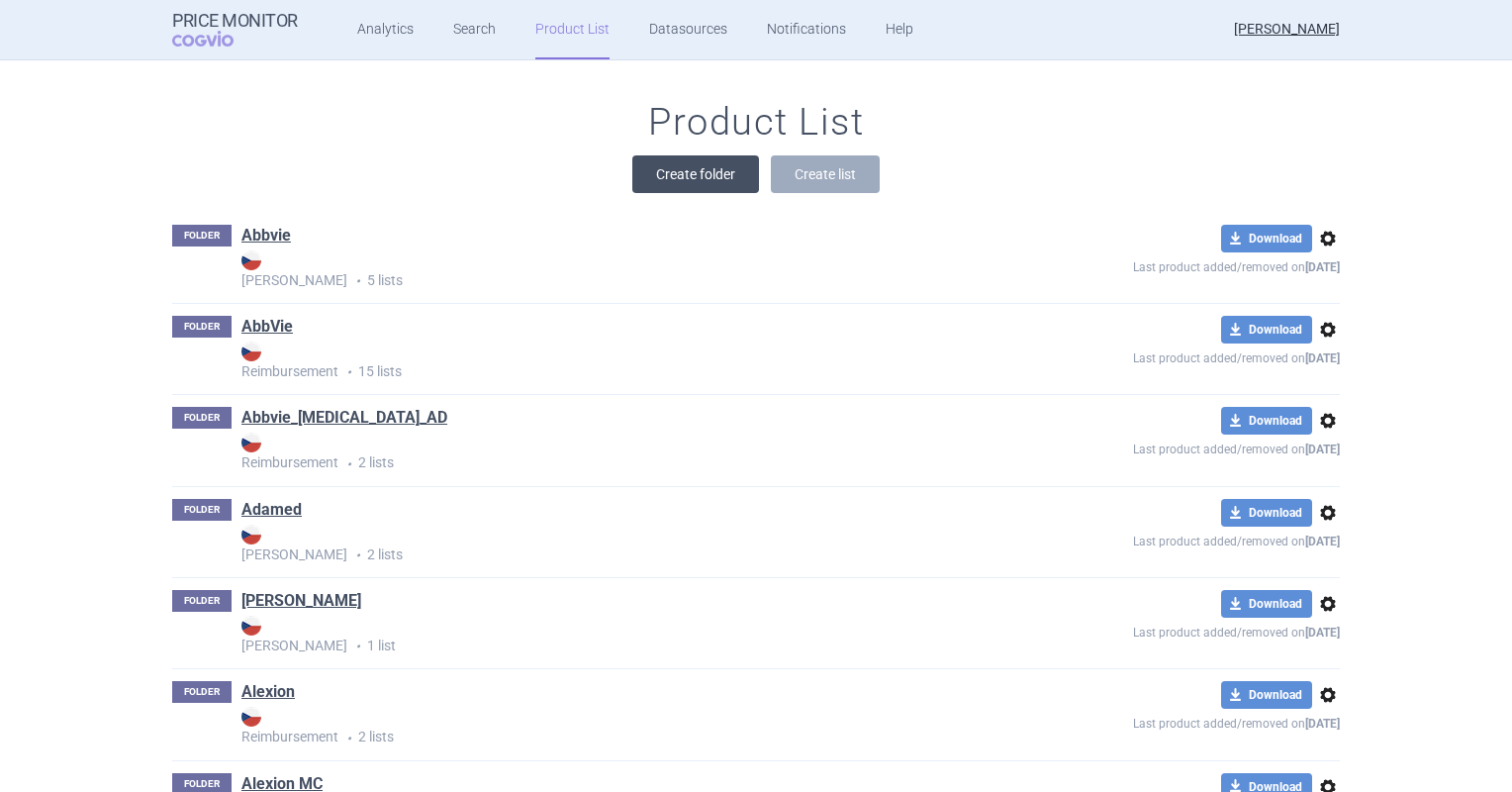 click on "Create folder" at bounding box center (696, 174) 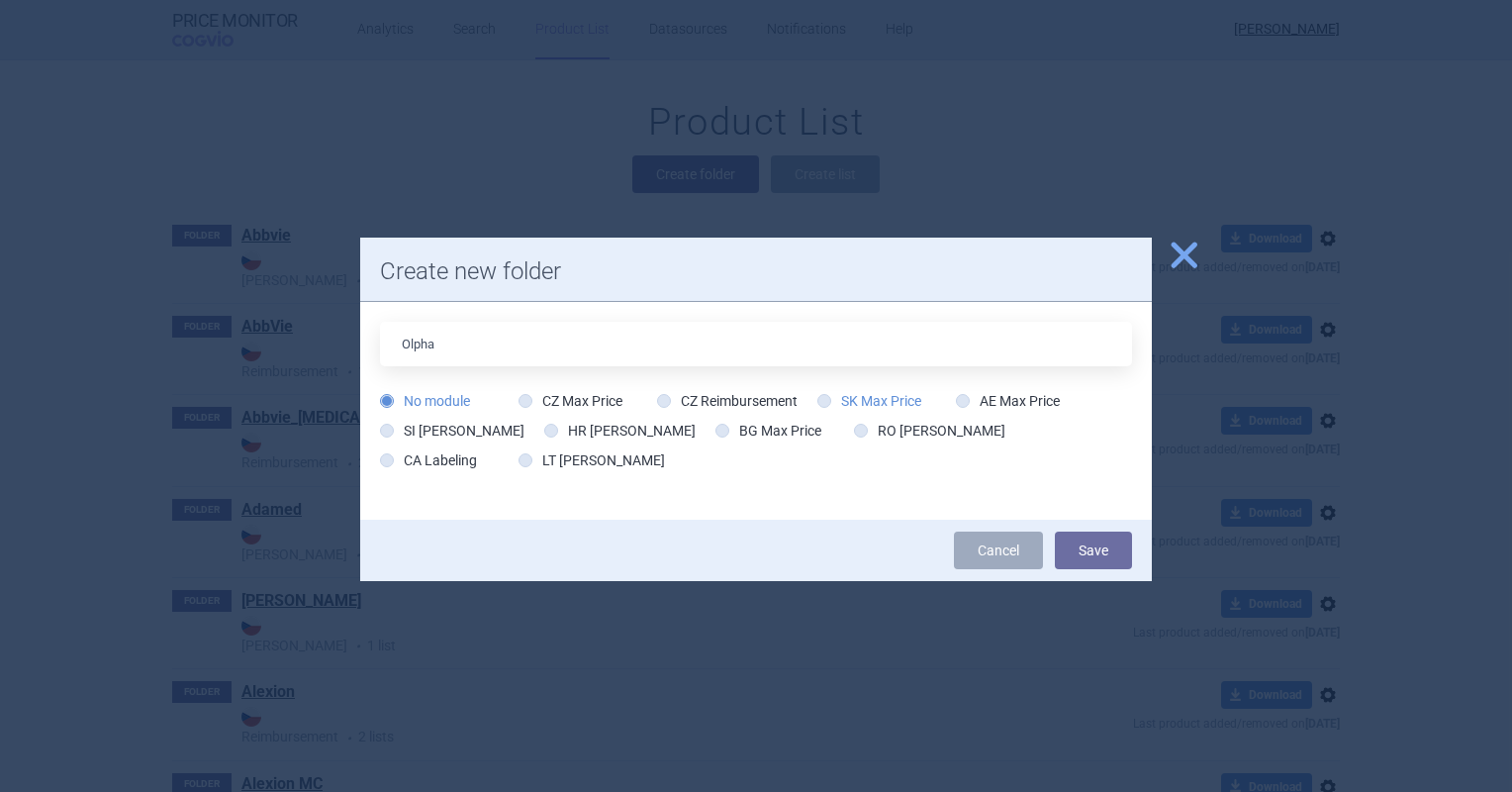 type on "Olpha" 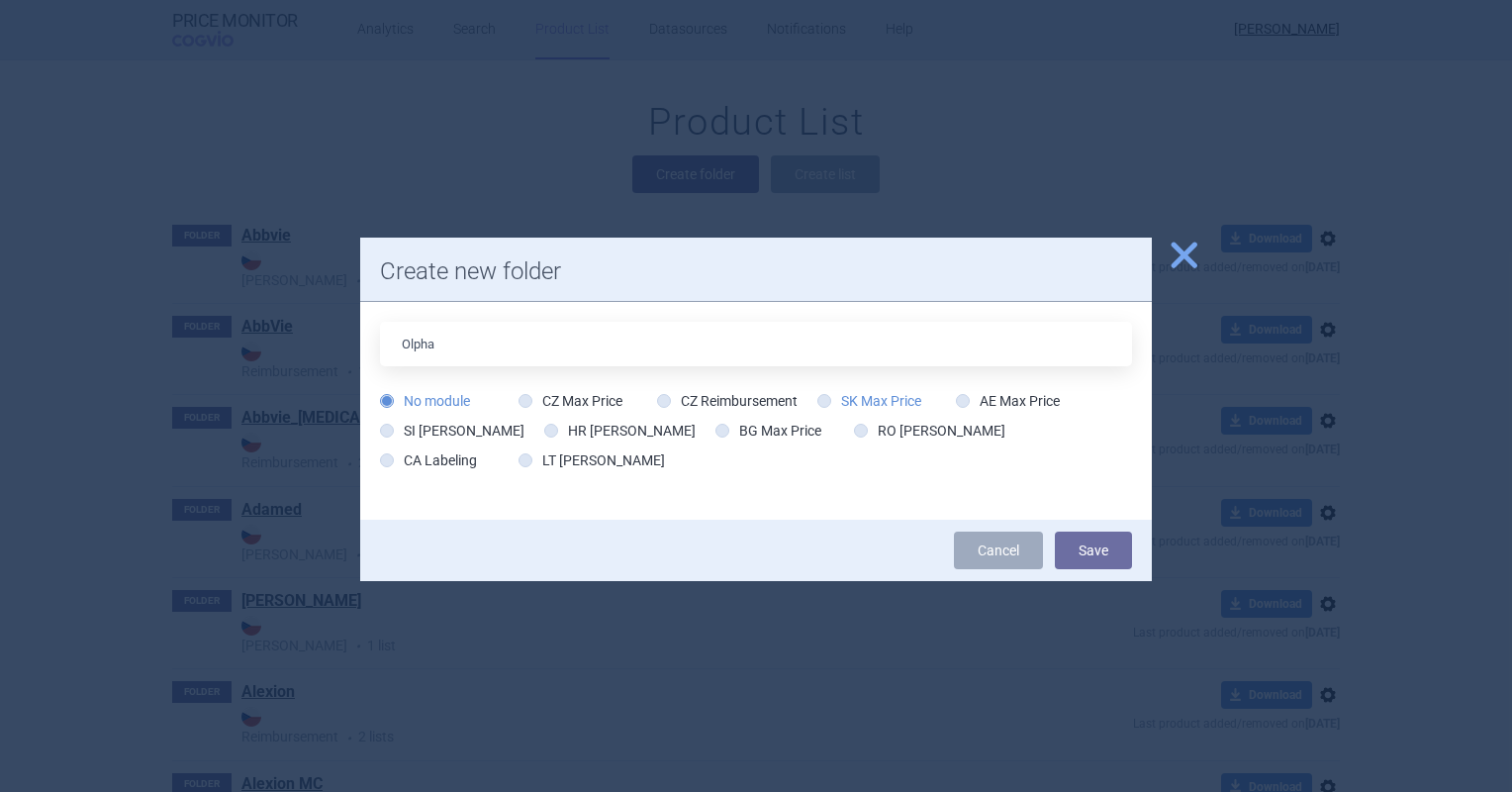 radio on "true" 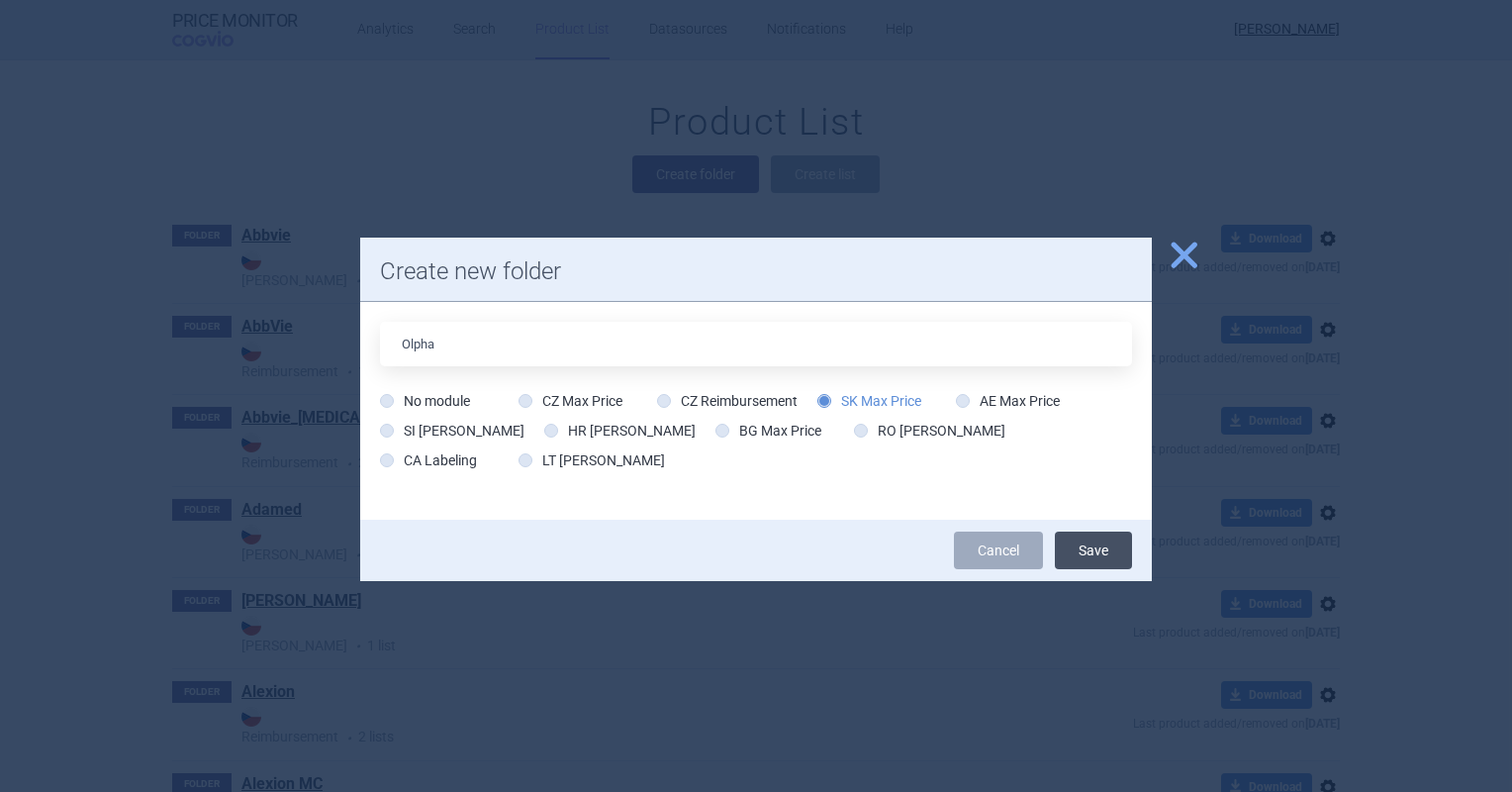 click on "Save" at bounding box center [1093, 550] 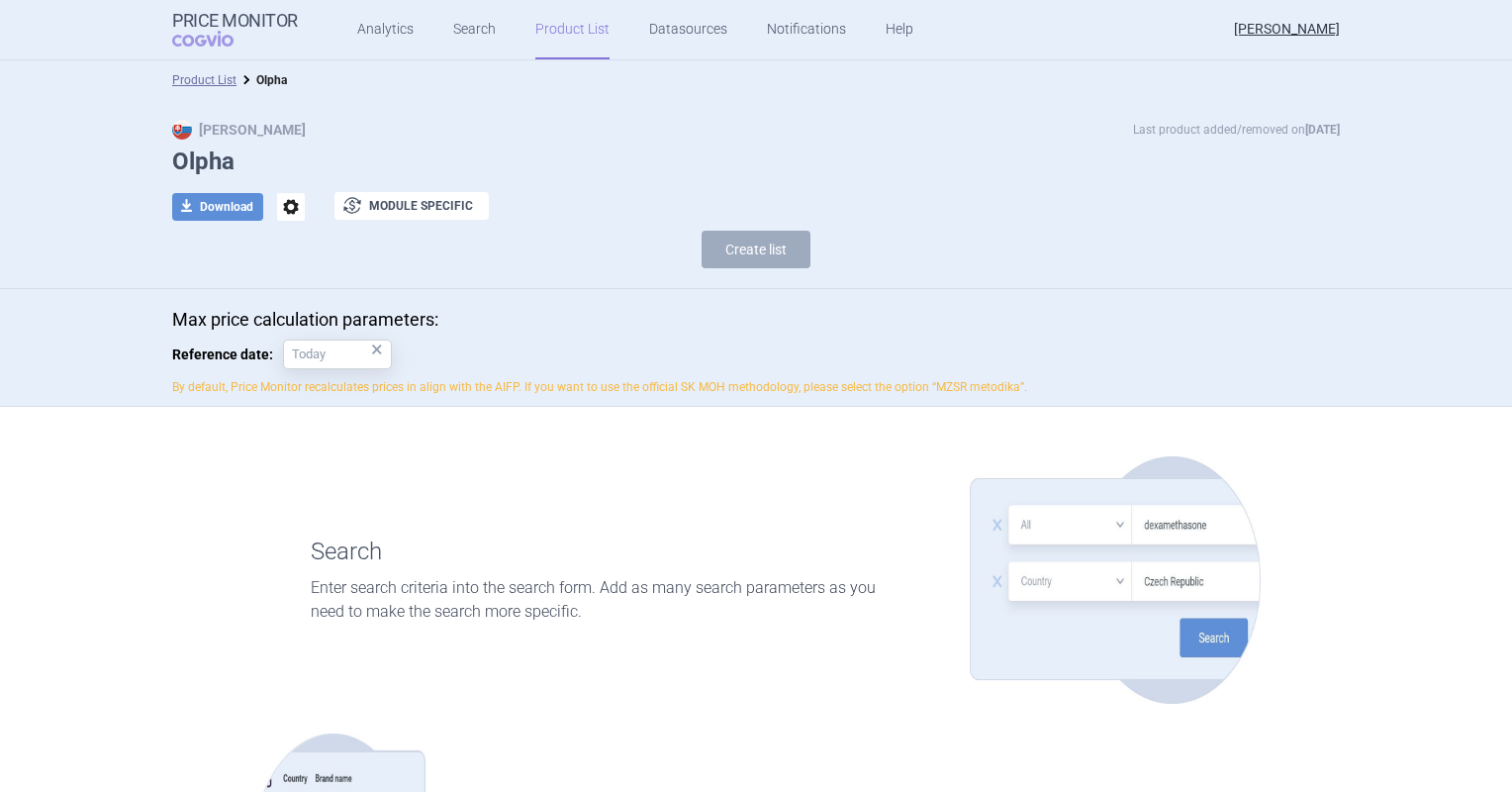 click on "Max price calculation parameters:" at bounding box center [756, 320] 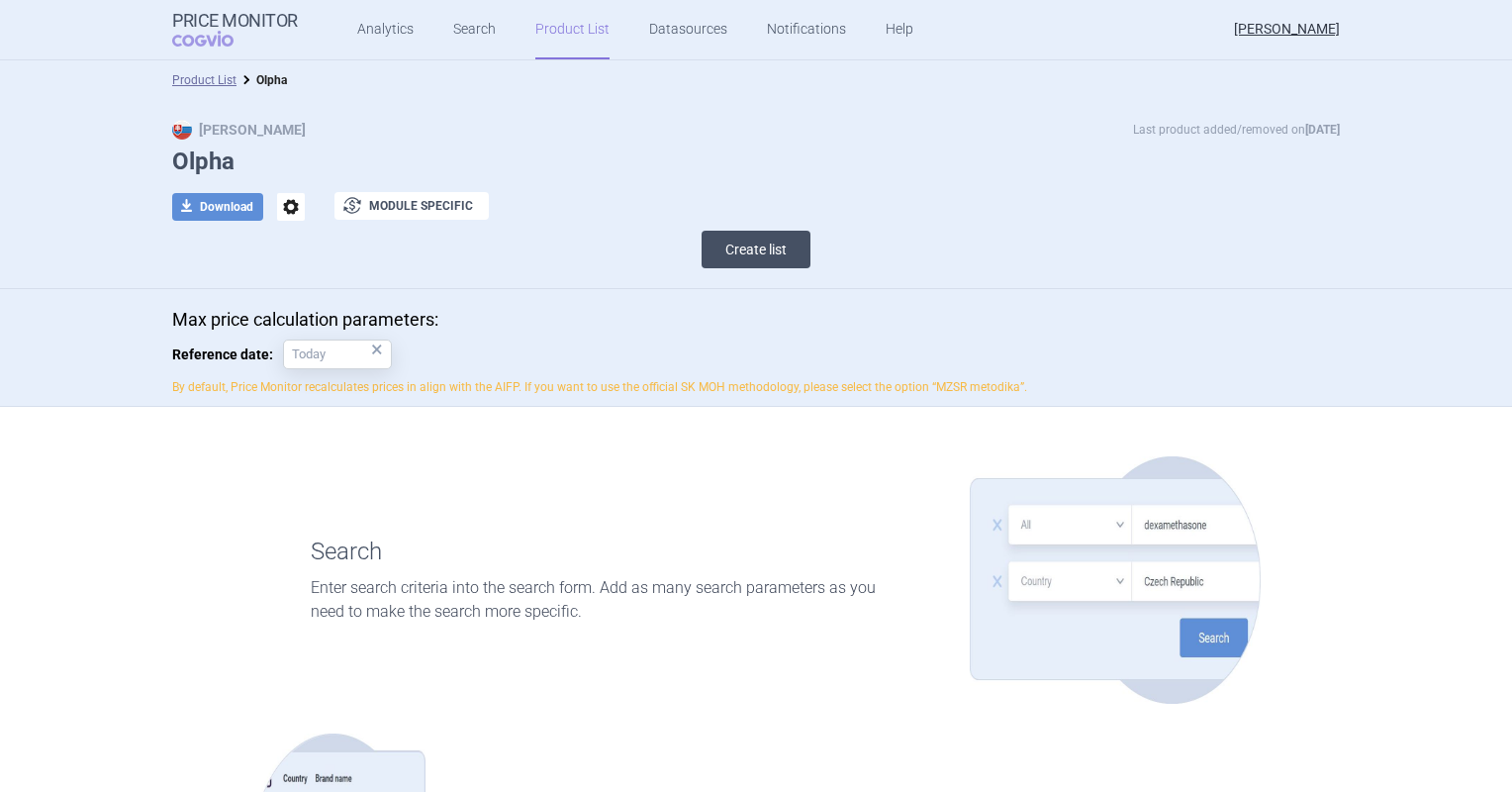 click on "Create list" at bounding box center [756, 249] 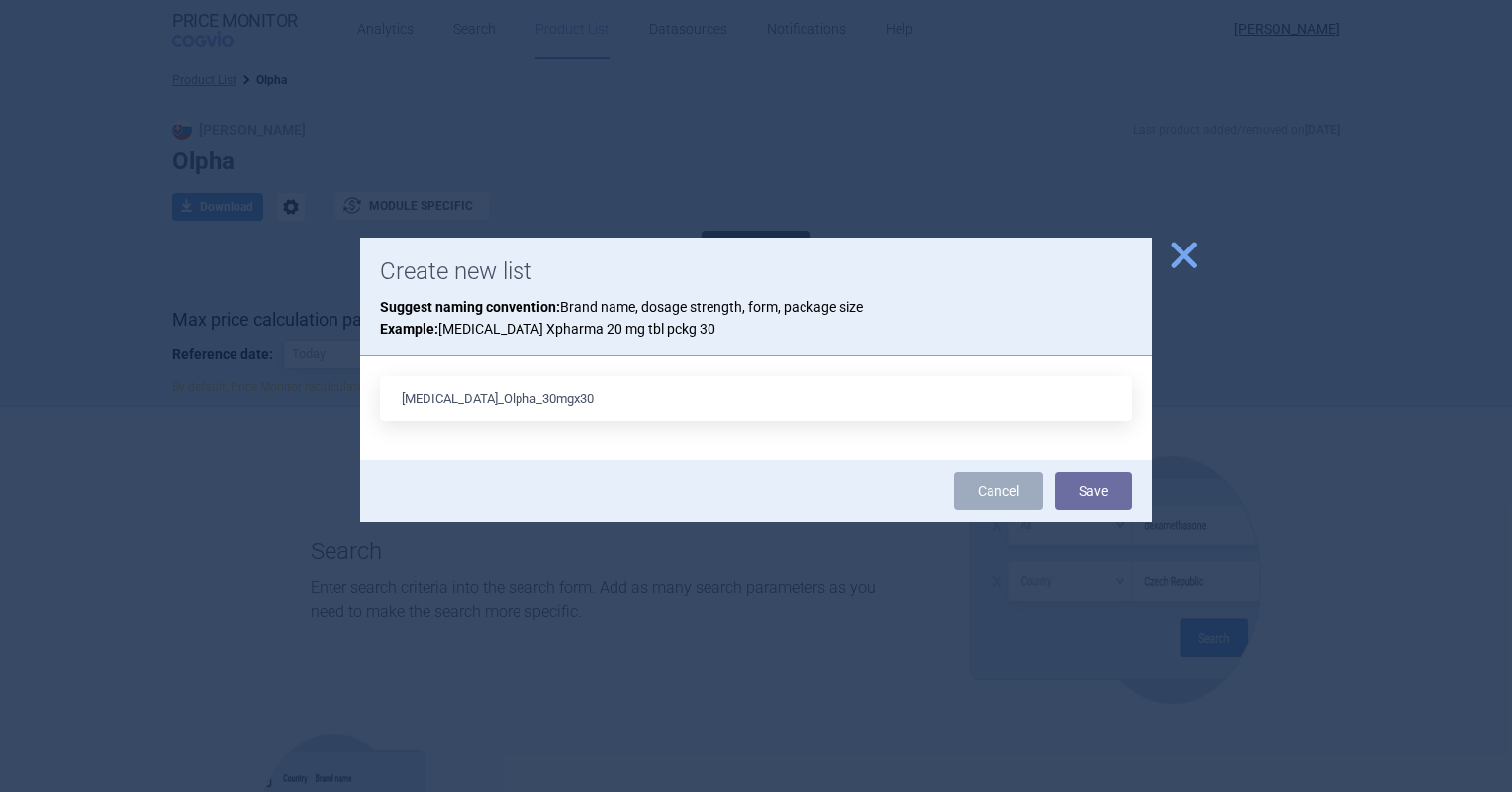 type on "[MEDICAL_DATA]_Olpha_30mgx30" 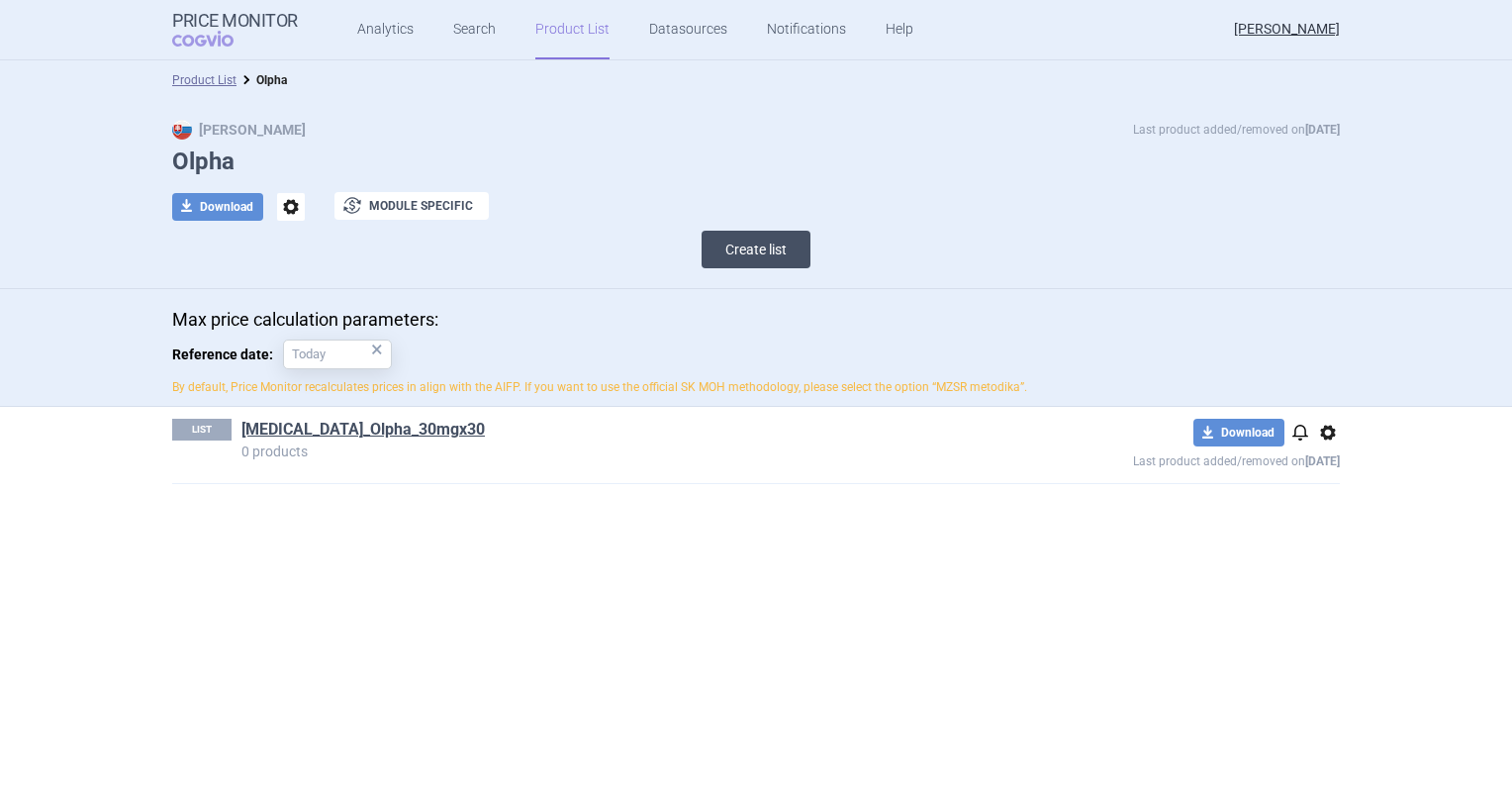 click on "Create list" at bounding box center (756, 249) 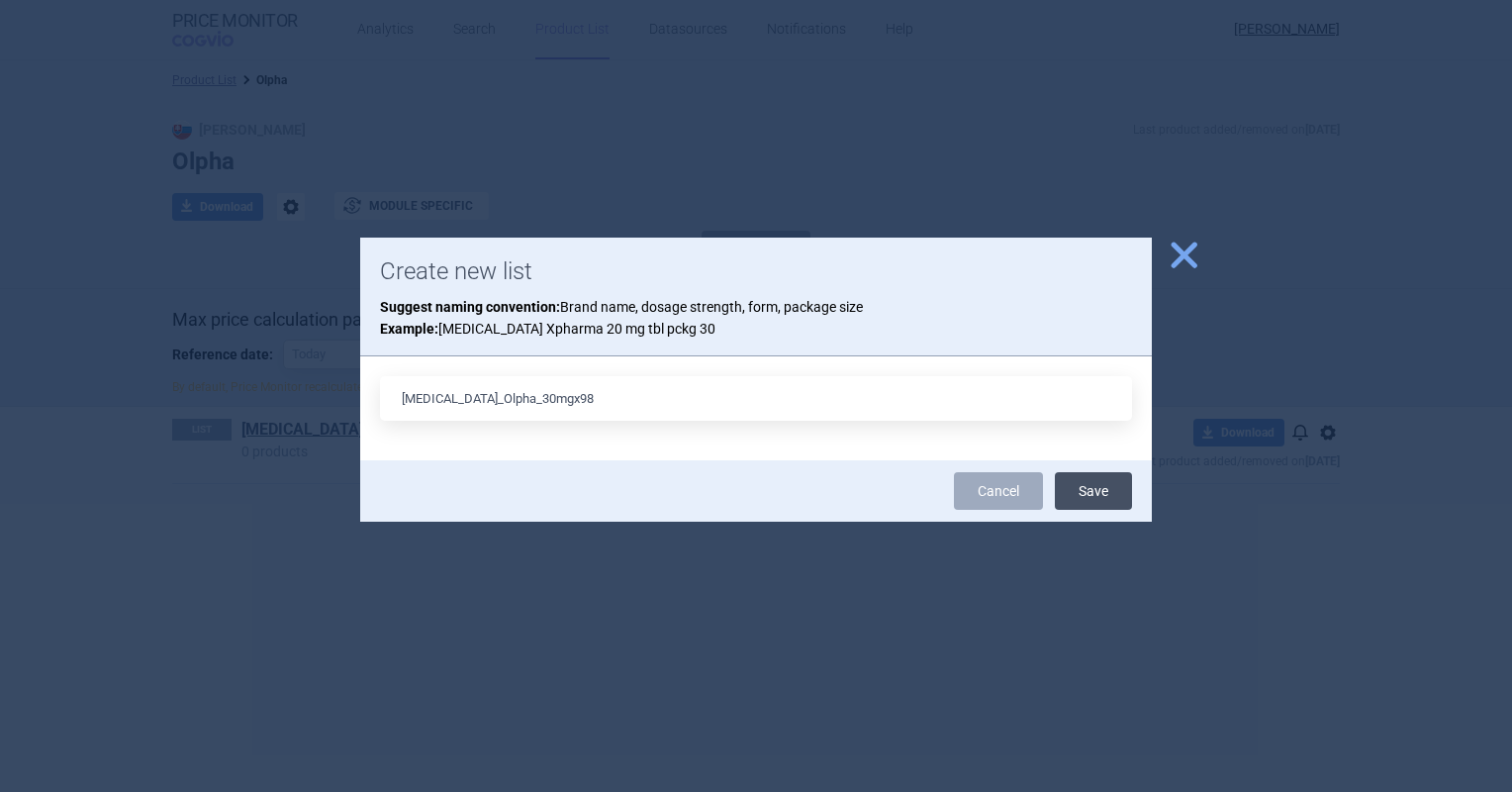 type on "[MEDICAL_DATA]_Olpha_30mgx98" 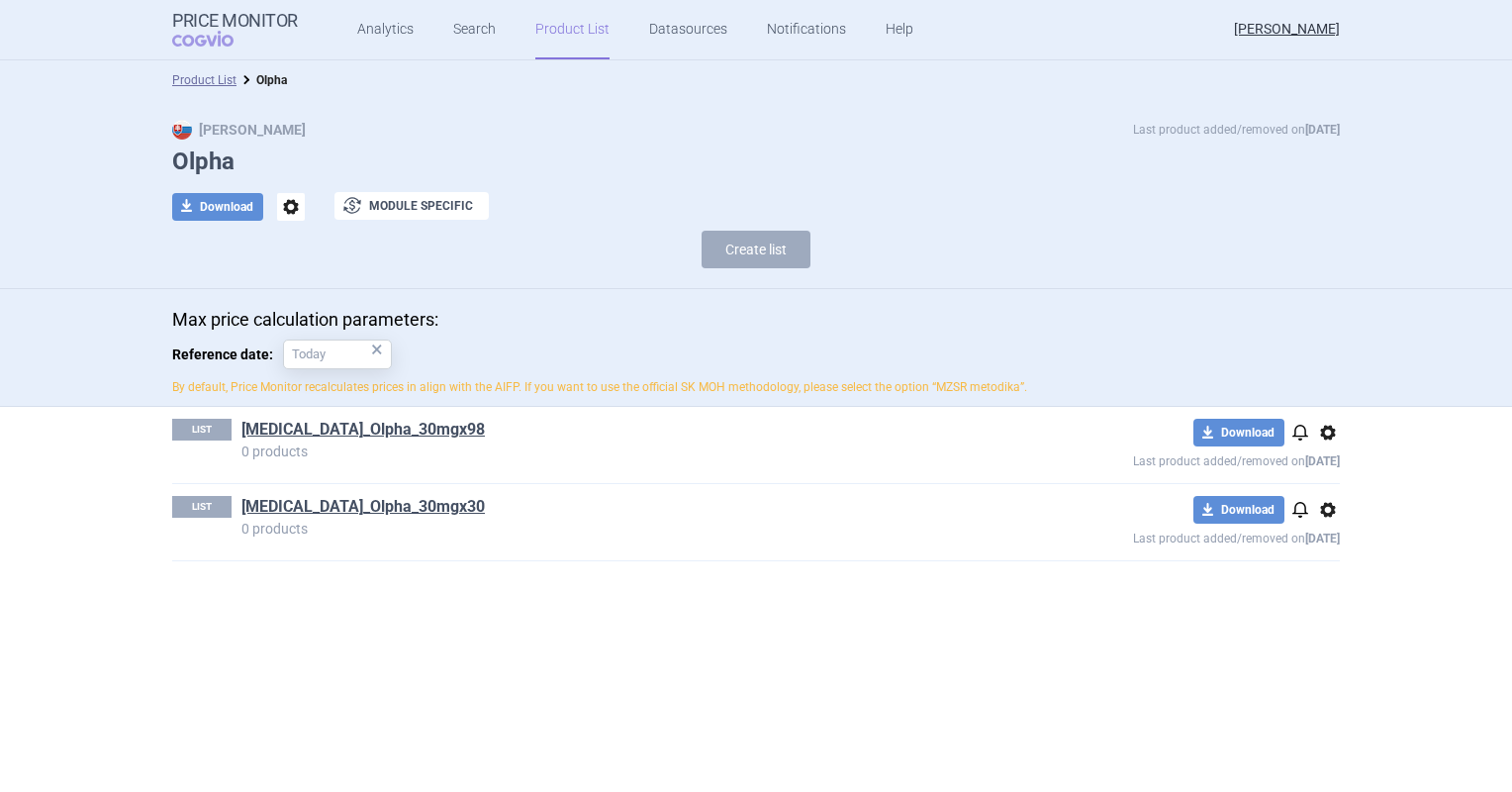 click on "Create list" at bounding box center (756, 254) 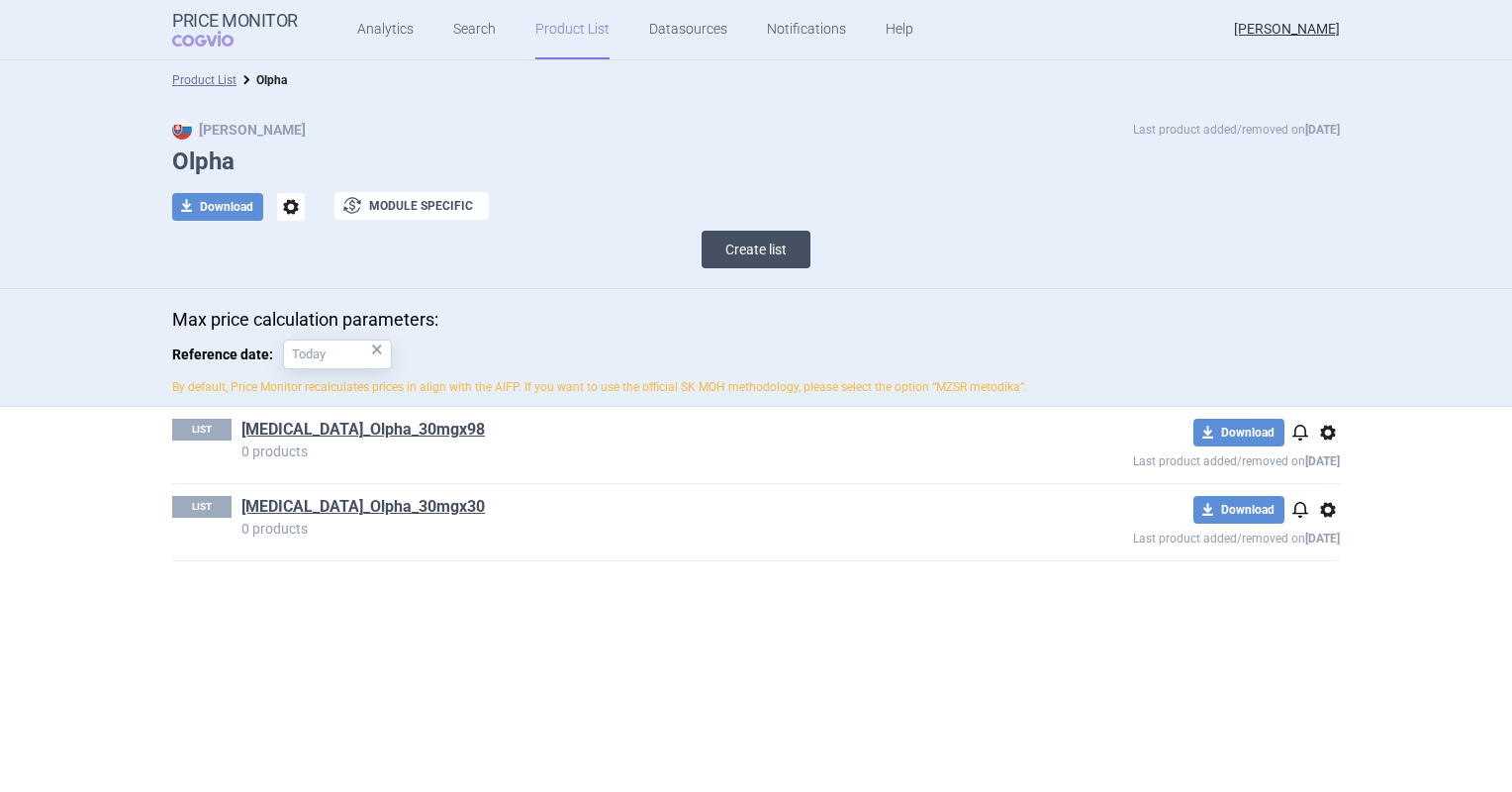 click on "Create list" at bounding box center (756, 249) 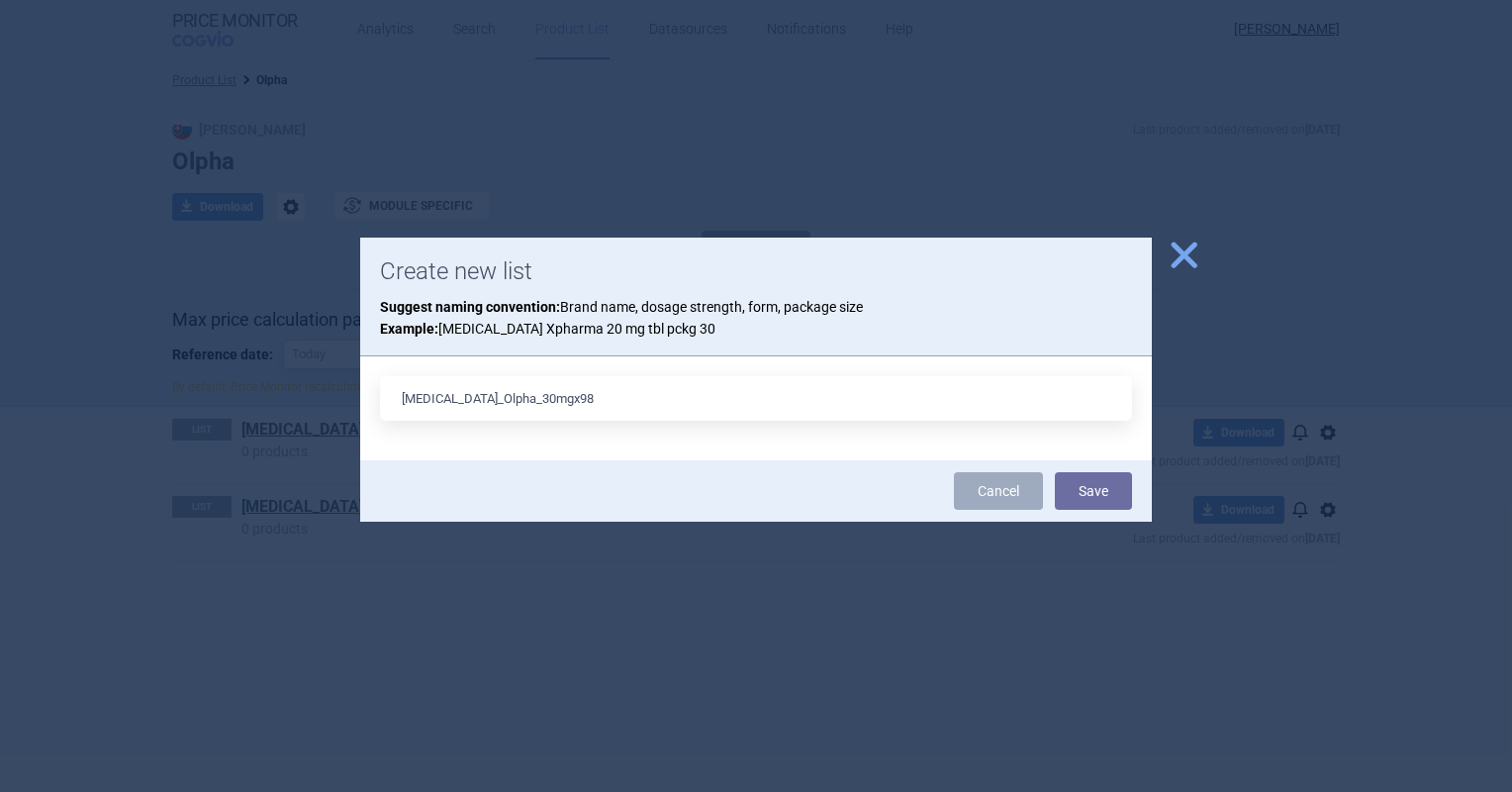 click on "[MEDICAL_DATA]_Olpha_30mgx98" at bounding box center [756, 398] 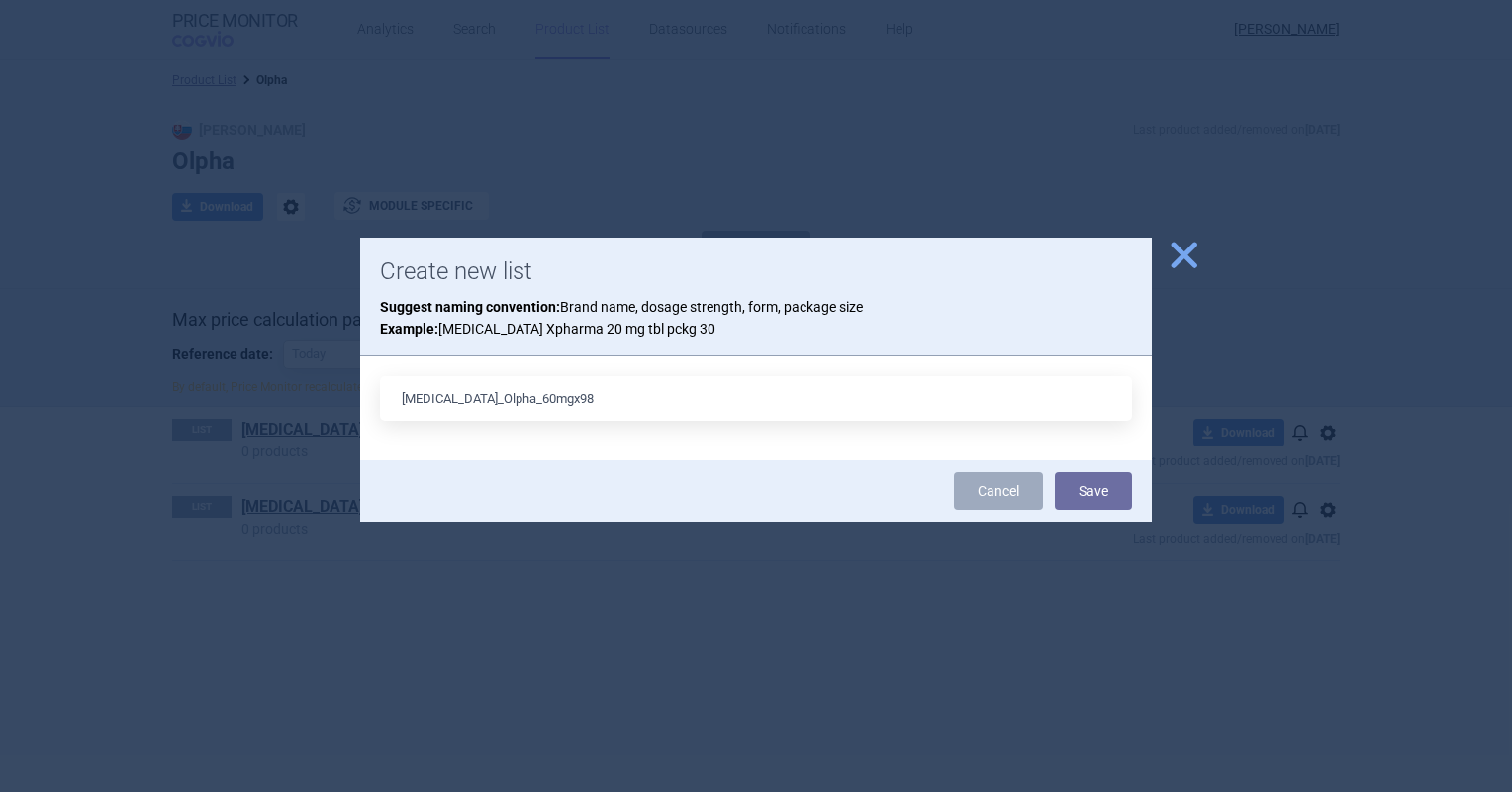 type on "[MEDICAL_DATA]_Olpha_60mgx98" 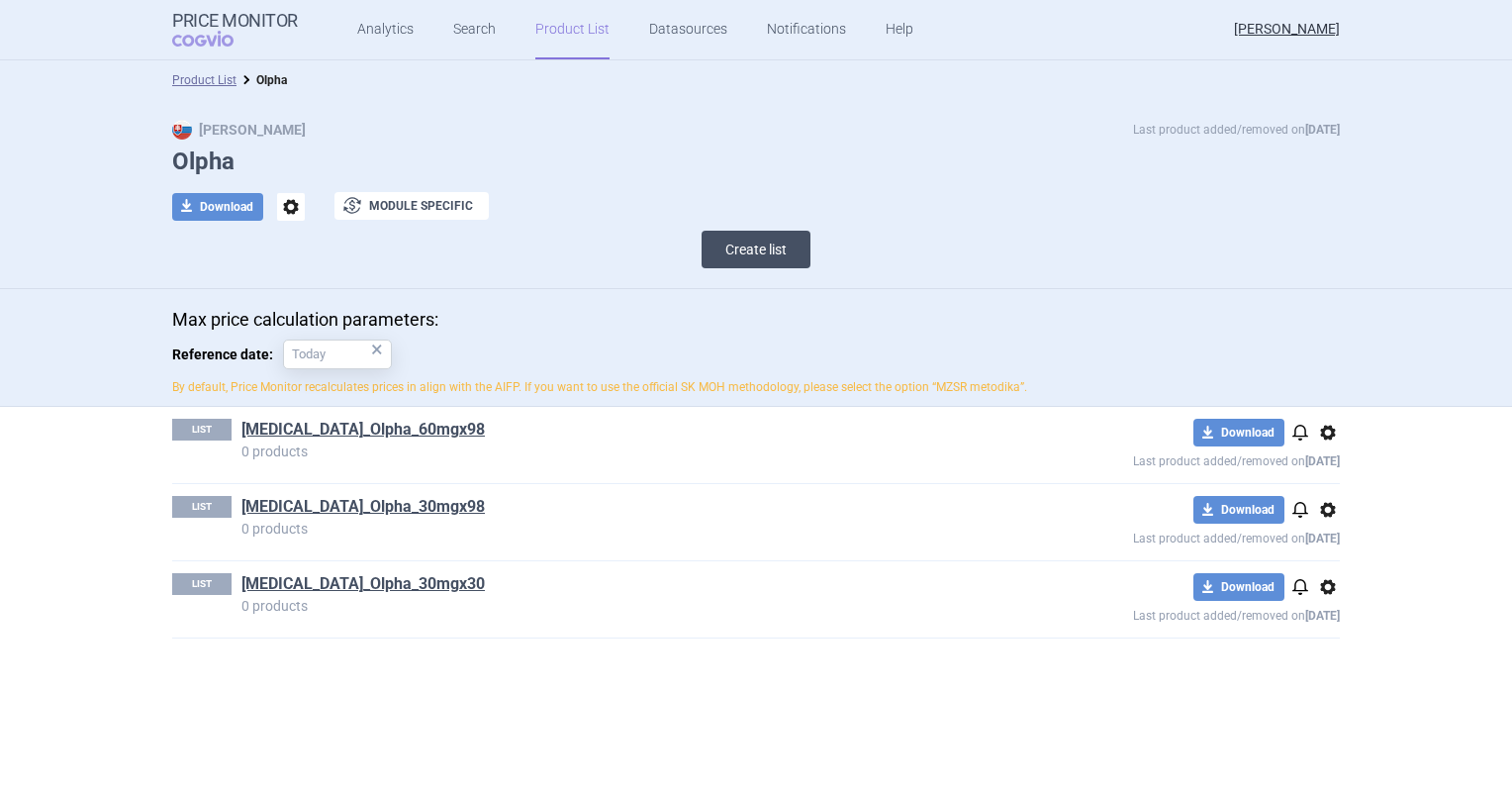 click on "Create list" at bounding box center (756, 249) 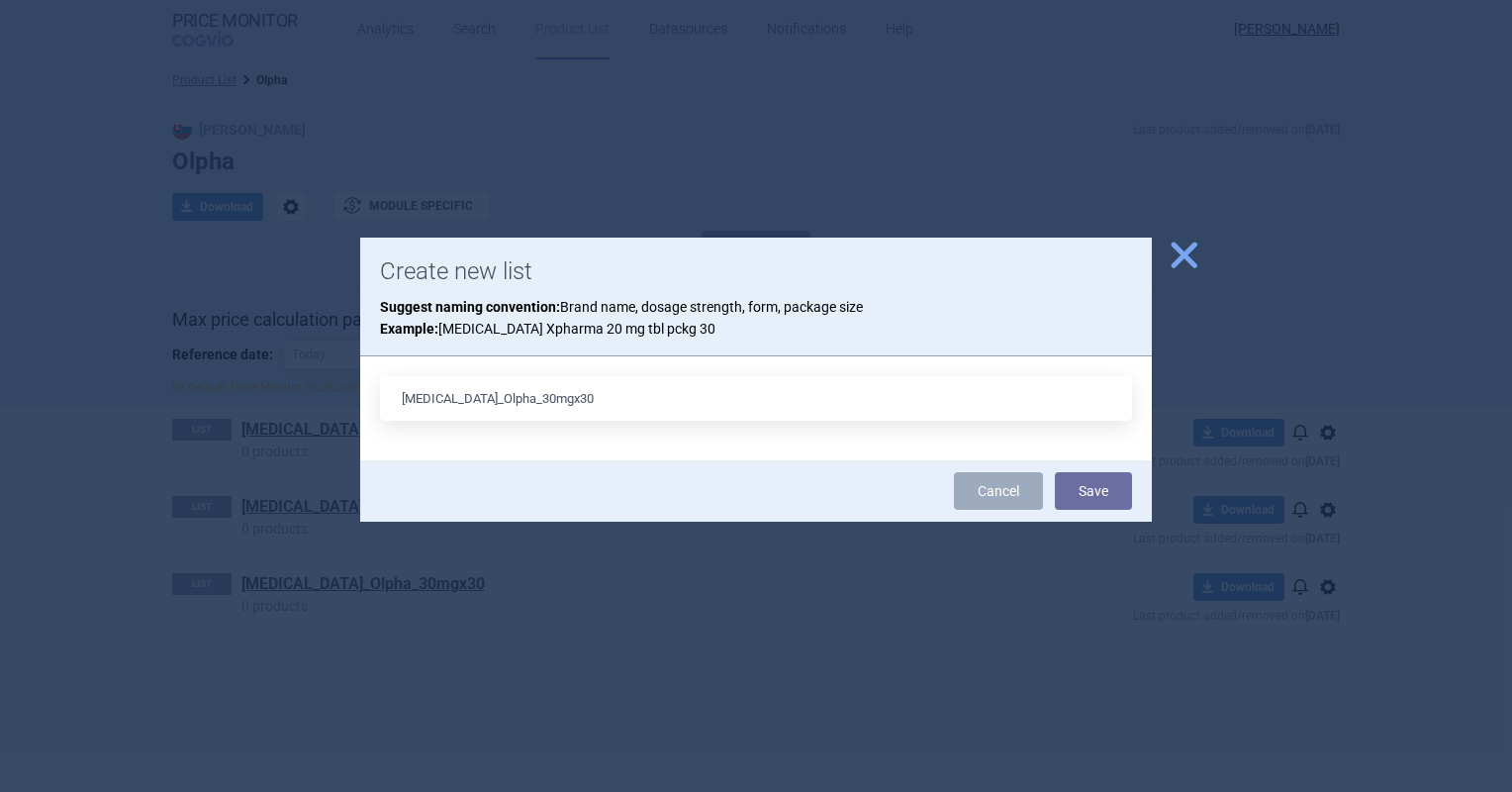 click on "[MEDICAL_DATA]_Olpha_30mgx30" at bounding box center (756, 398) 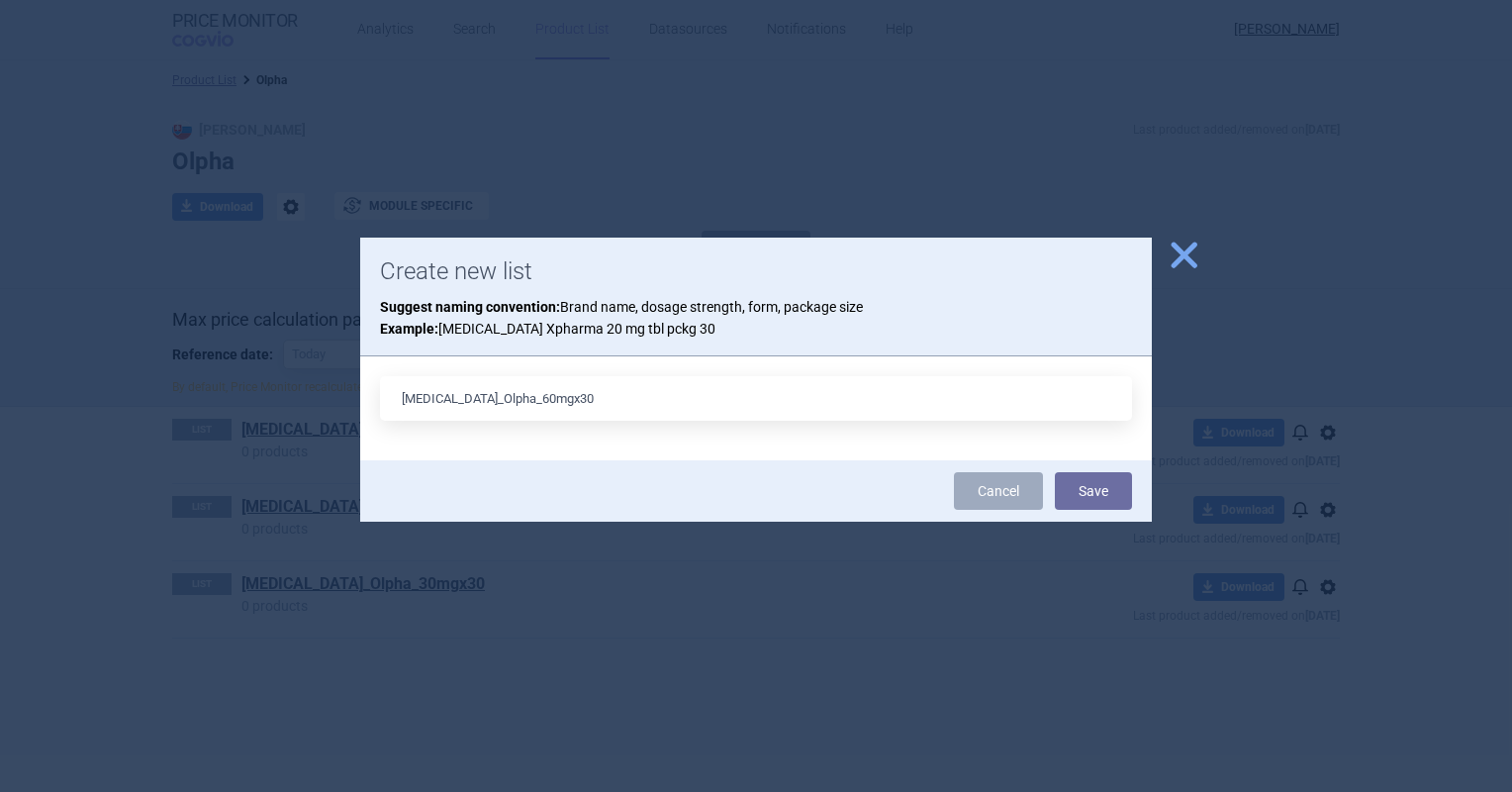 type on "[MEDICAL_DATA]_Olpha_60mgx30" 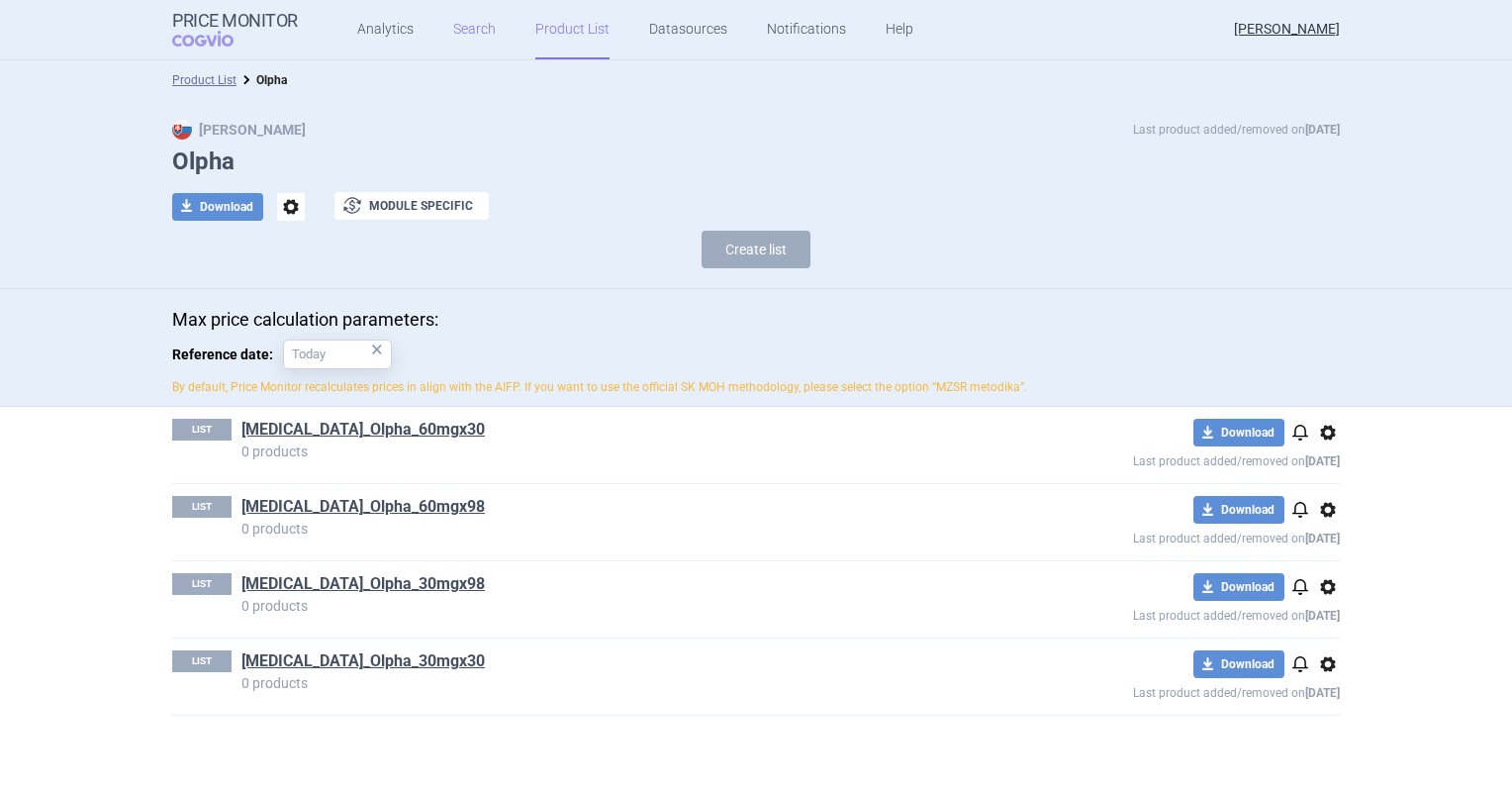 click on "Search" at bounding box center (474, 30) 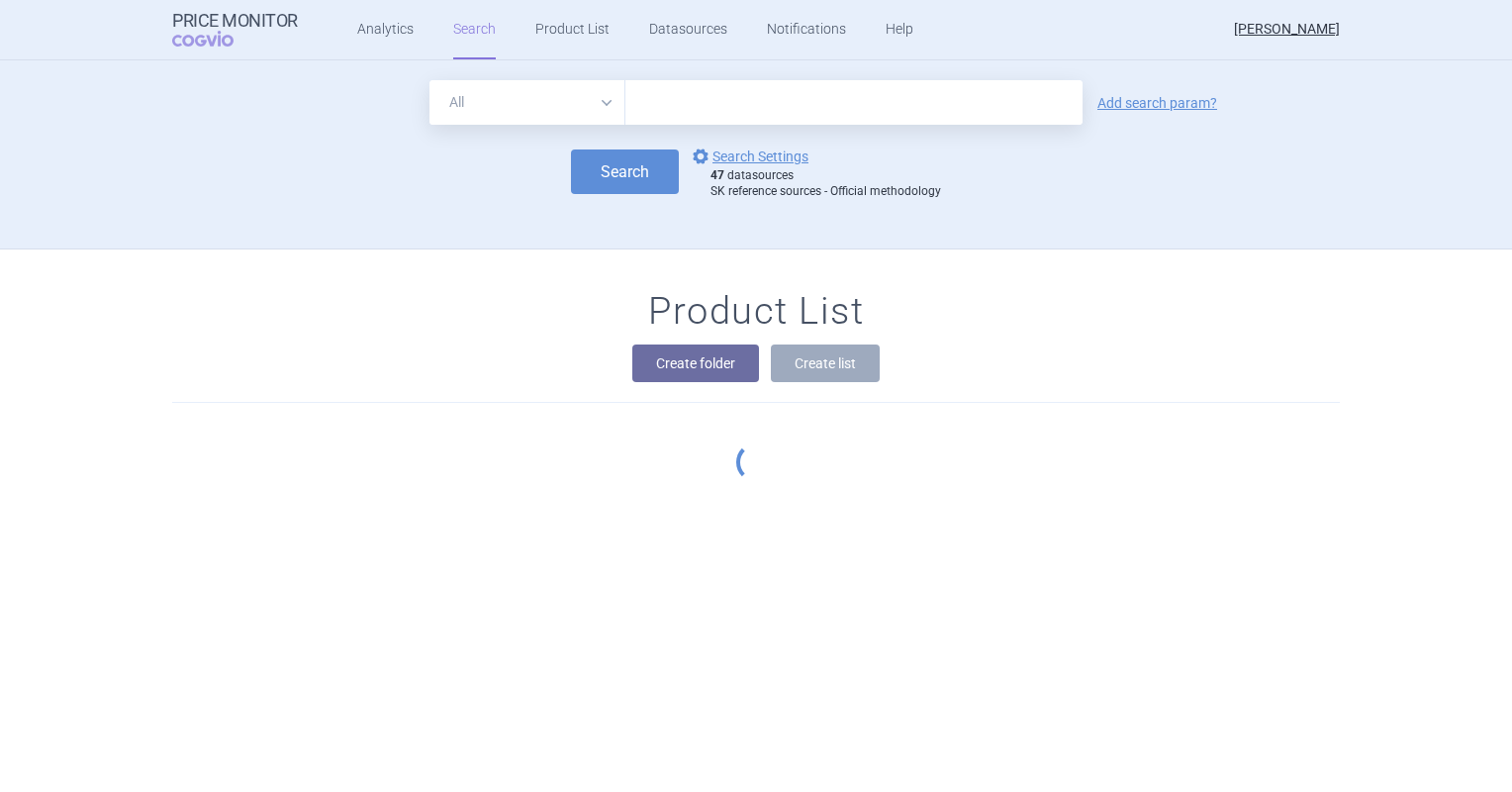 click at bounding box center (854, 102) 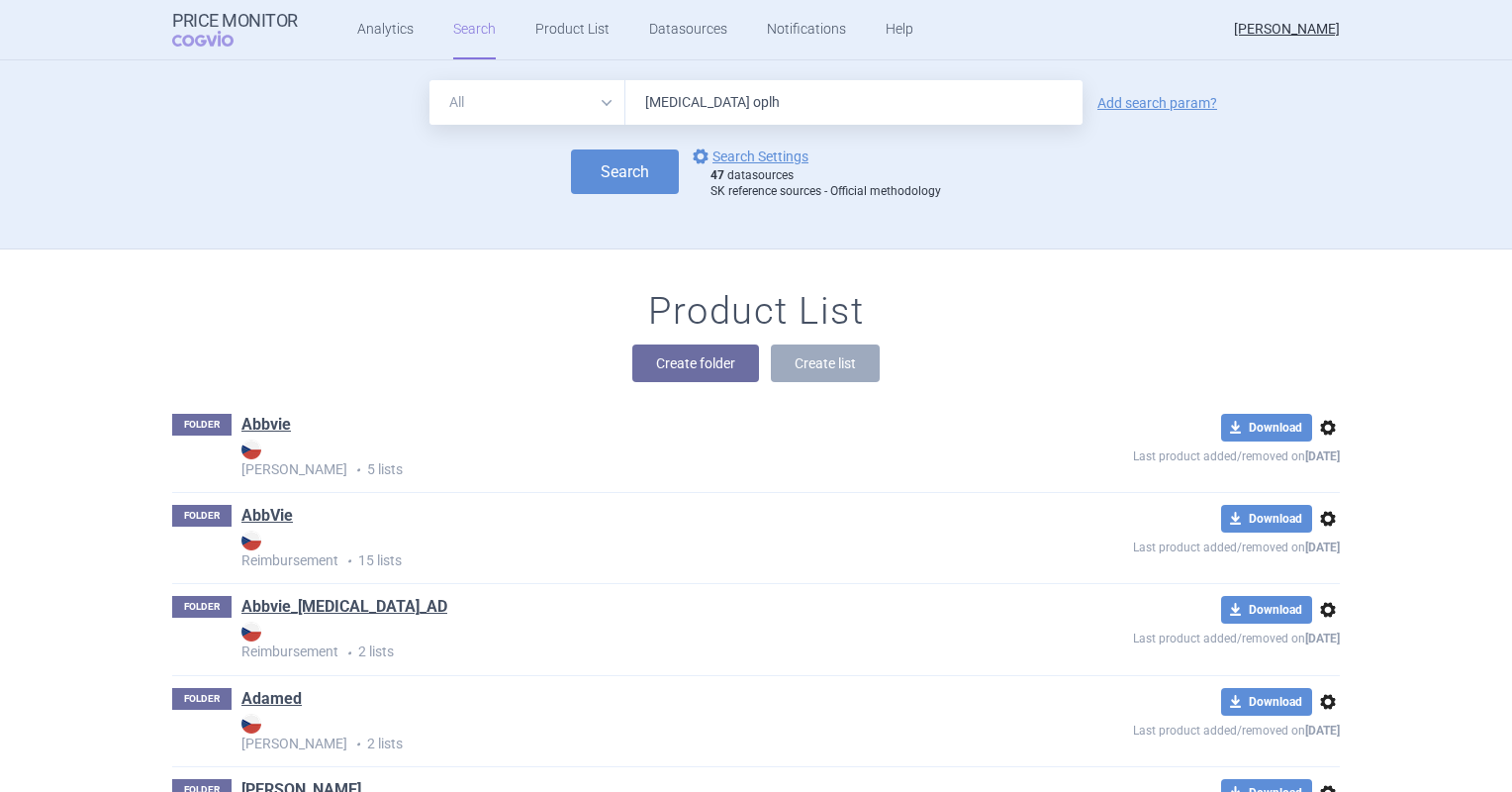 type on "[MEDICAL_DATA] oplha" 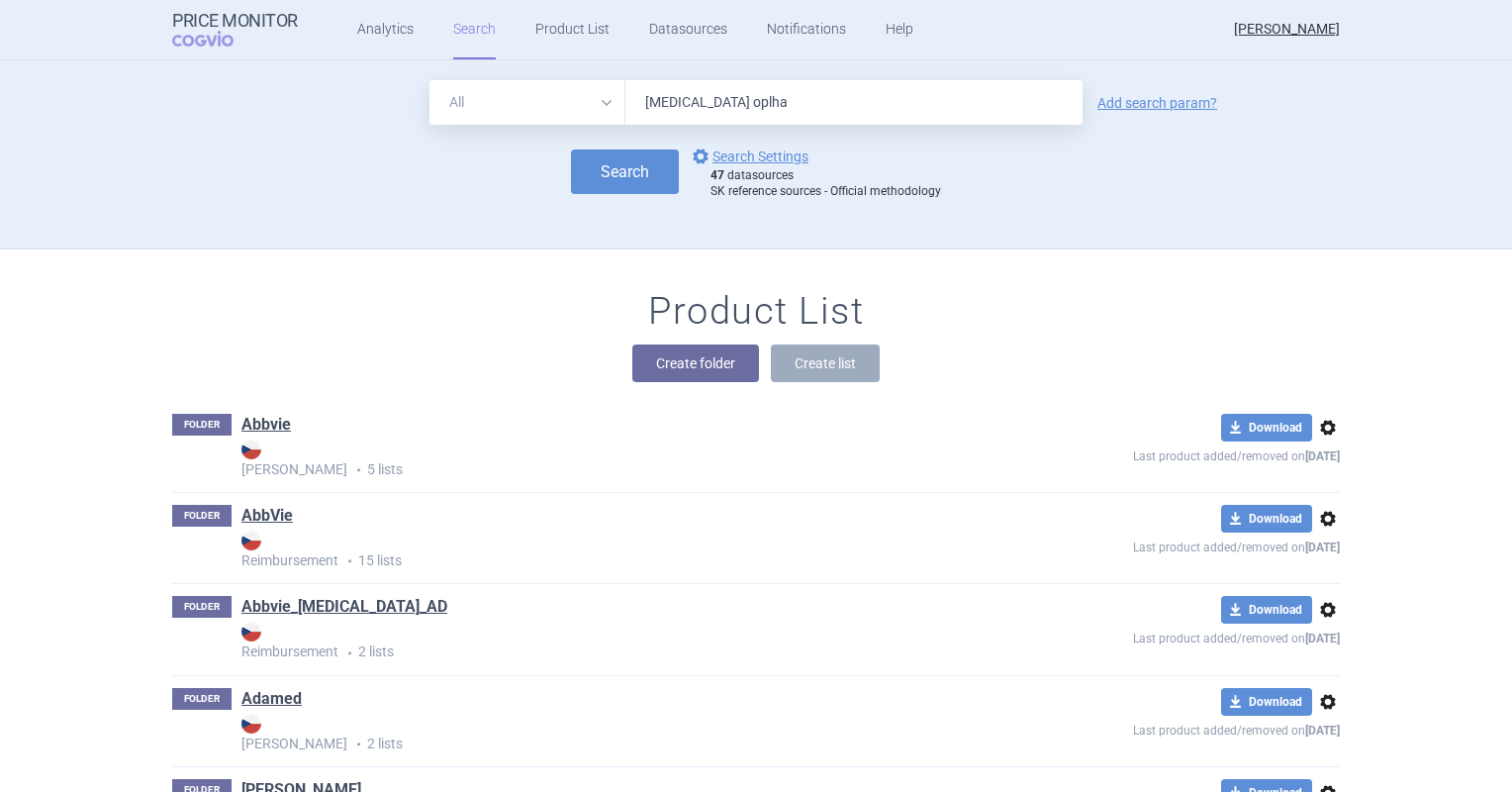 click on "Search" at bounding box center [624, 171] 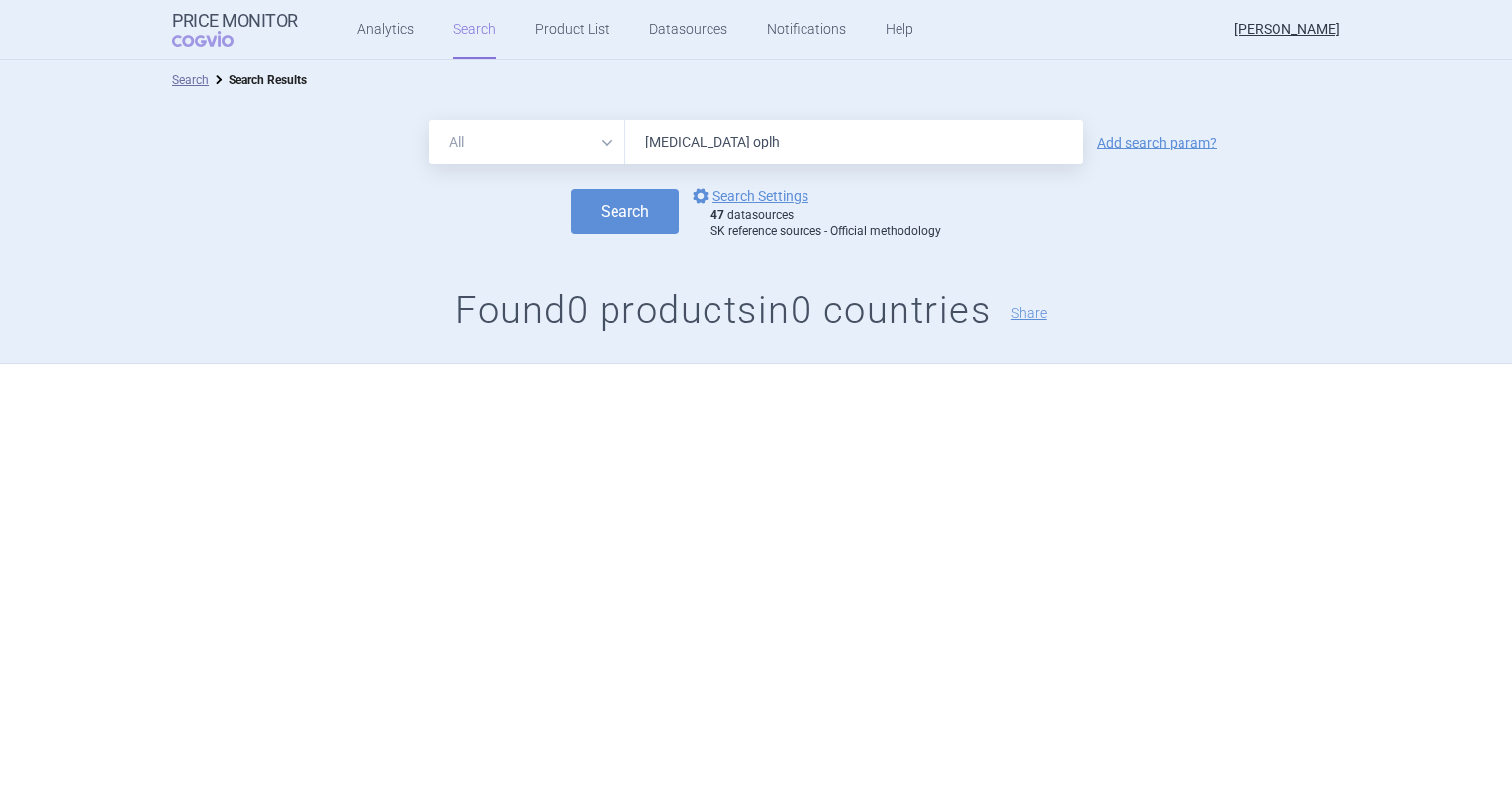 click on "[MEDICAL_DATA] oplh" at bounding box center (854, 142) 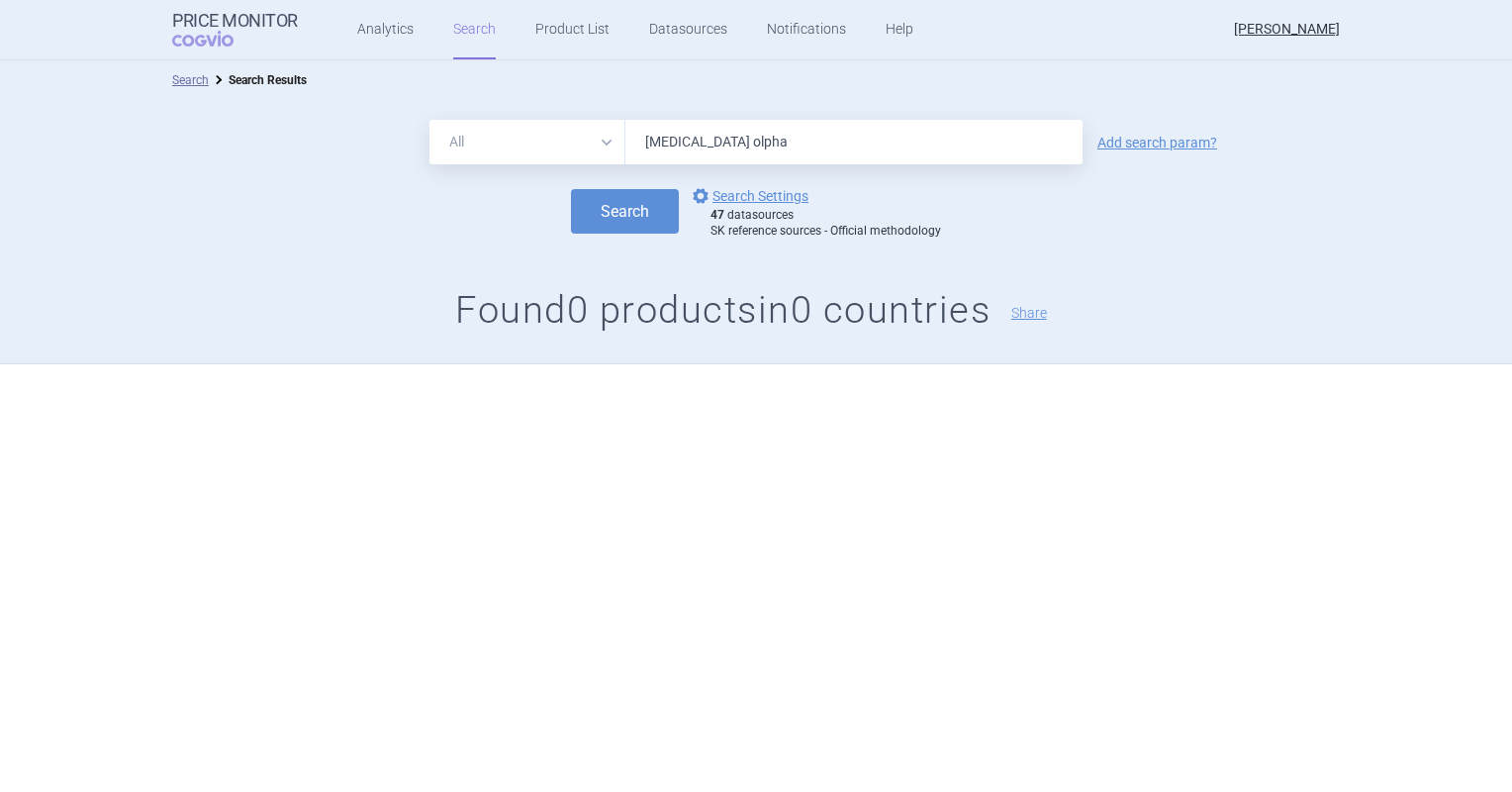 type on "[MEDICAL_DATA] olpha" 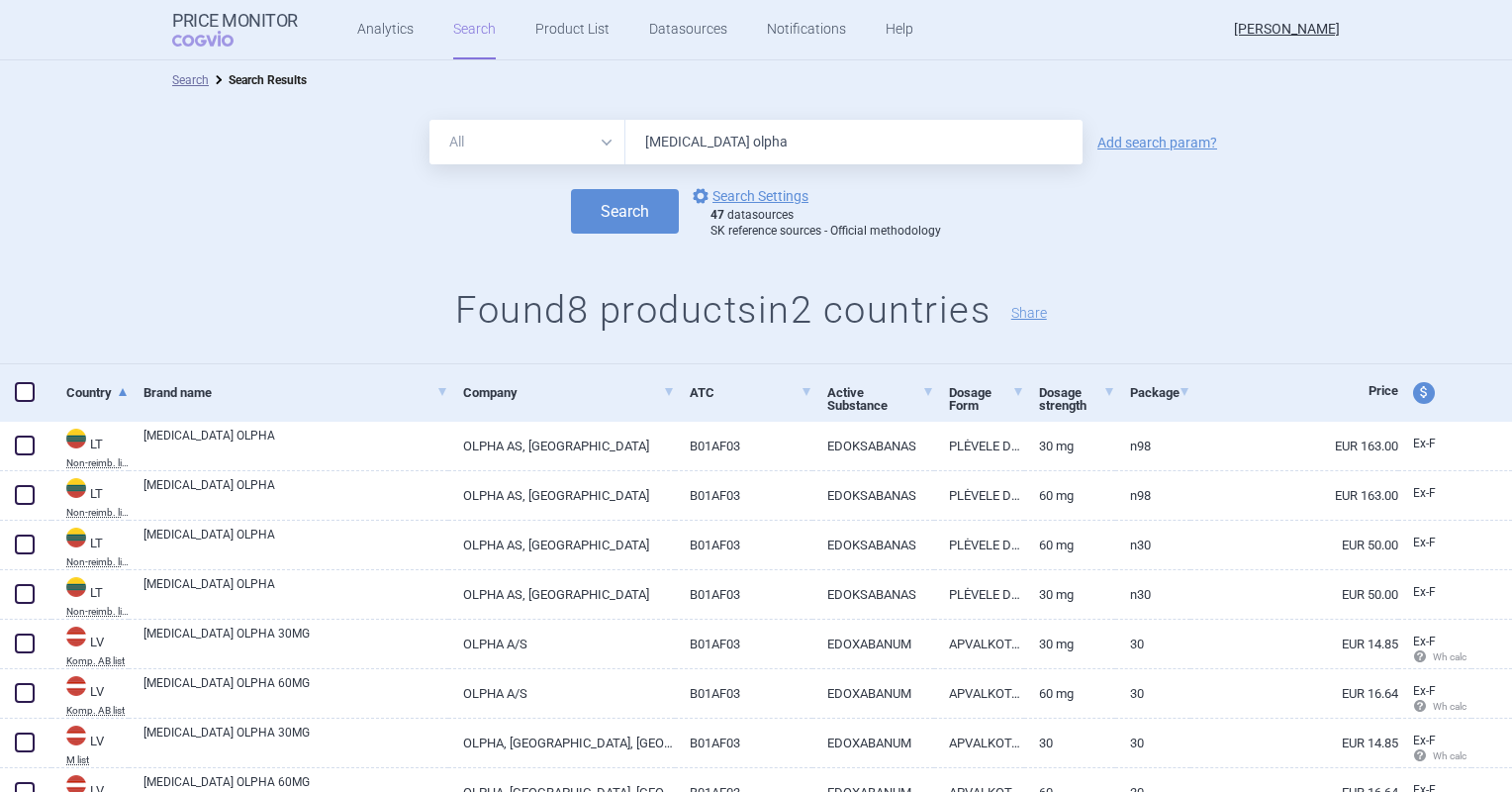 scroll, scrollTop: 89, scrollLeft: 0, axis: vertical 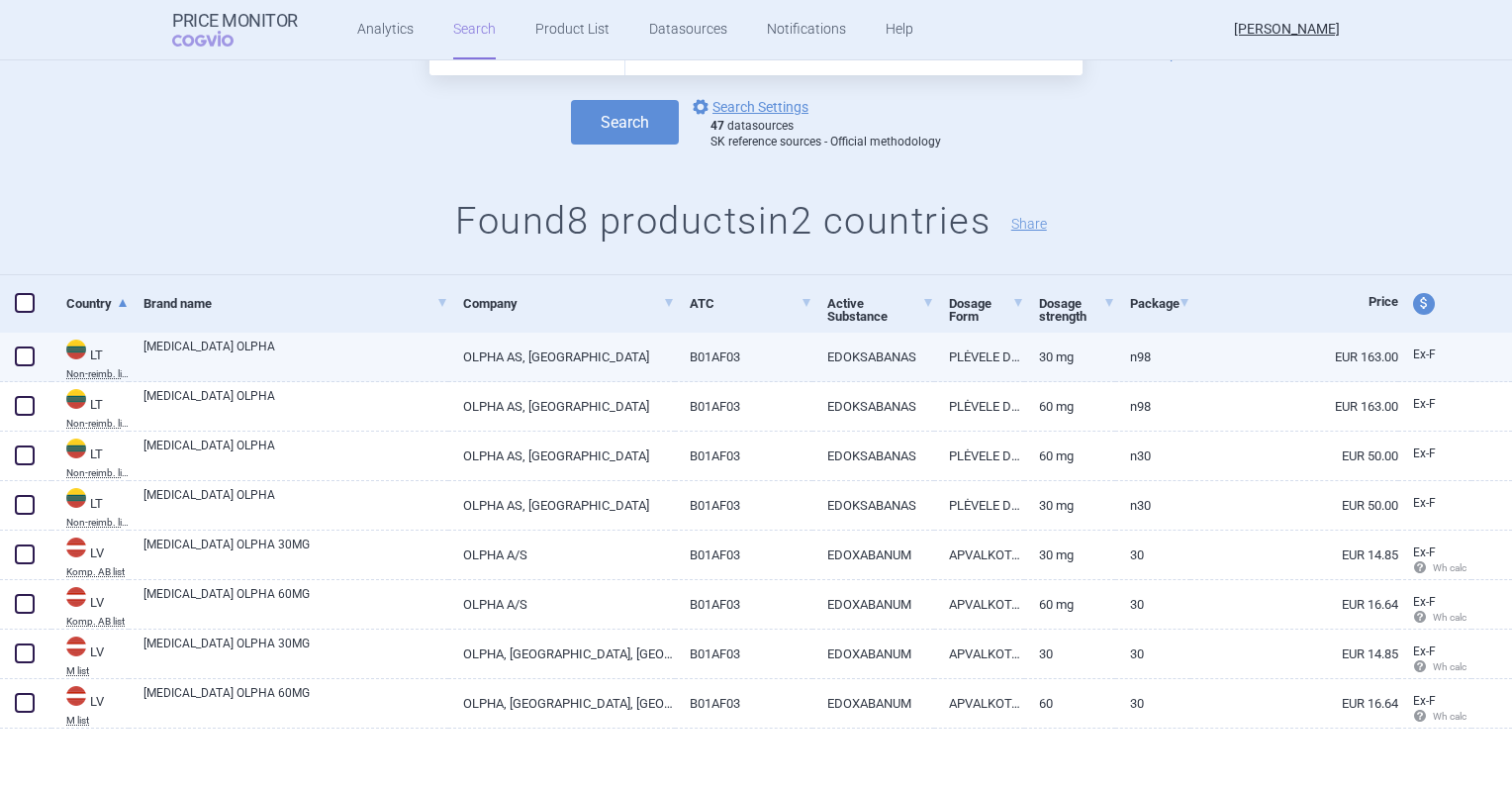 click at bounding box center [25, 356] 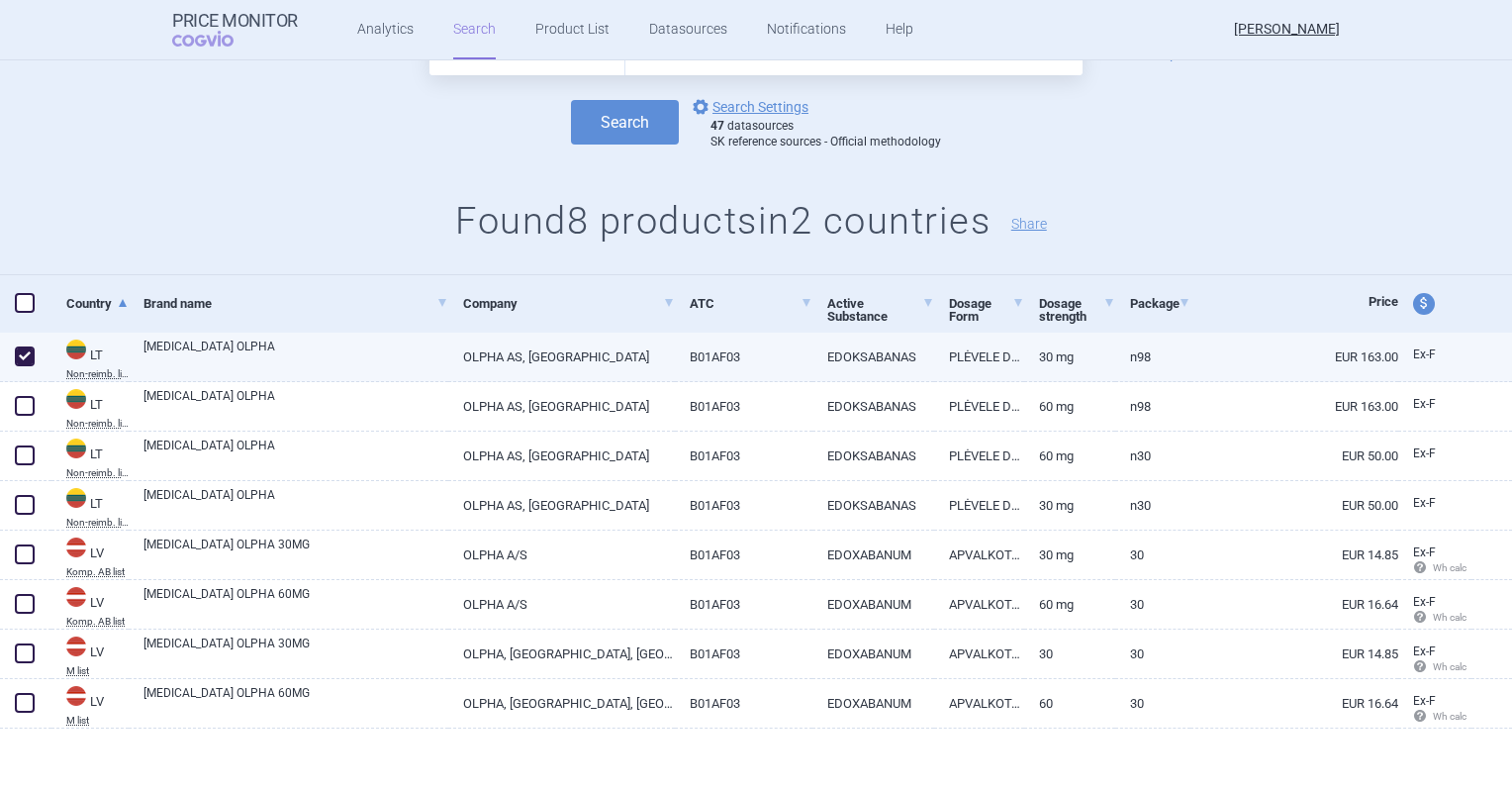 checkbox on "true" 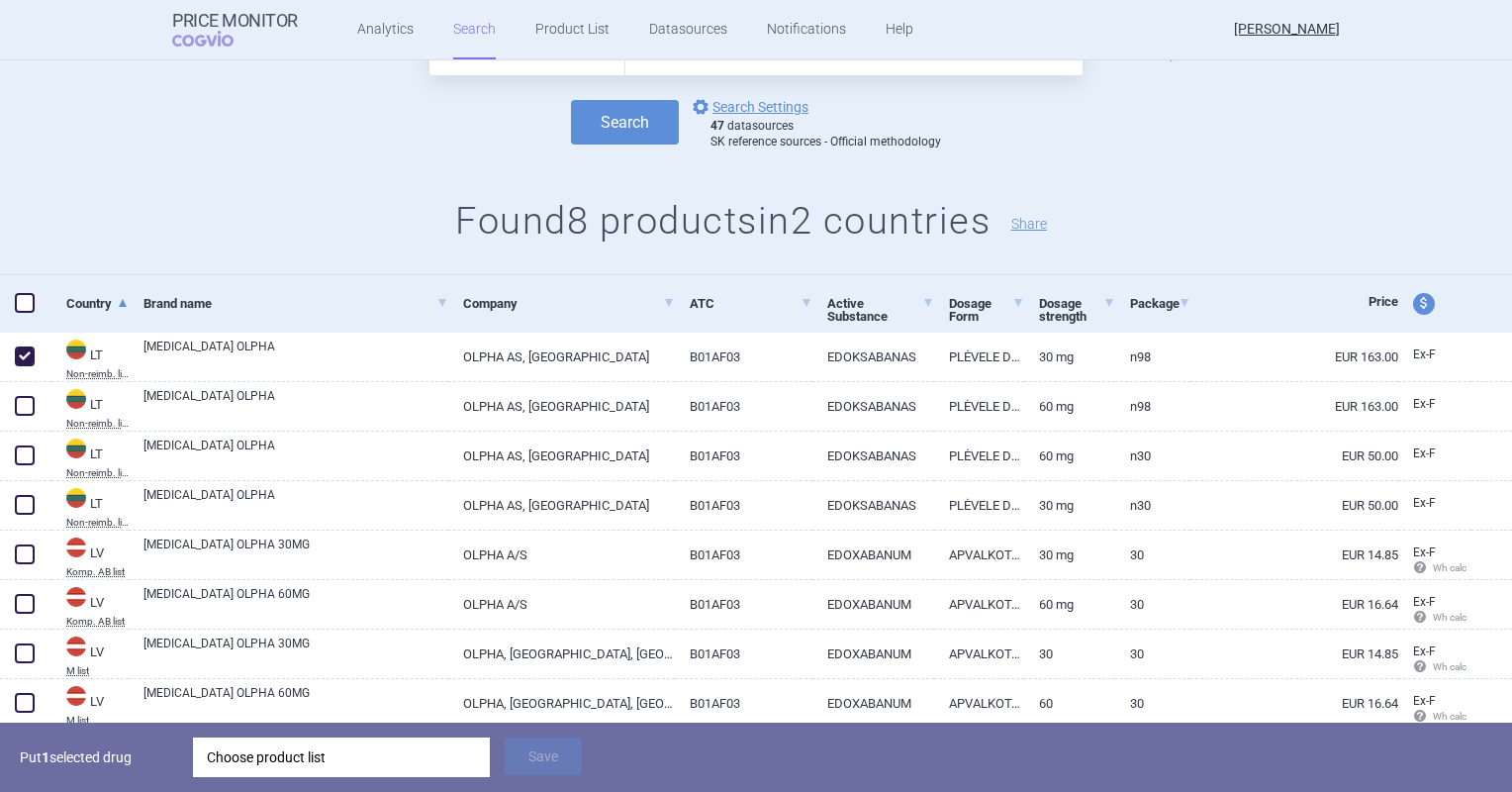 click on "Choose product list" at bounding box center [341, 757] 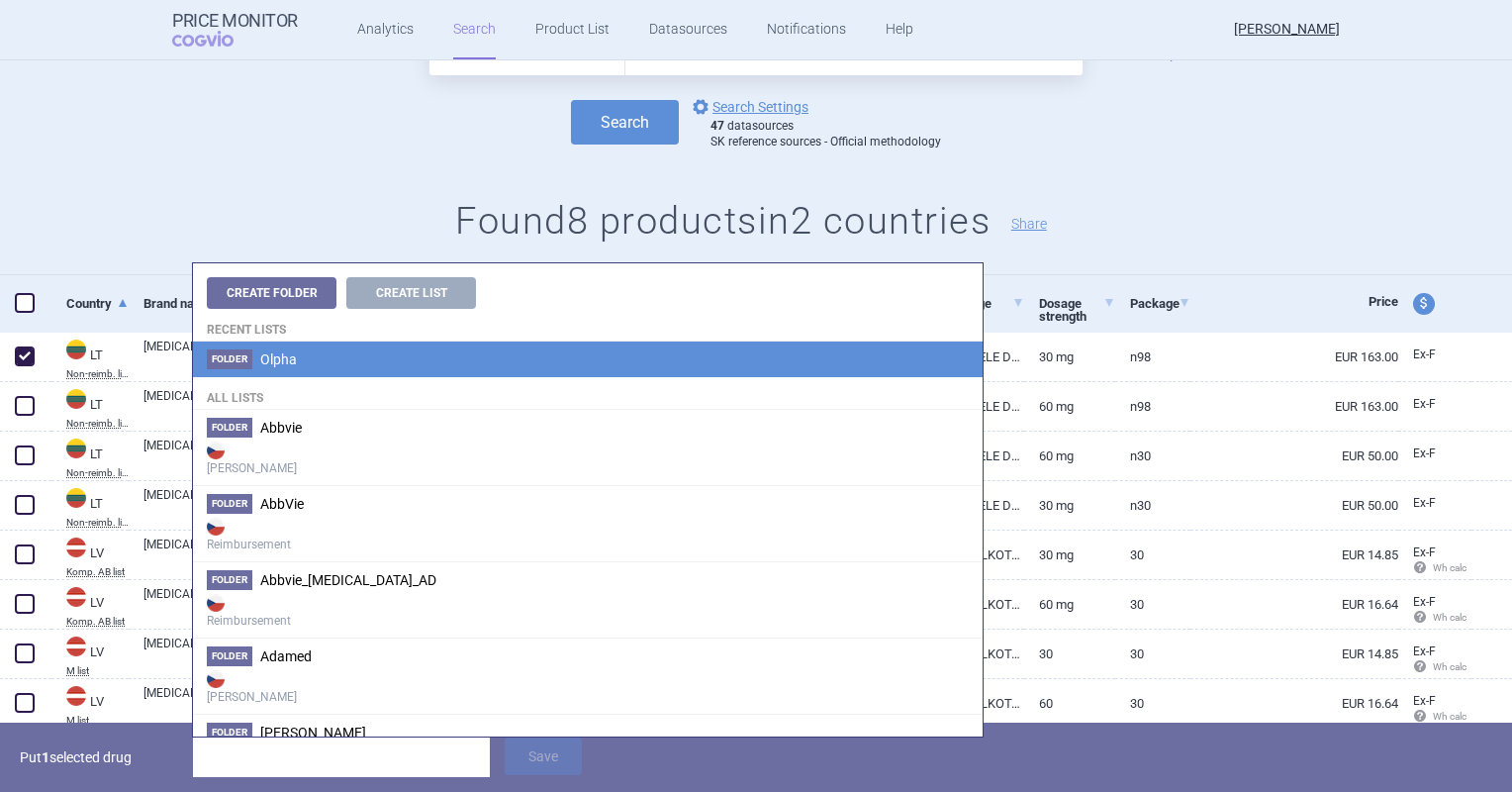 click on "Folder Olpha" at bounding box center (588, 359) 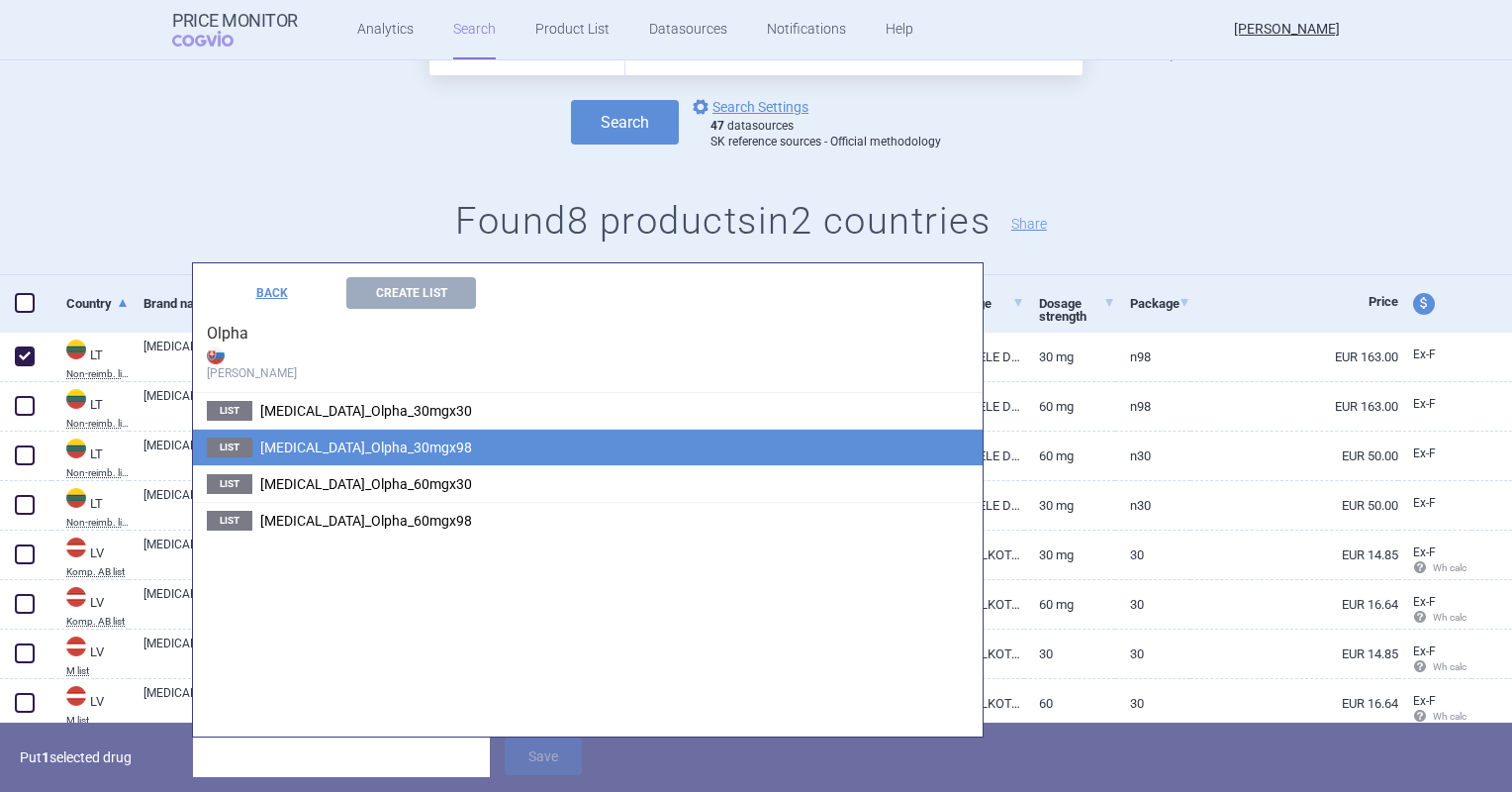 click on "[MEDICAL_DATA]_Olpha_30mgx98" at bounding box center [366, 447] 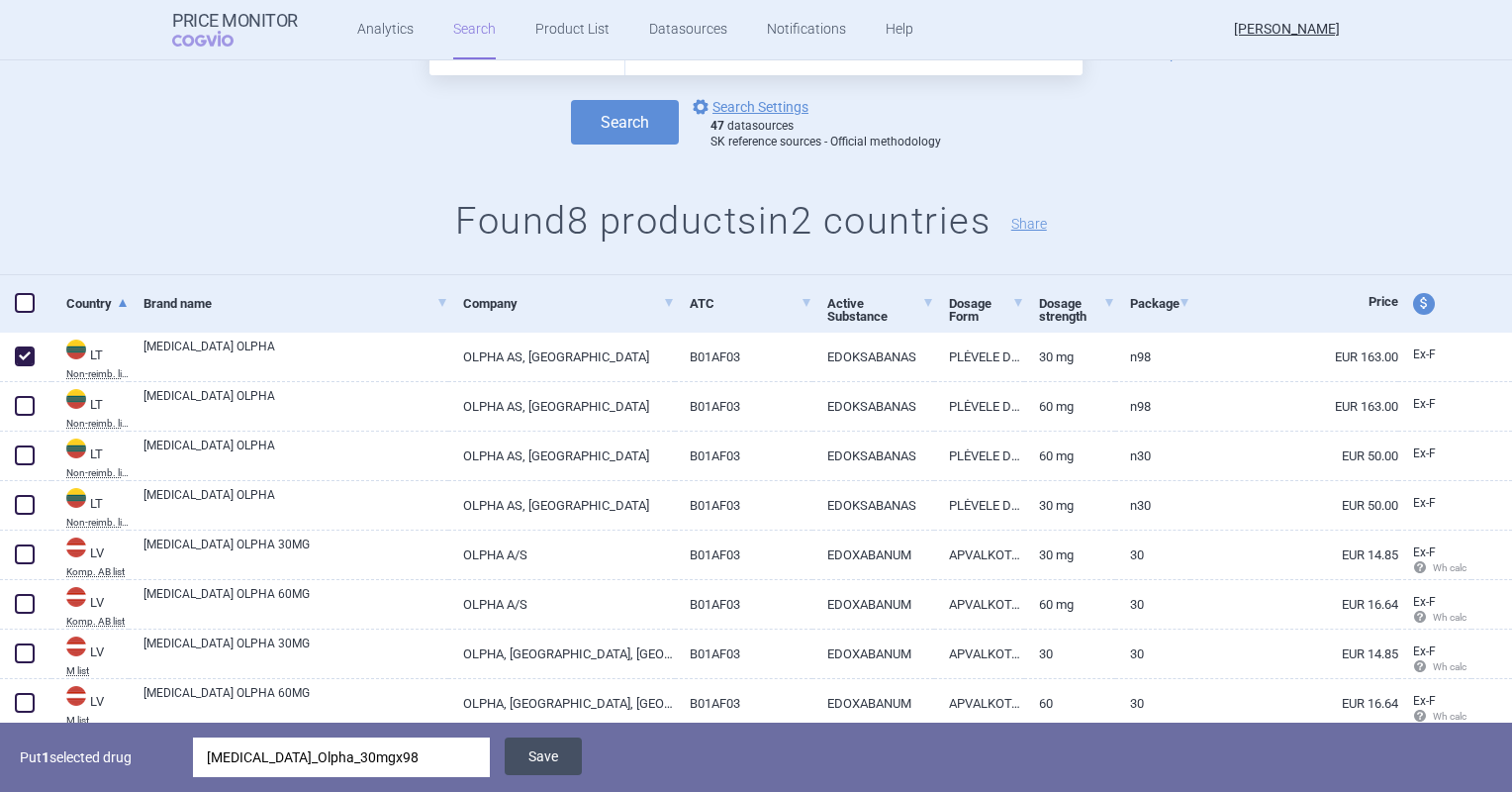 click on "Save" at bounding box center (543, 756) 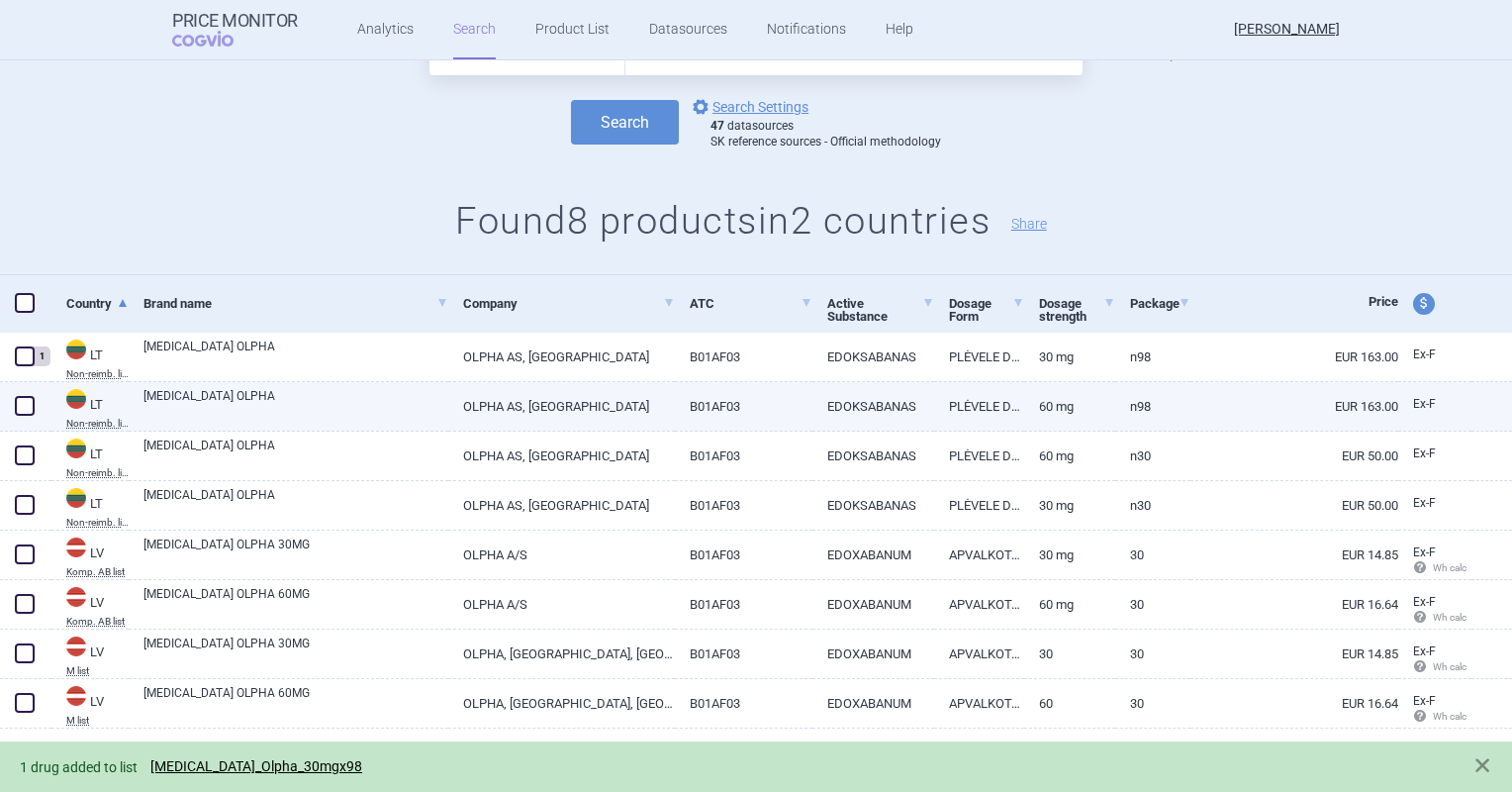 click at bounding box center (25, 406) 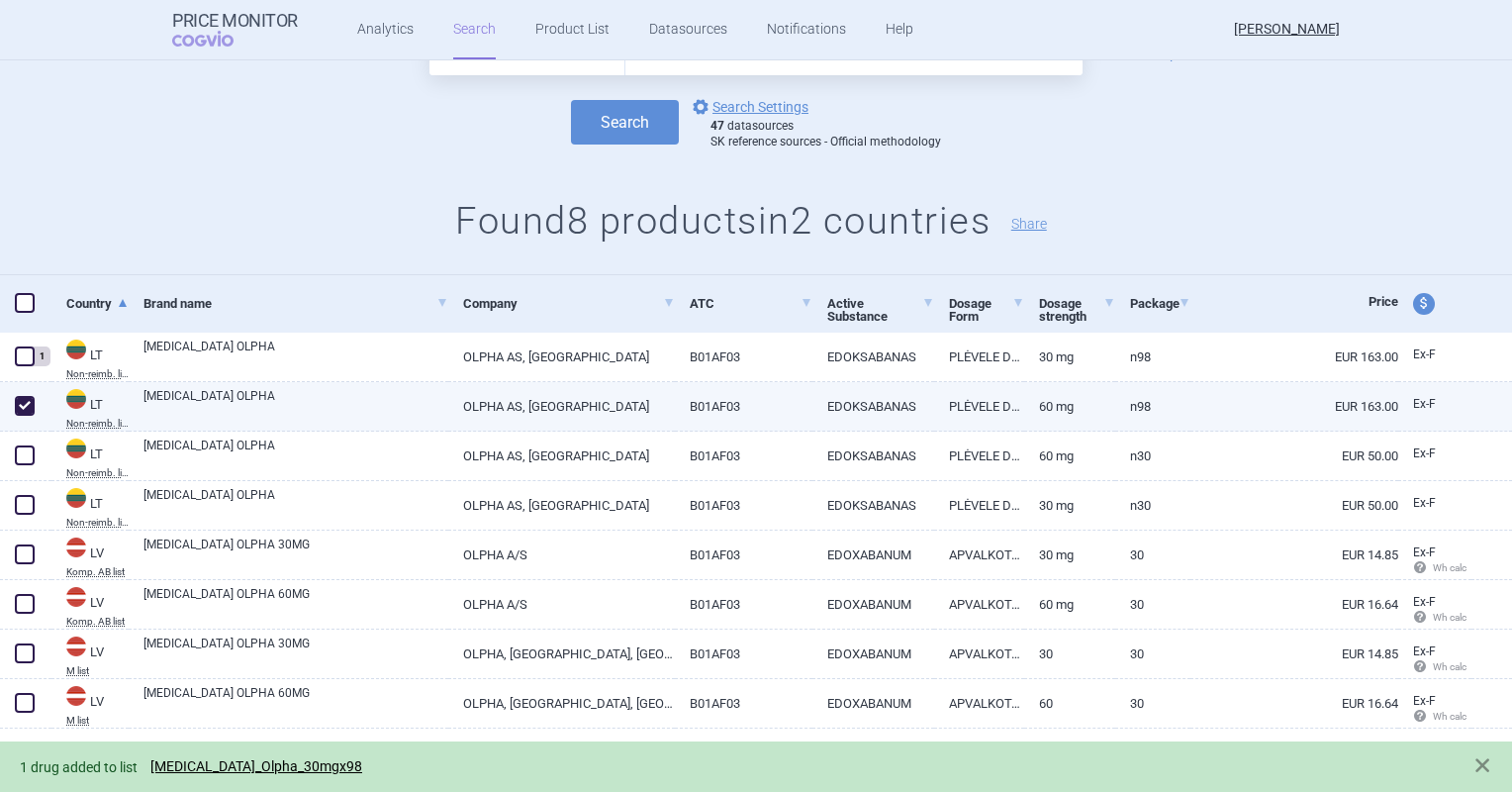 checkbox on "true" 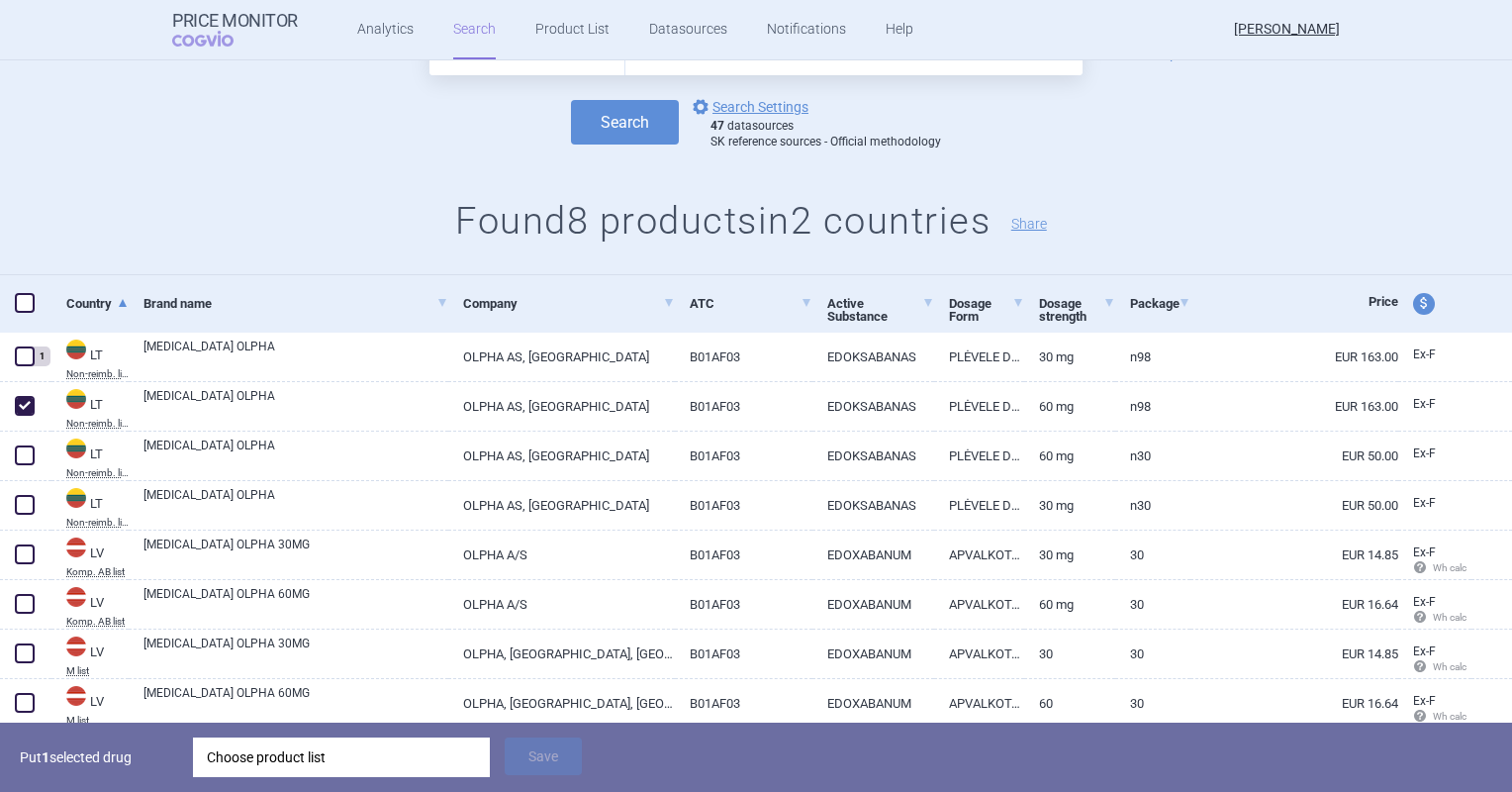 click on "Choose product list" at bounding box center [341, 757] 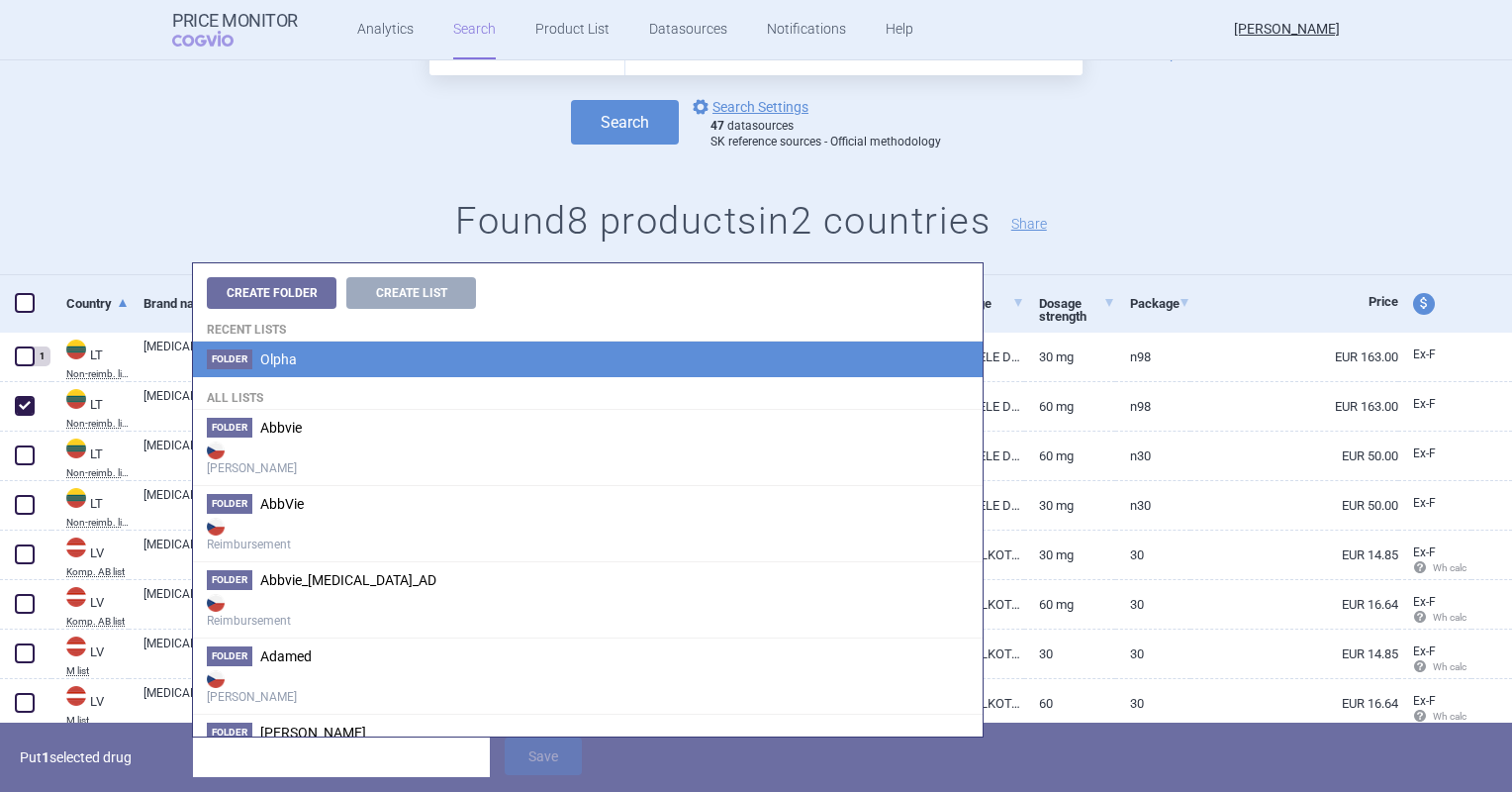 click on "Folder Olpha" at bounding box center (588, 359) 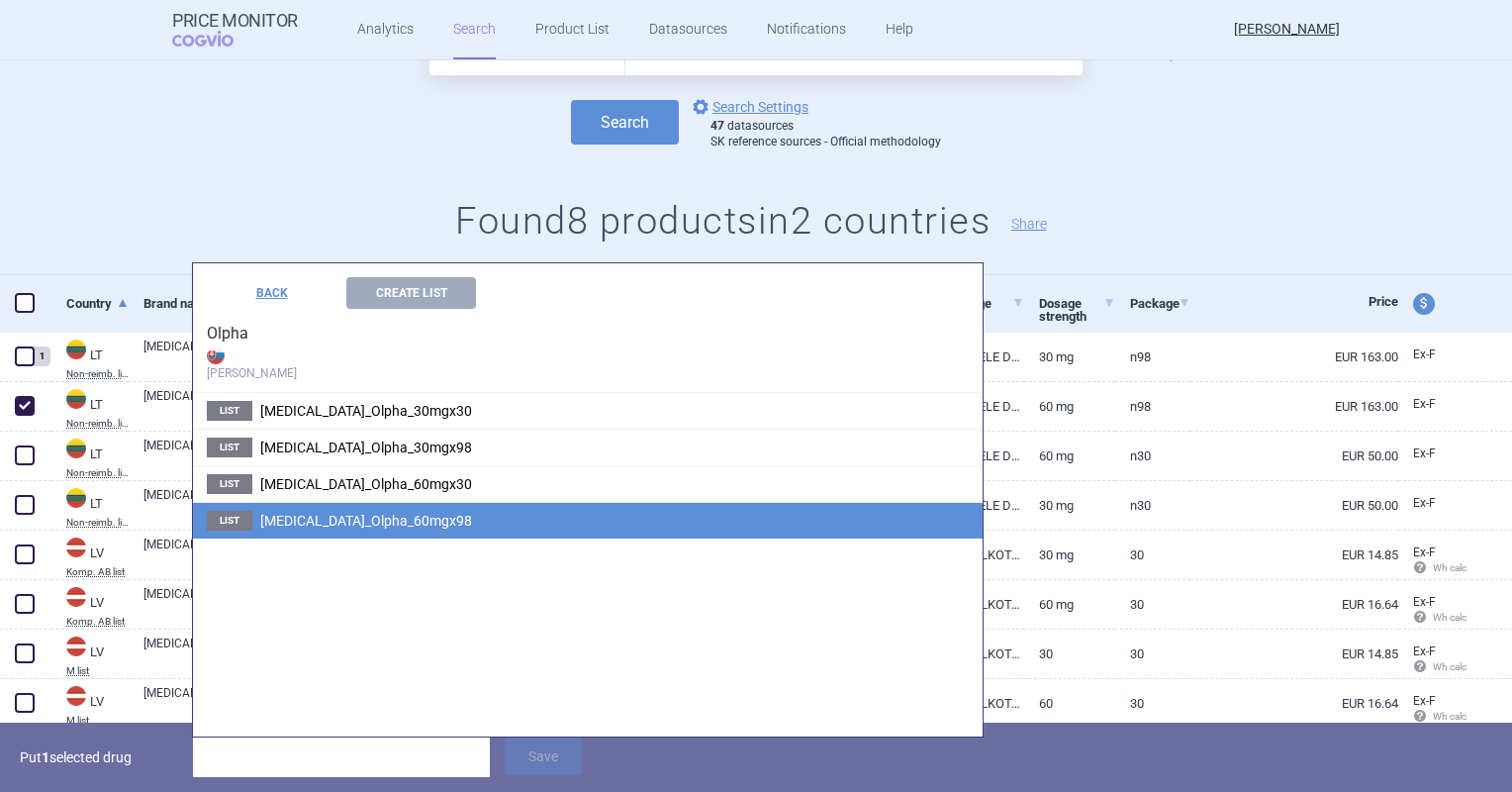 click on "List [MEDICAL_DATA]_Olpha_60mgx98" at bounding box center [588, 520] 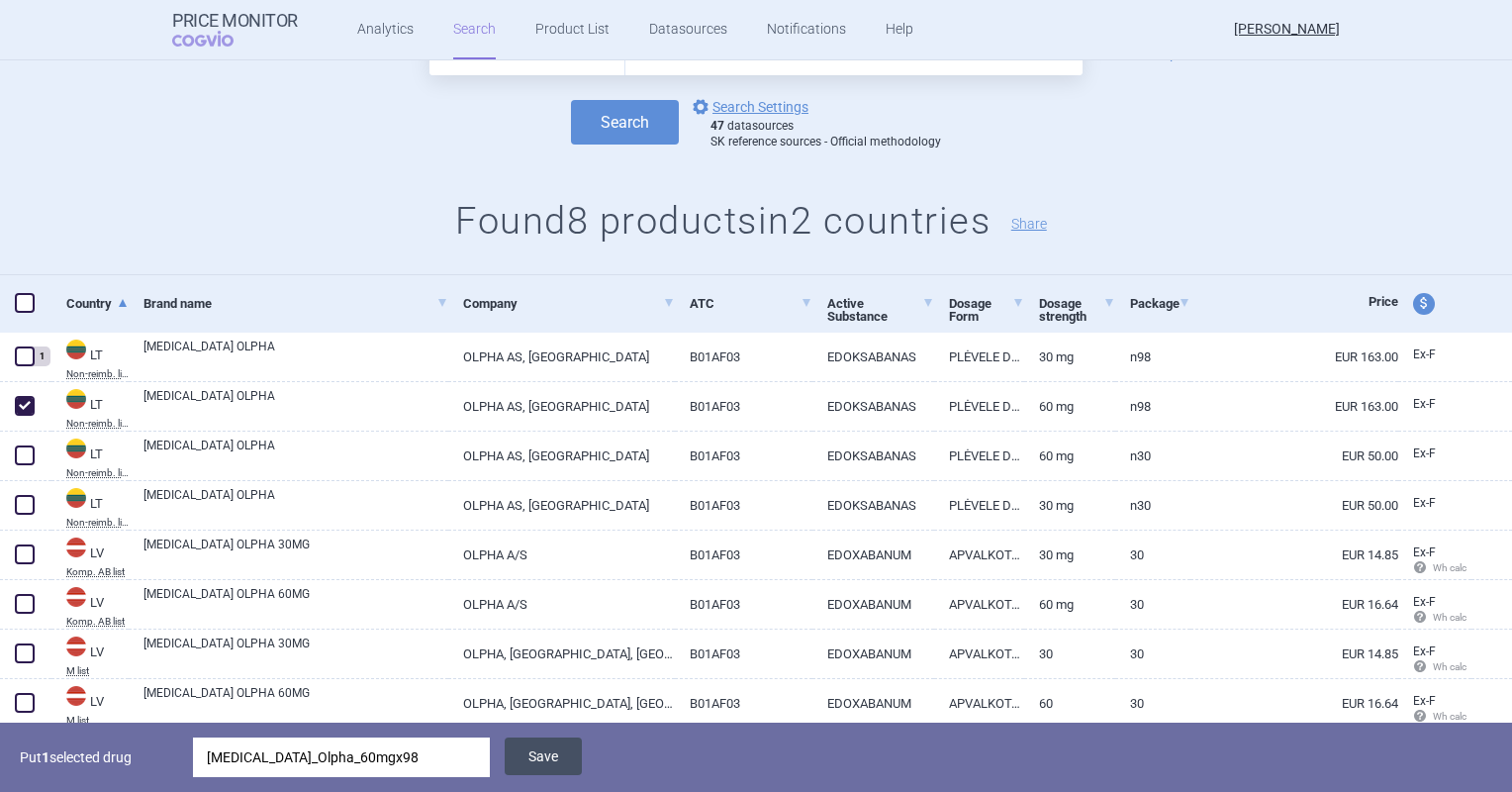 click on "Save" at bounding box center [543, 756] 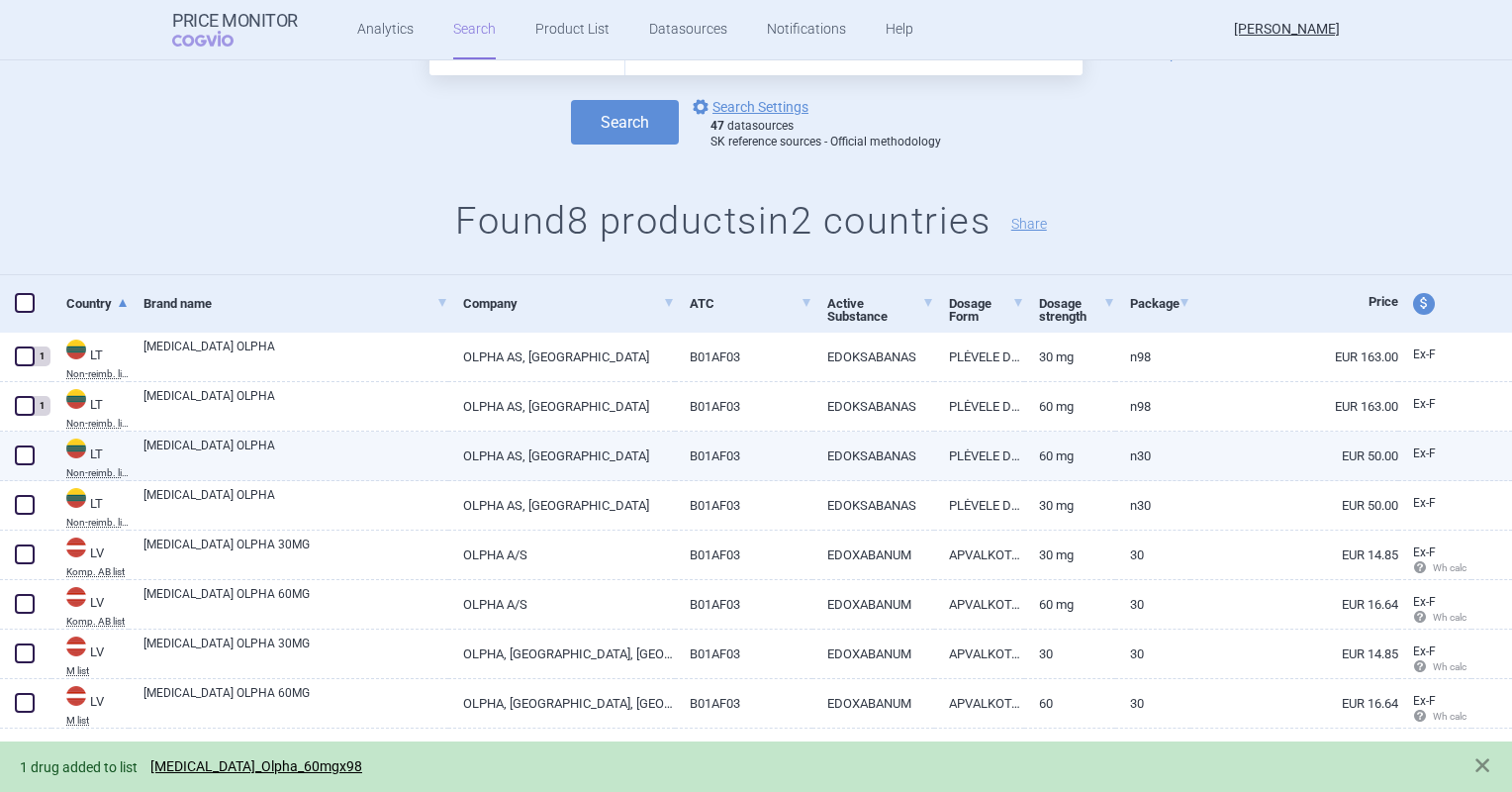click at bounding box center (25, 455) 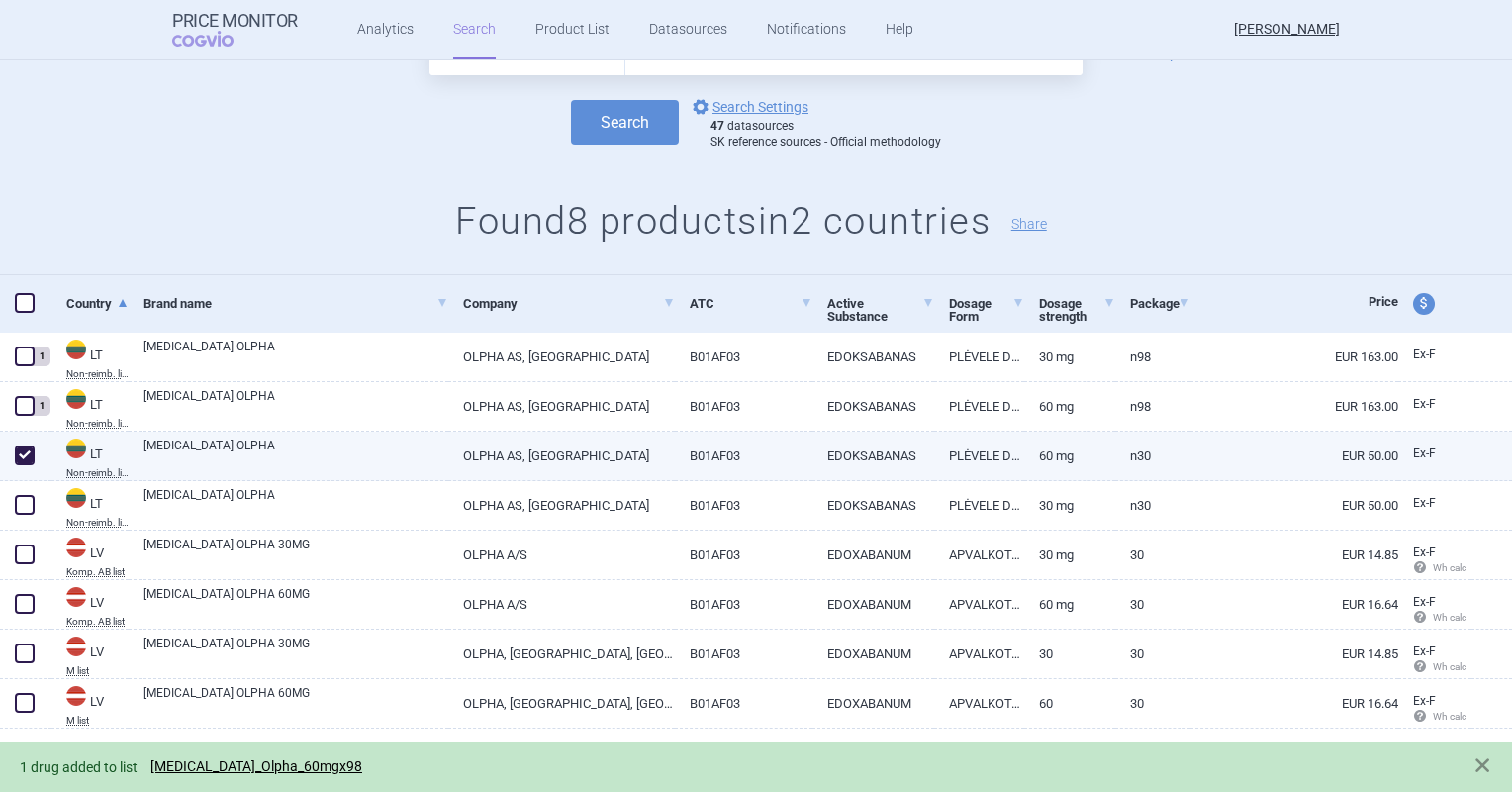 checkbox on "true" 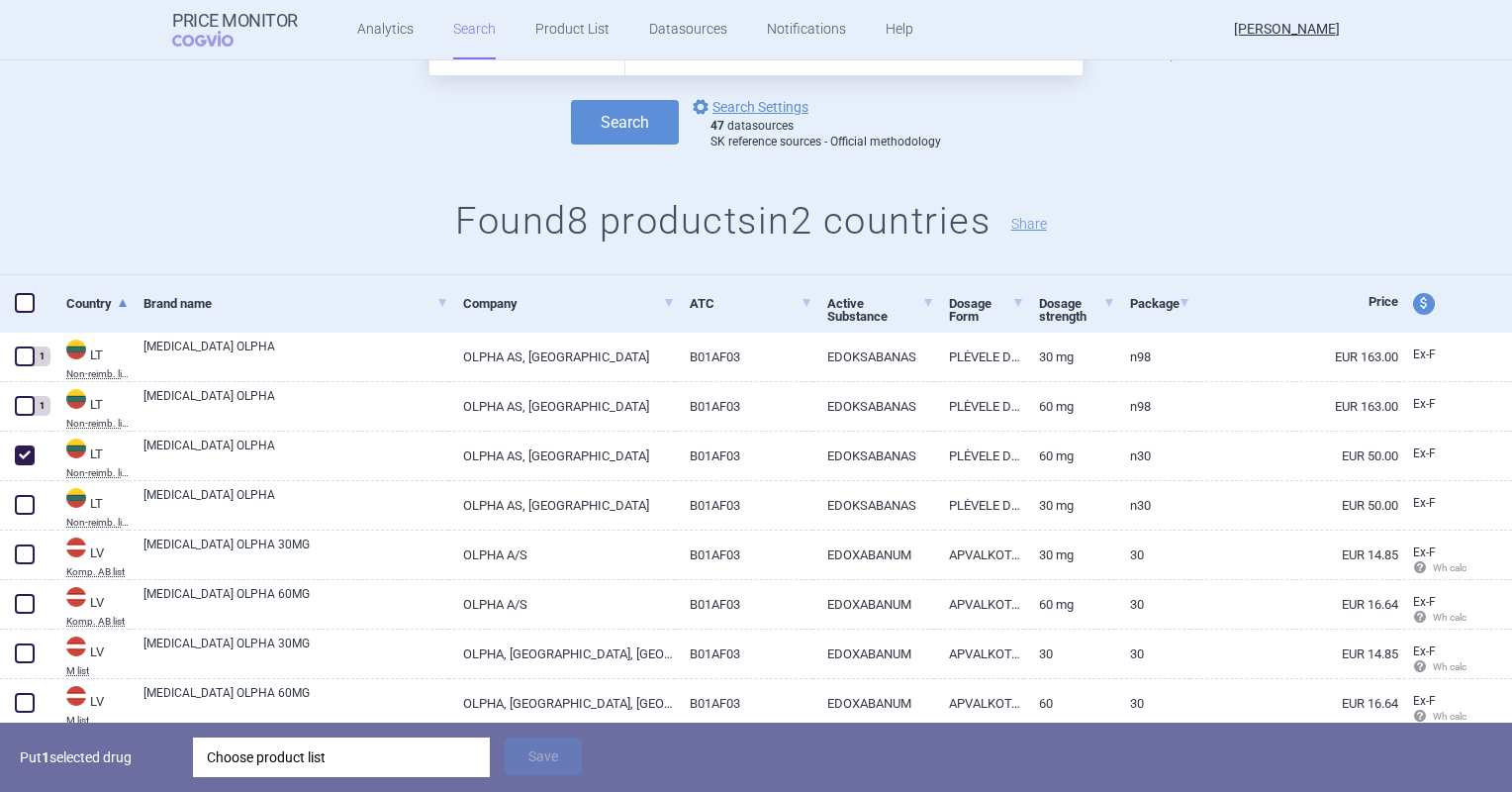 click on "Choose product list" at bounding box center [341, 757] 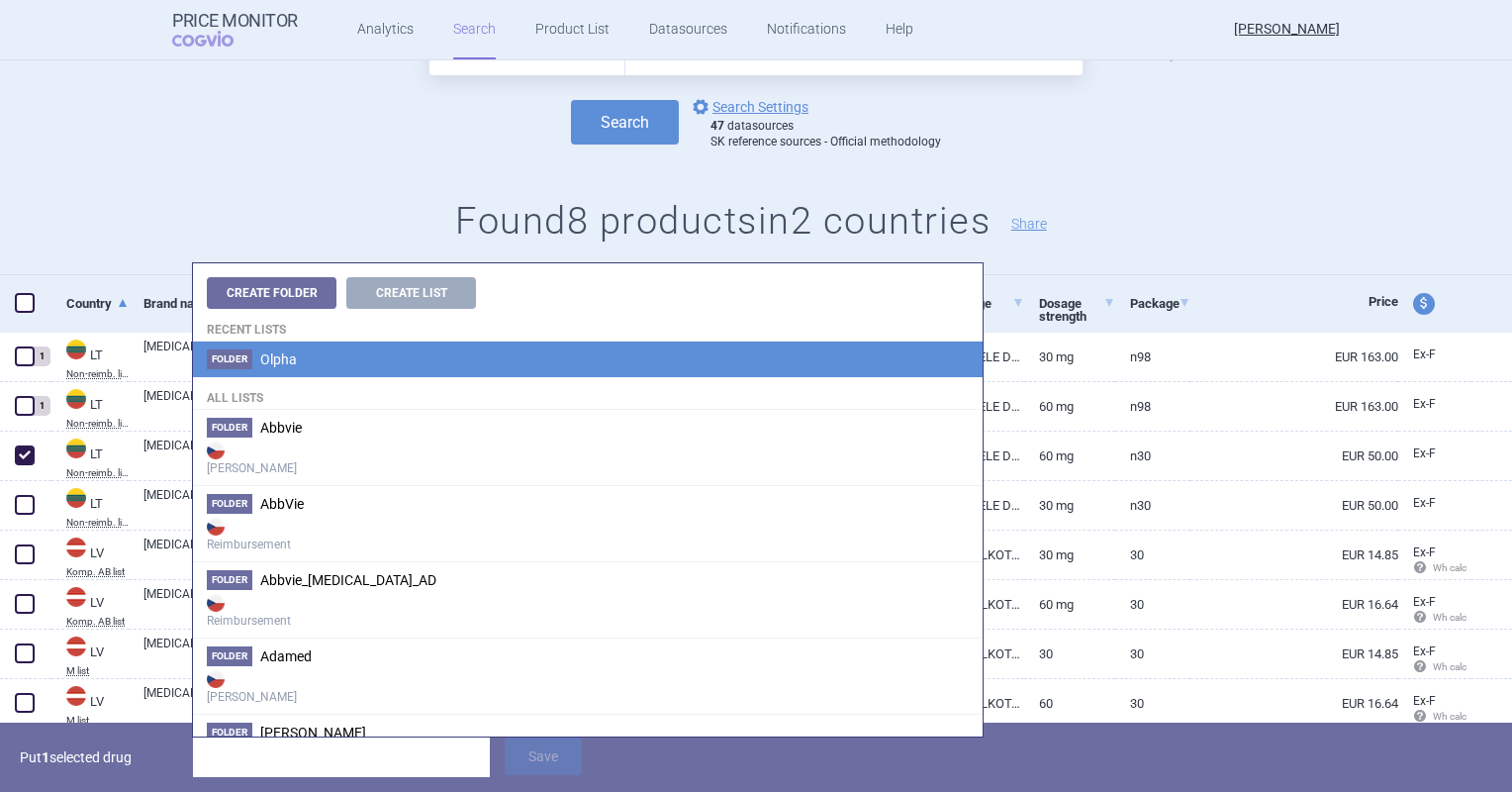 click on "Folder Olpha" at bounding box center [588, 359] 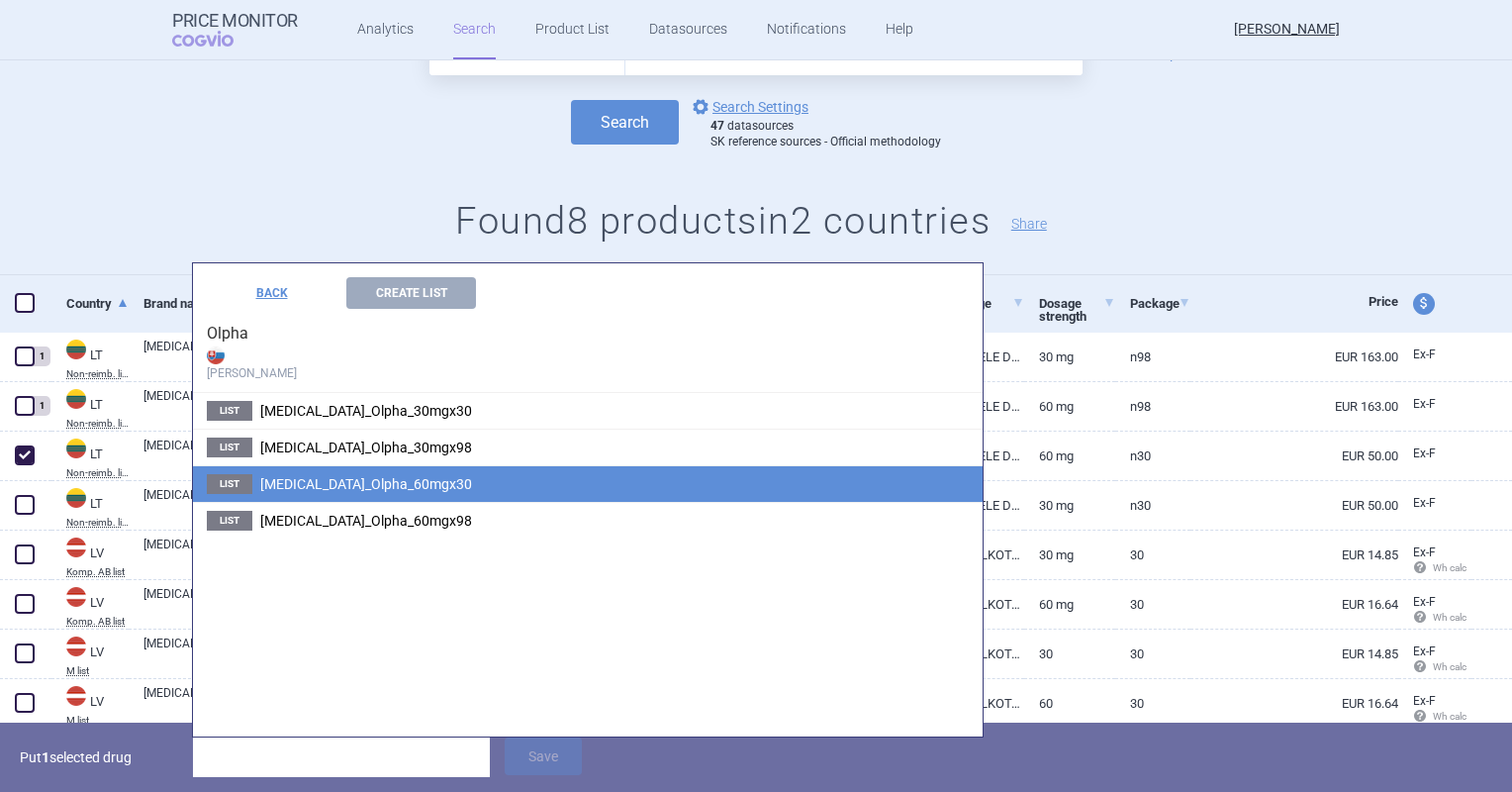 click on "List [MEDICAL_DATA]_Olpha_60mgx30" at bounding box center [588, 483] 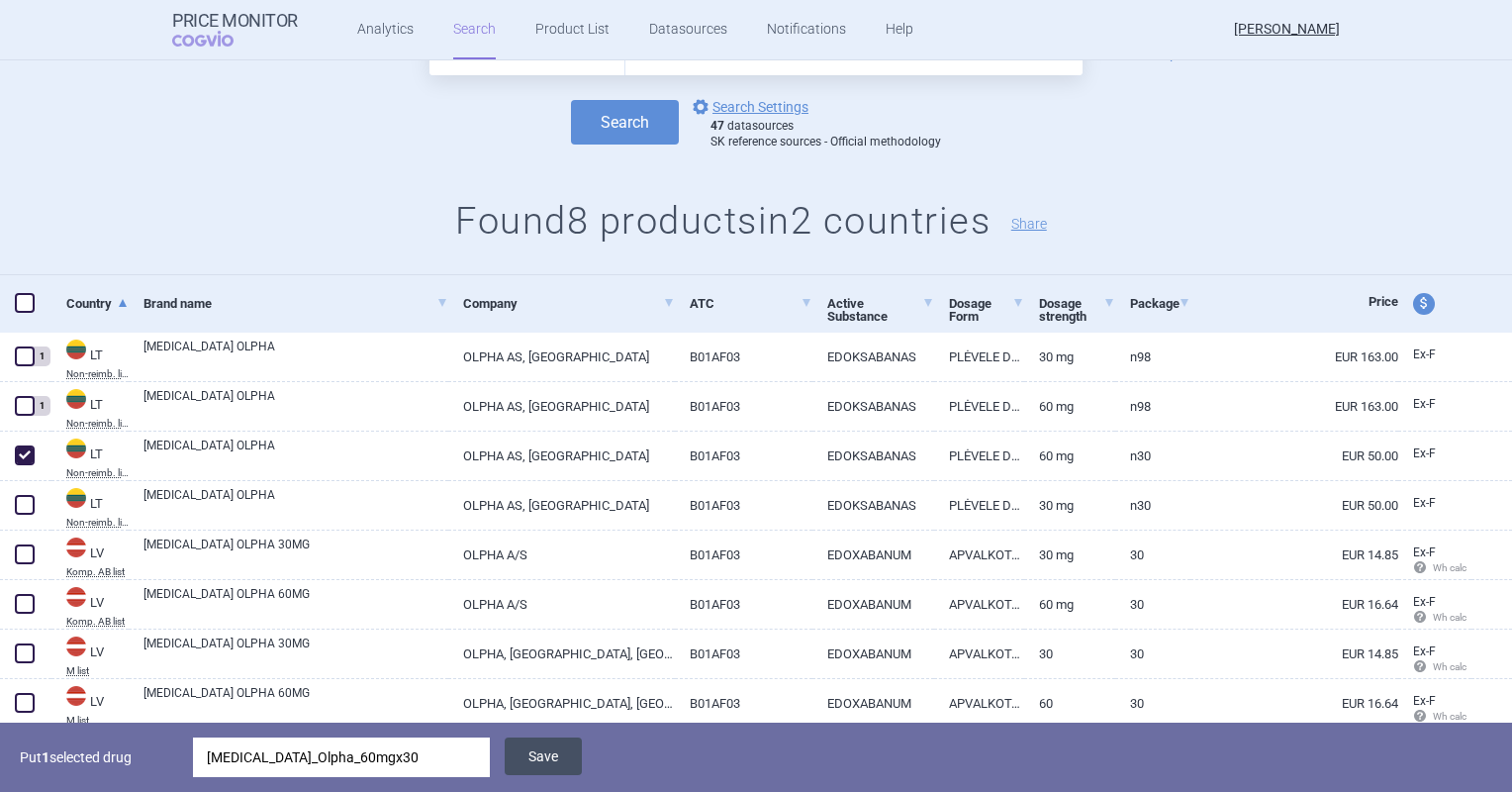 click on "Save" at bounding box center [543, 756] 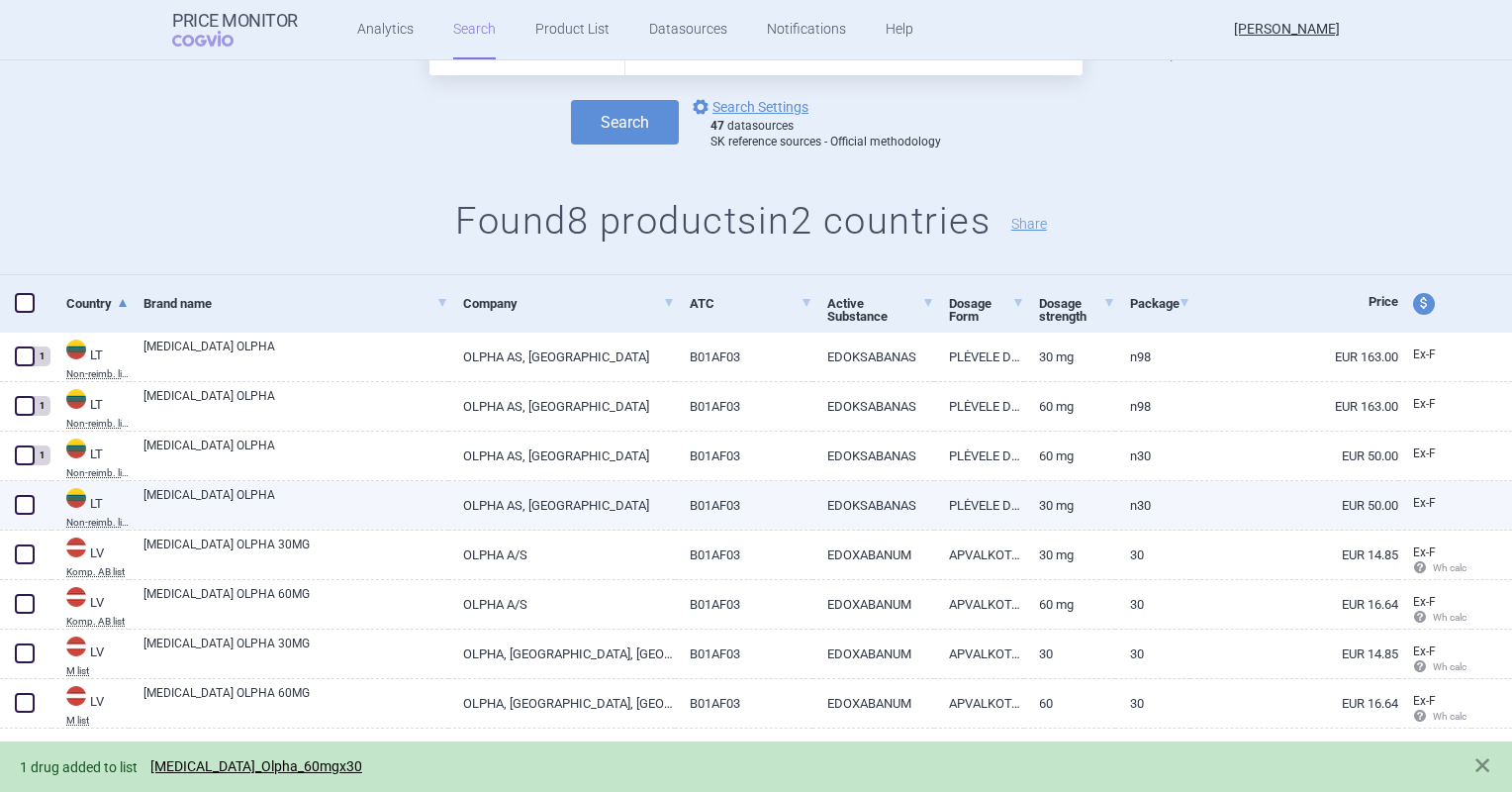 click at bounding box center (25, 505) 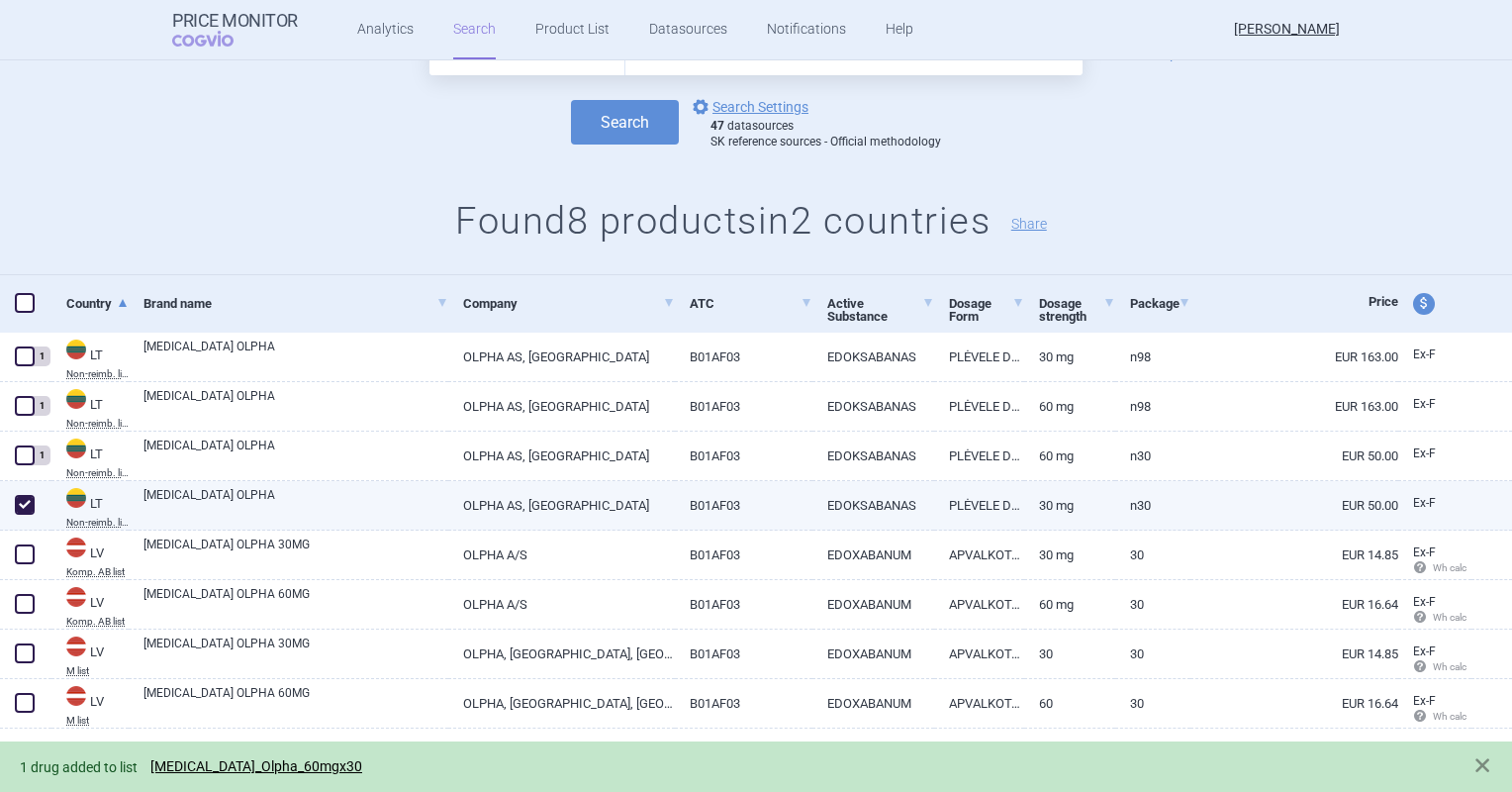 checkbox on "true" 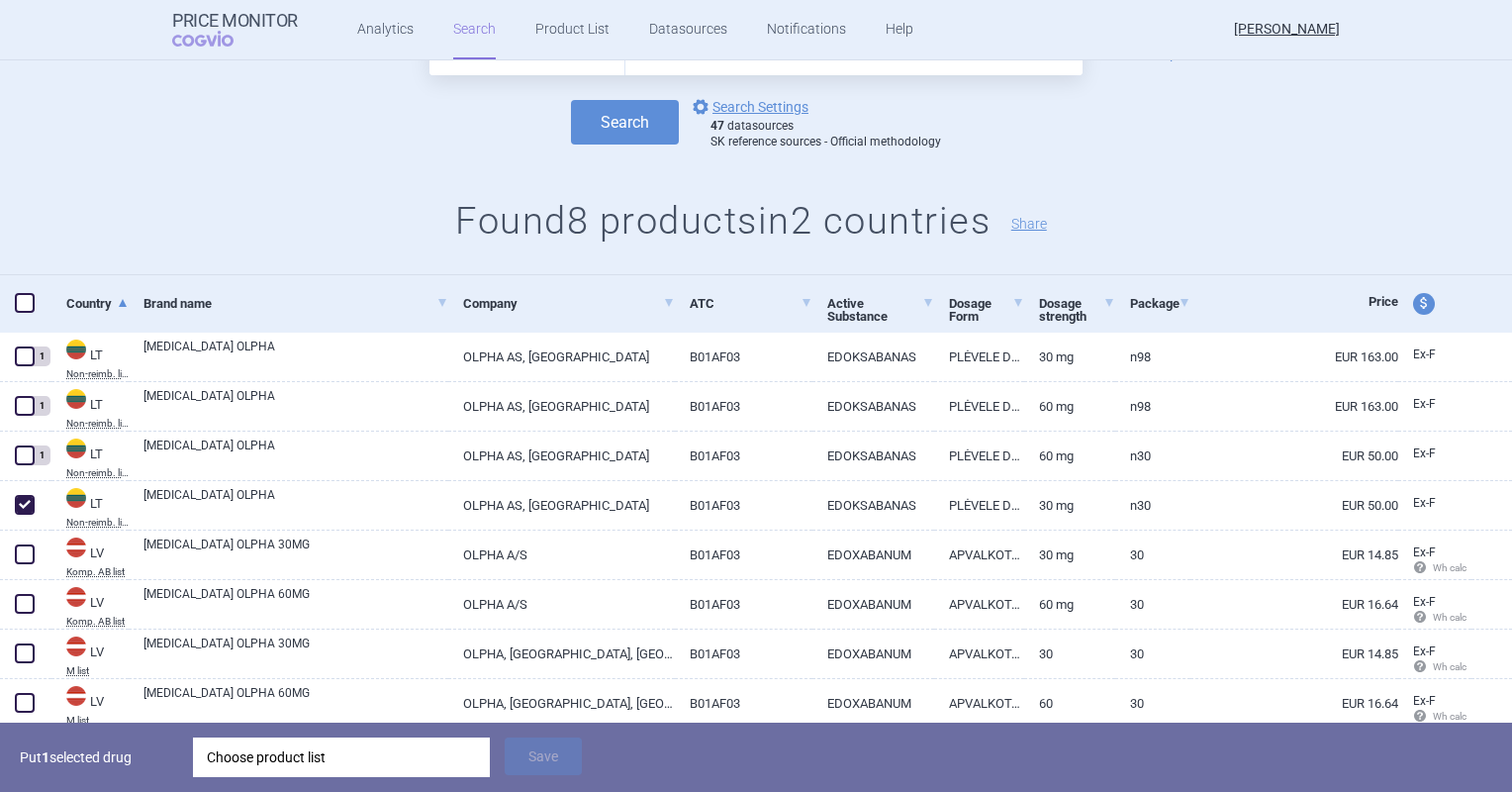 click on "Choose product list" at bounding box center (341, 757) 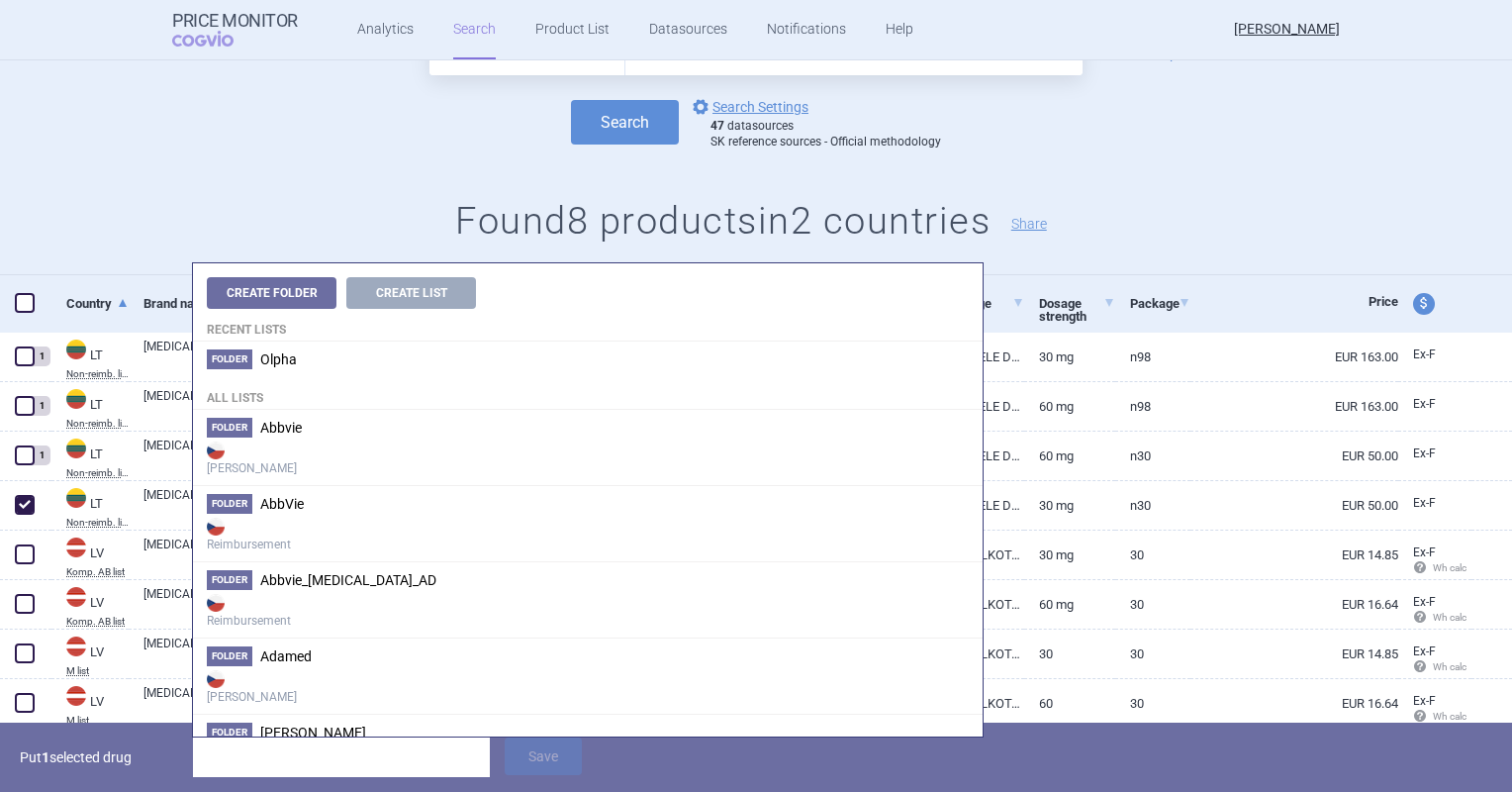 click on "All lists" at bounding box center [588, 393] 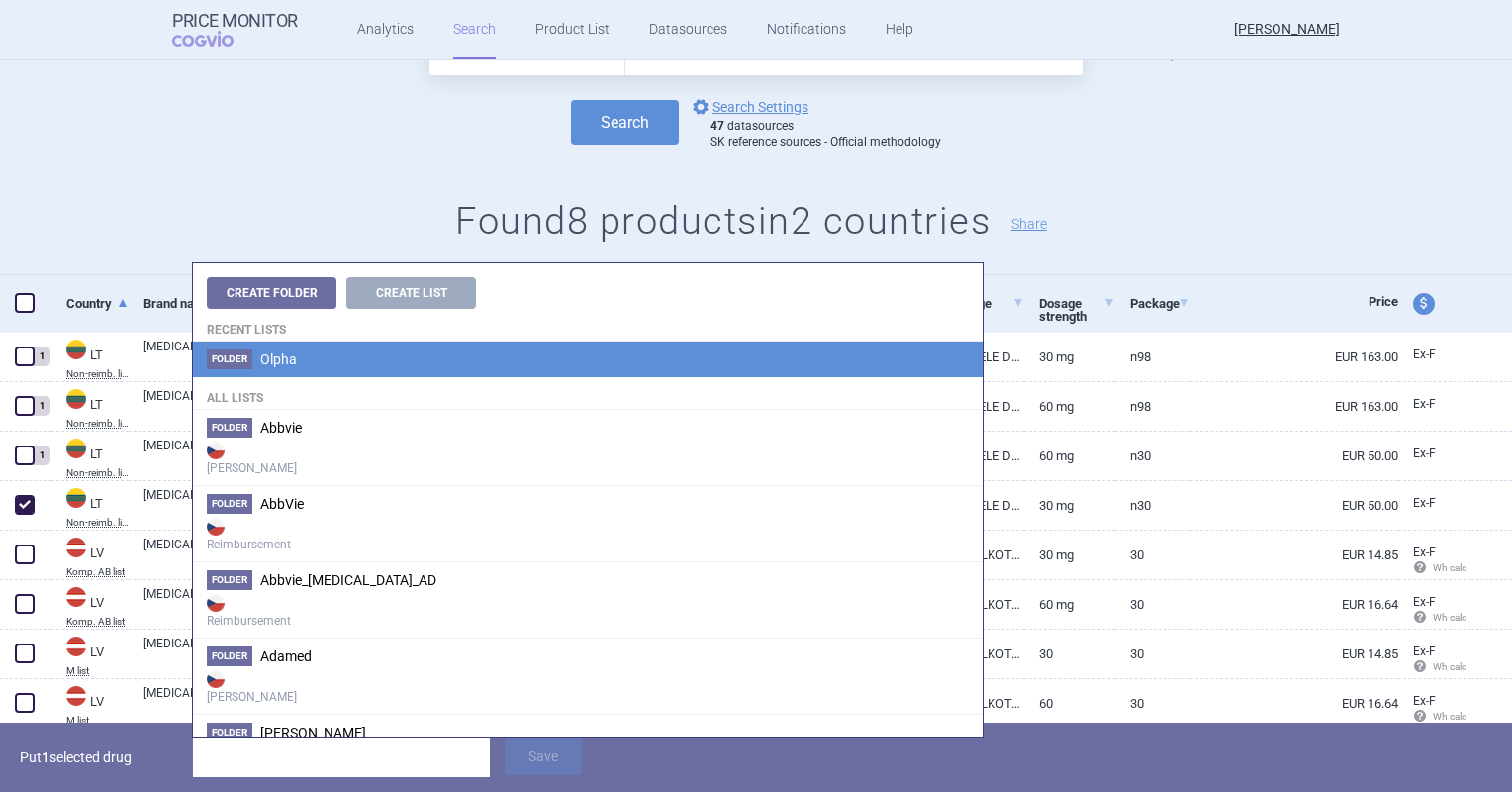 click on "Folder Olpha" at bounding box center [588, 359] 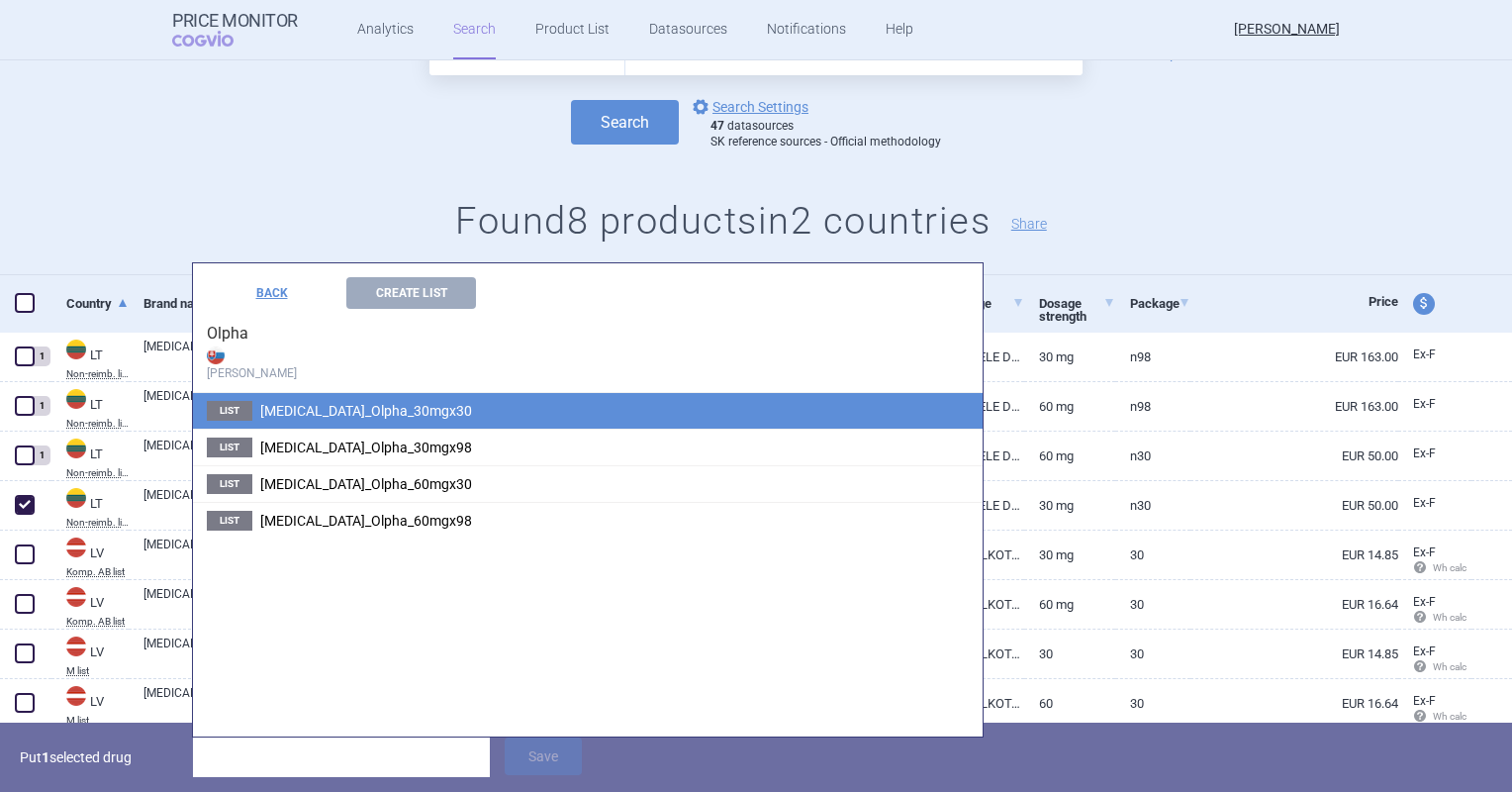 click on "List [MEDICAL_DATA]_Olpha_30mgx30" at bounding box center (588, 411) 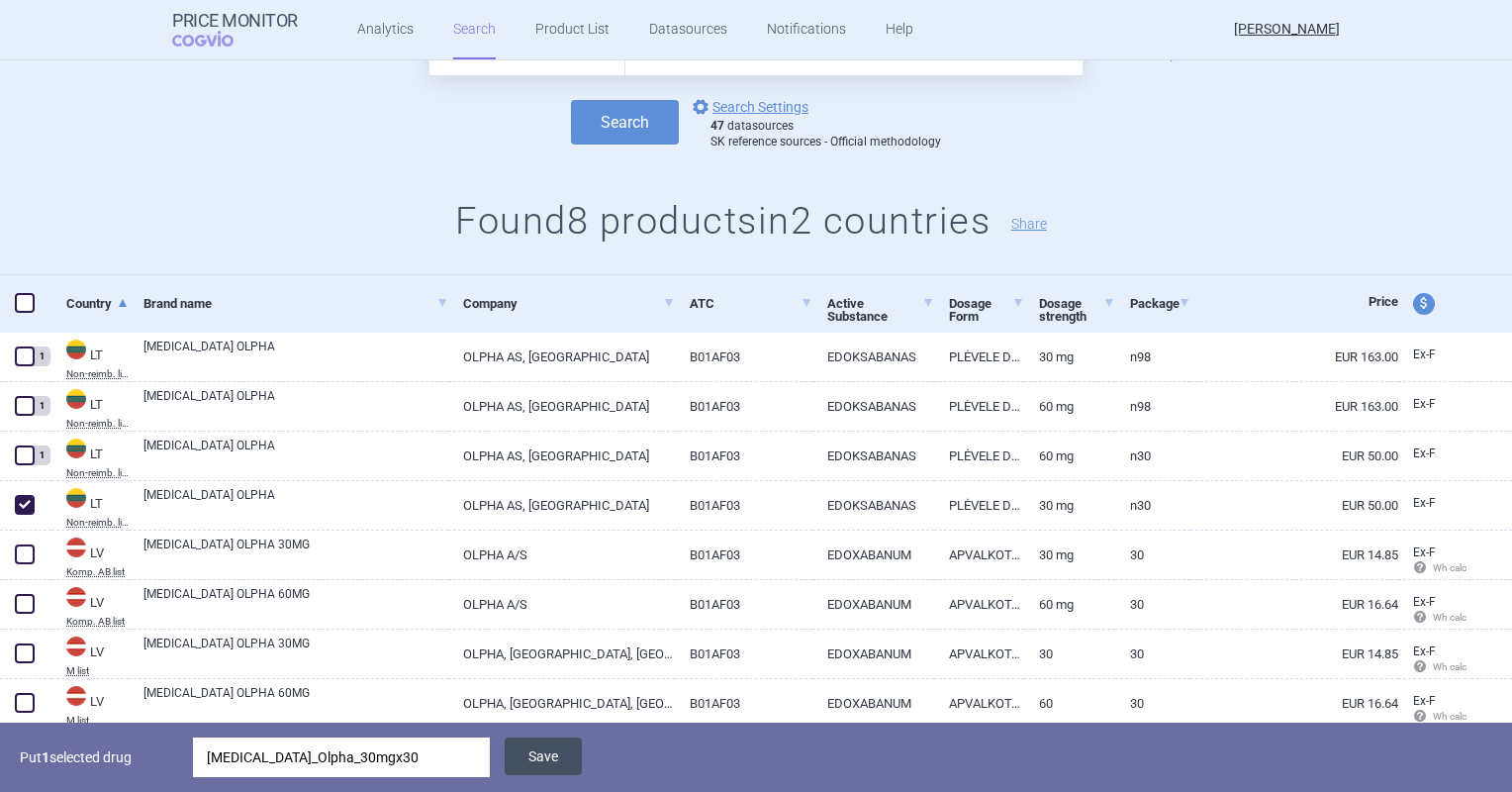 click on "Save" at bounding box center [543, 756] 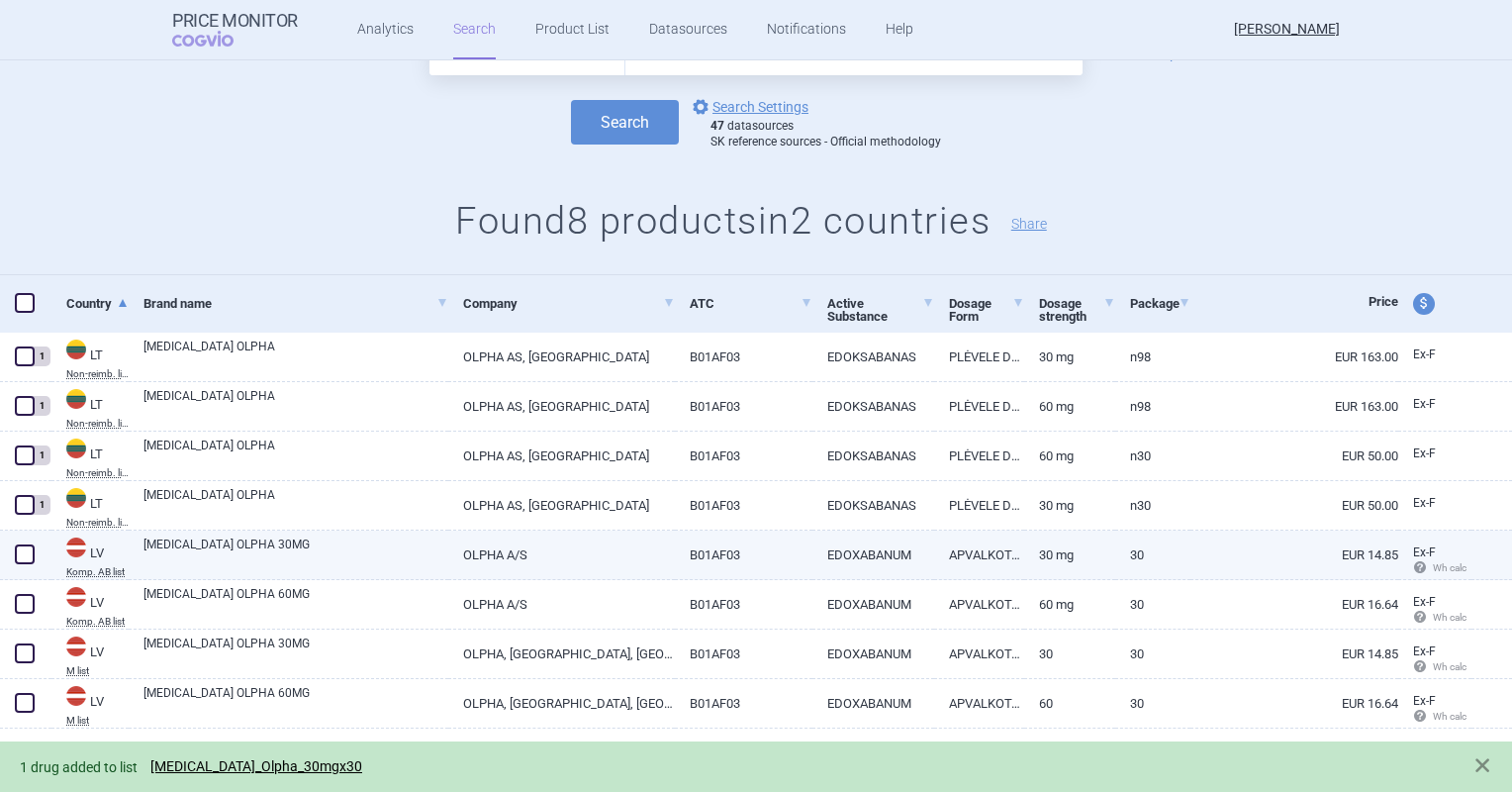 click at bounding box center [25, 554] 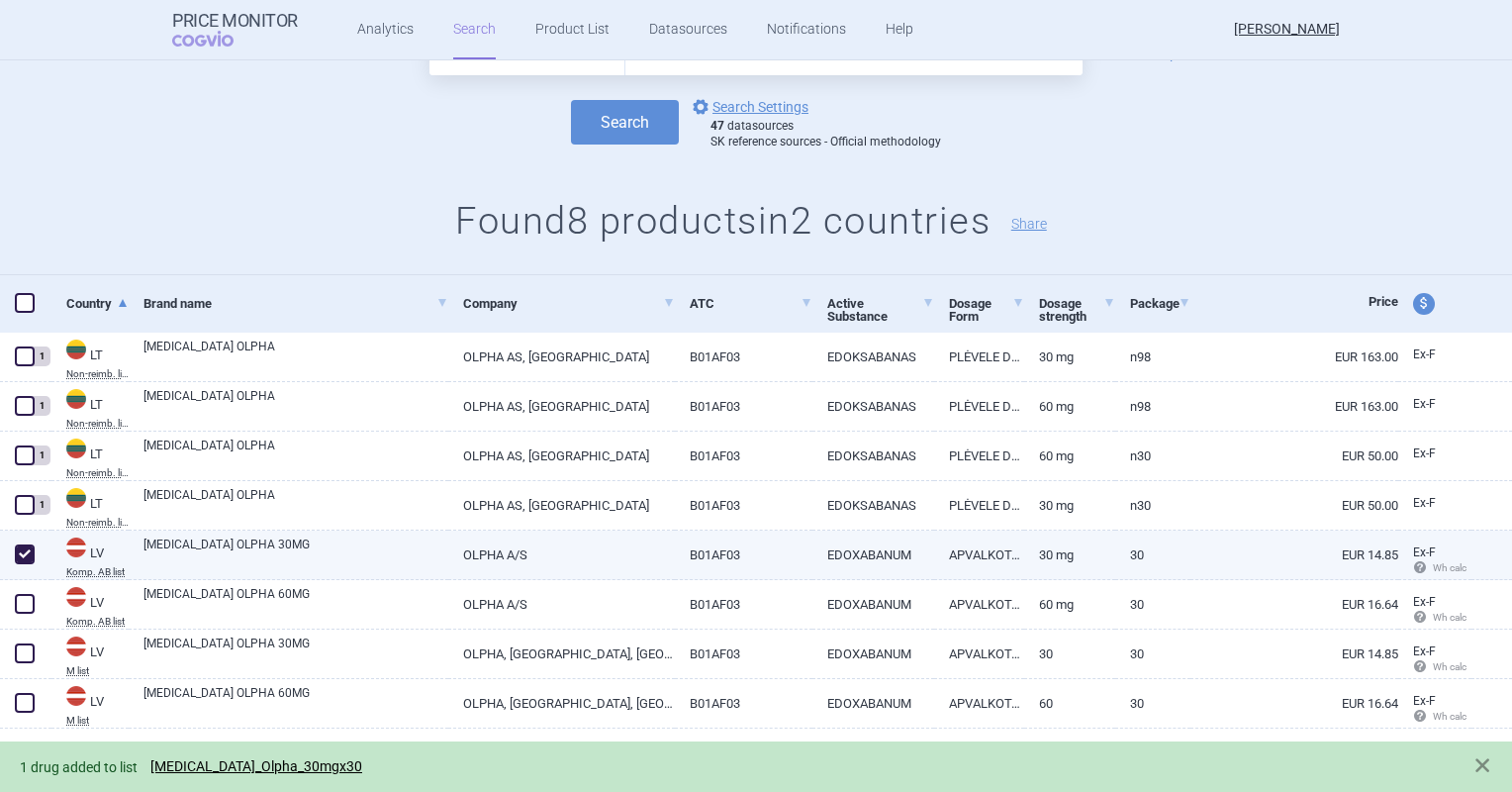 checkbox on "true" 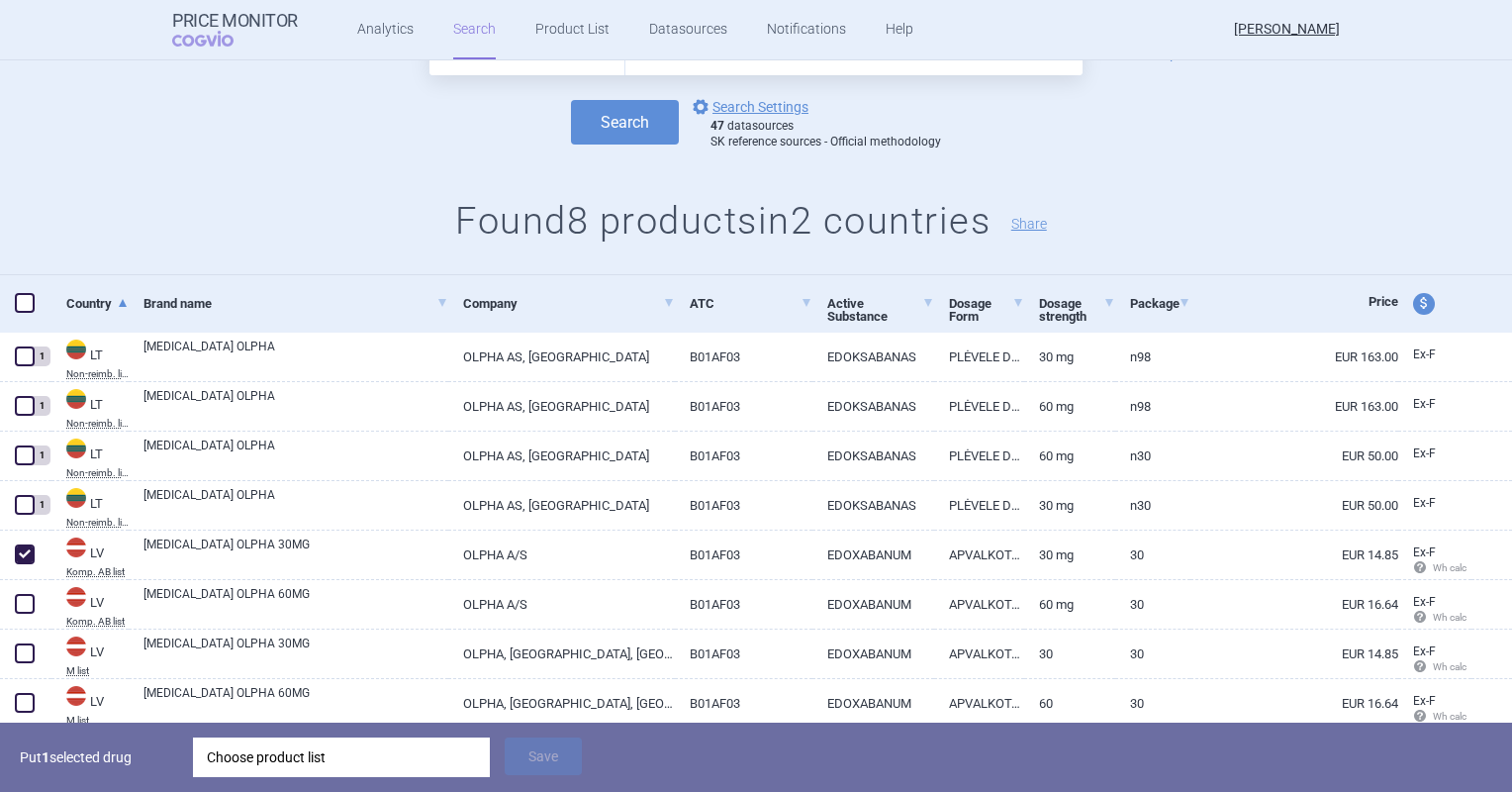 click on "Choose product list" at bounding box center [341, 757] 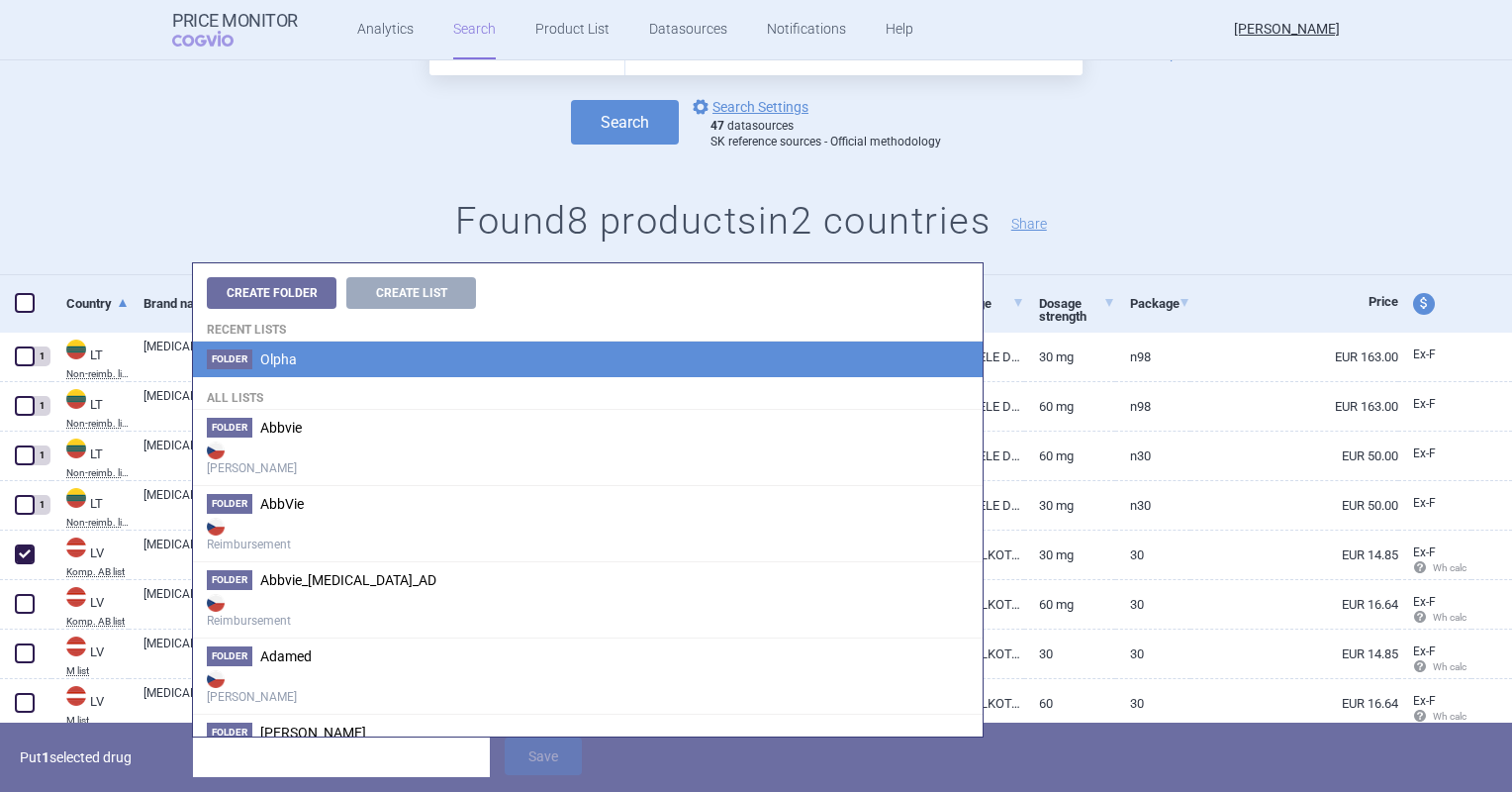 click on "Olpha" at bounding box center (278, 359) 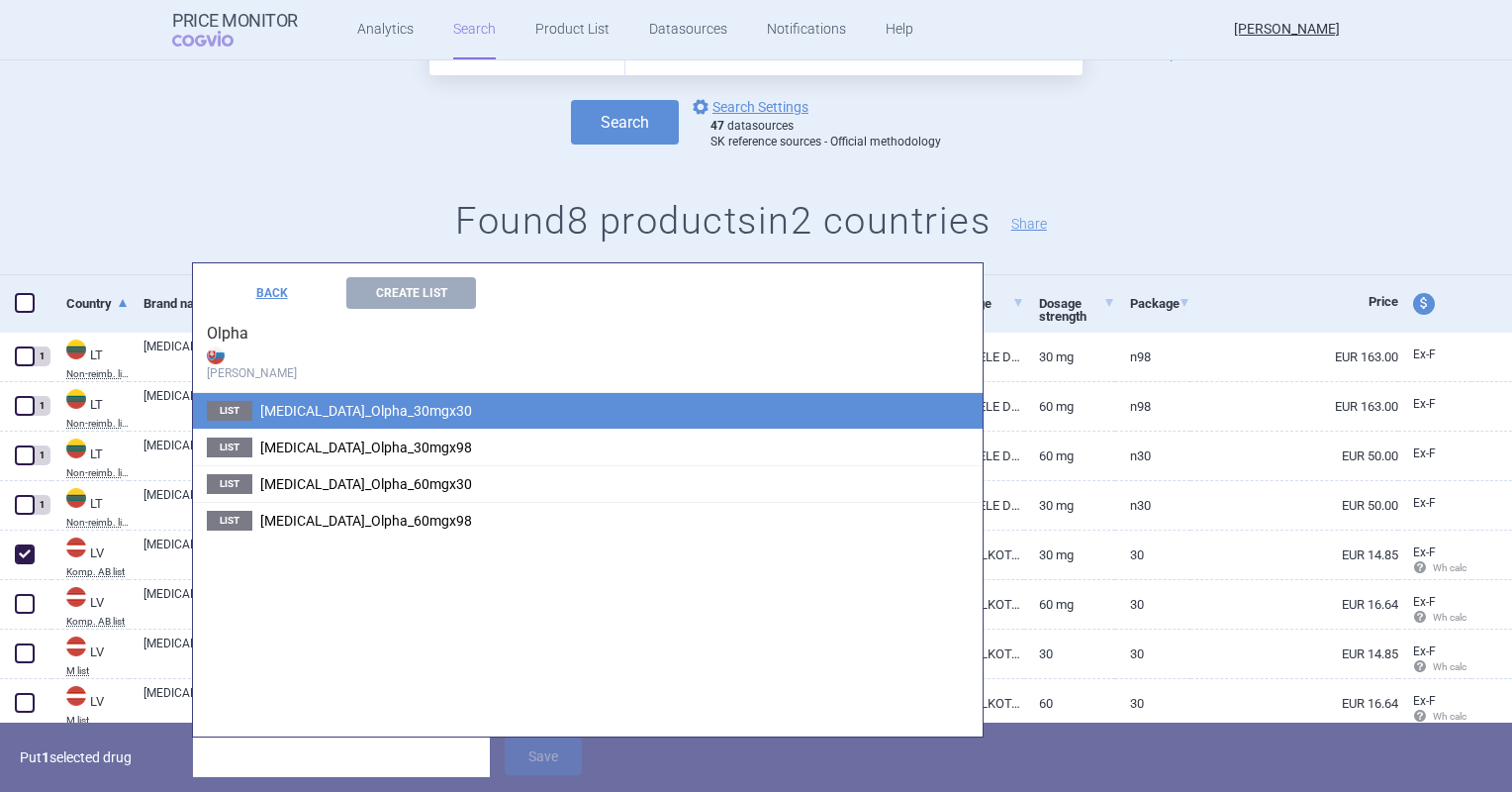 click on "[MEDICAL_DATA]_Olpha_30mgx30" at bounding box center (366, 411) 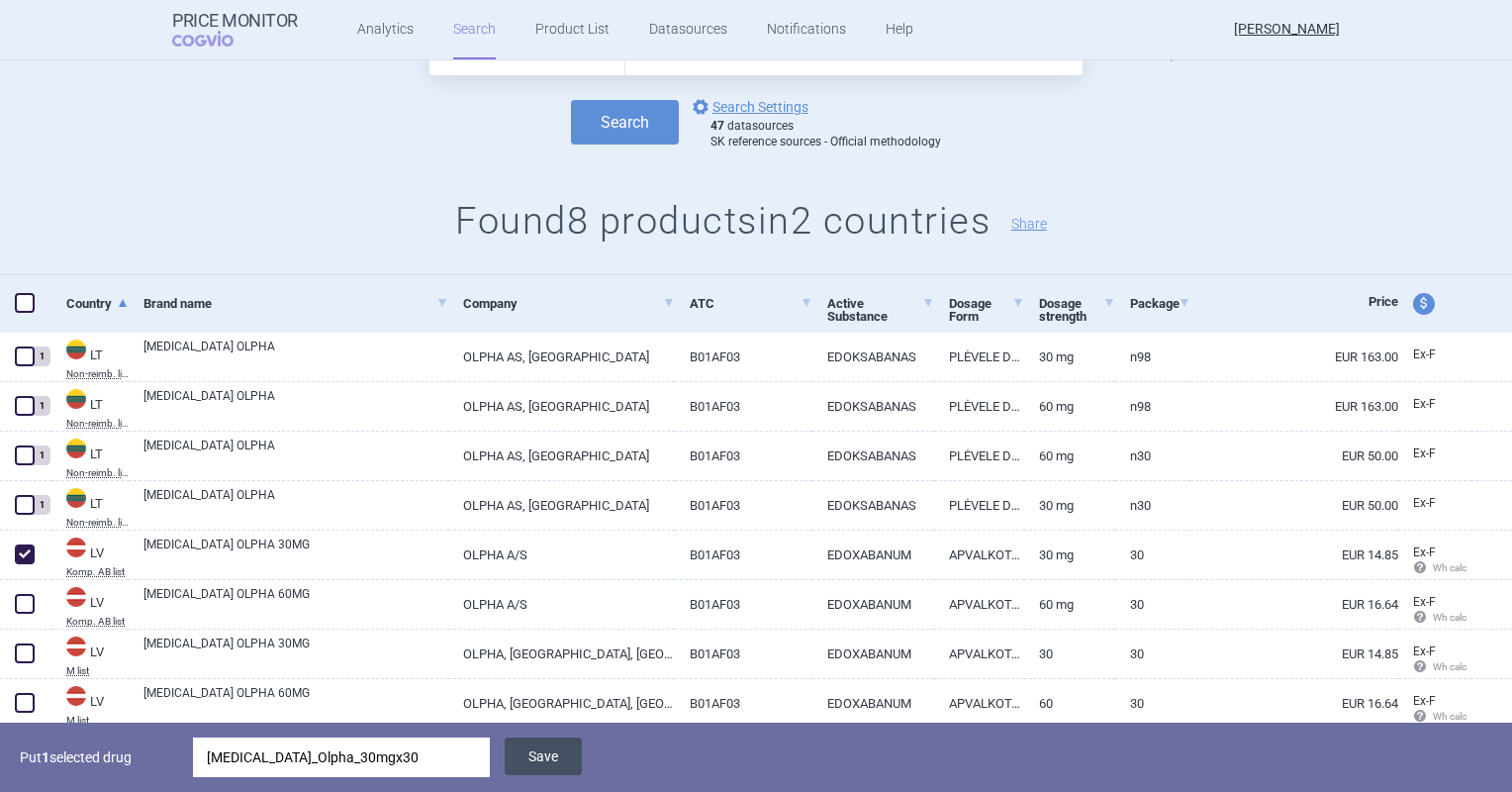 click on "Save" at bounding box center (543, 756) 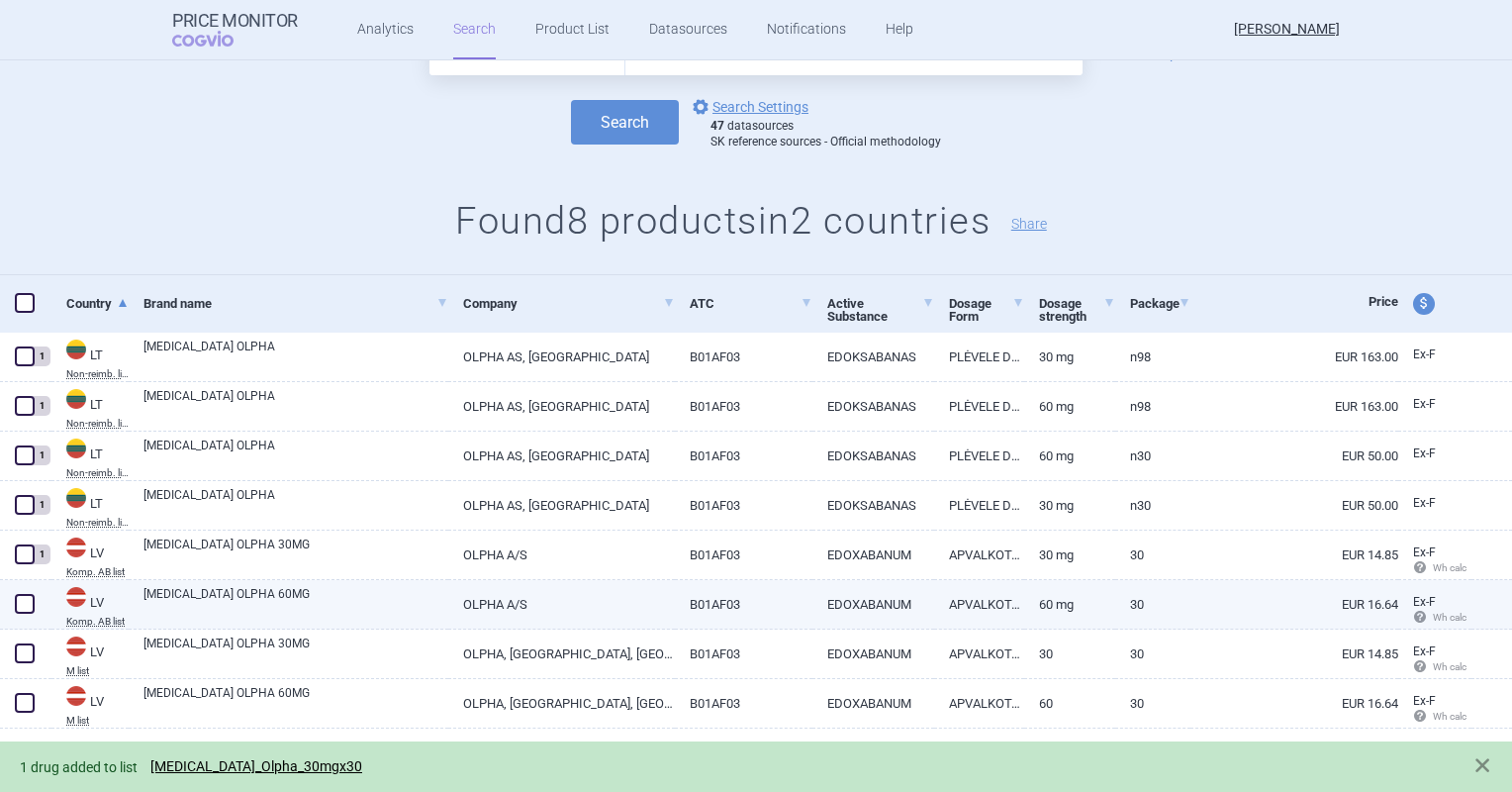 click at bounding box center (25, 604) 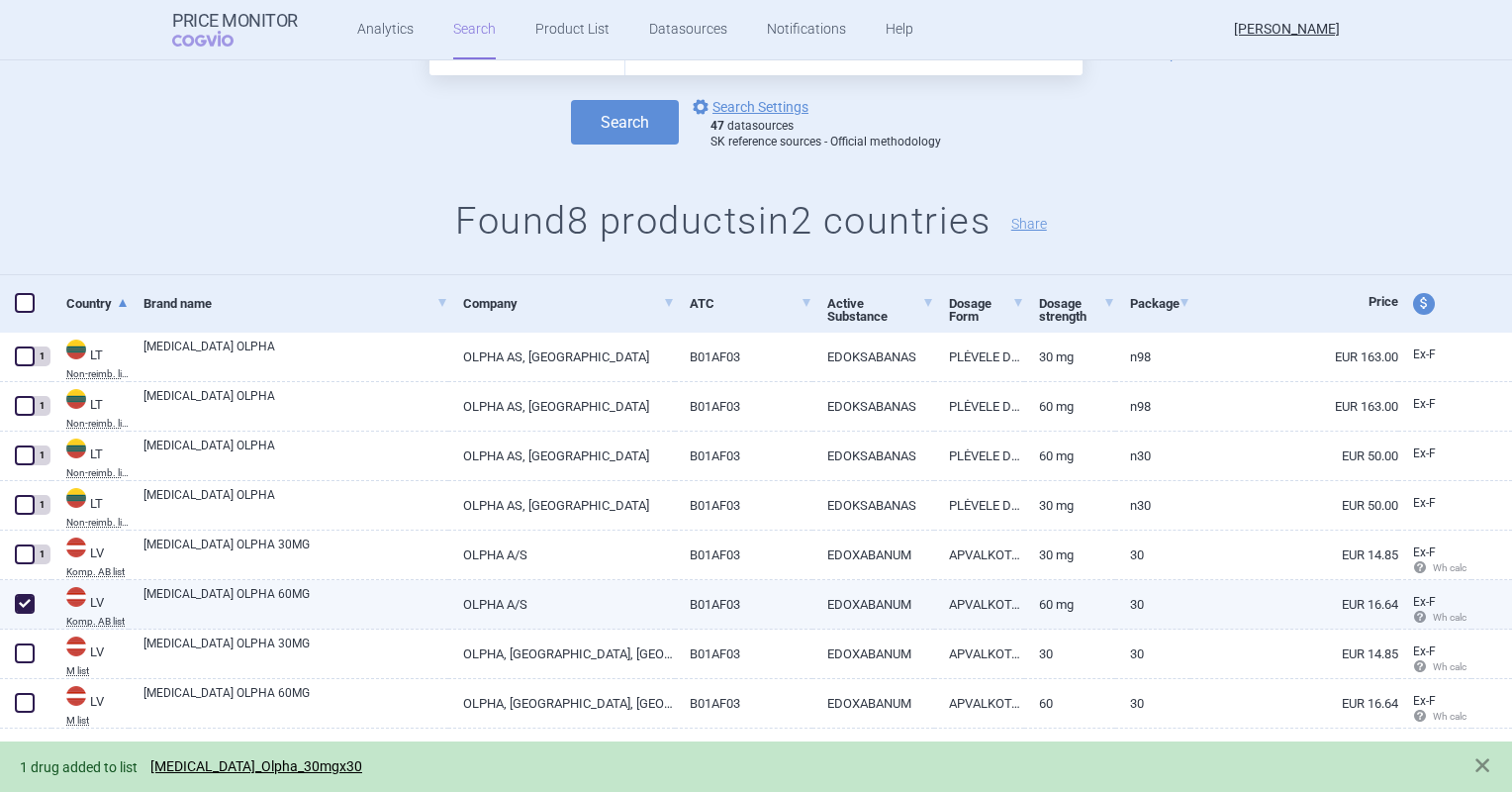 checkbox on "true" 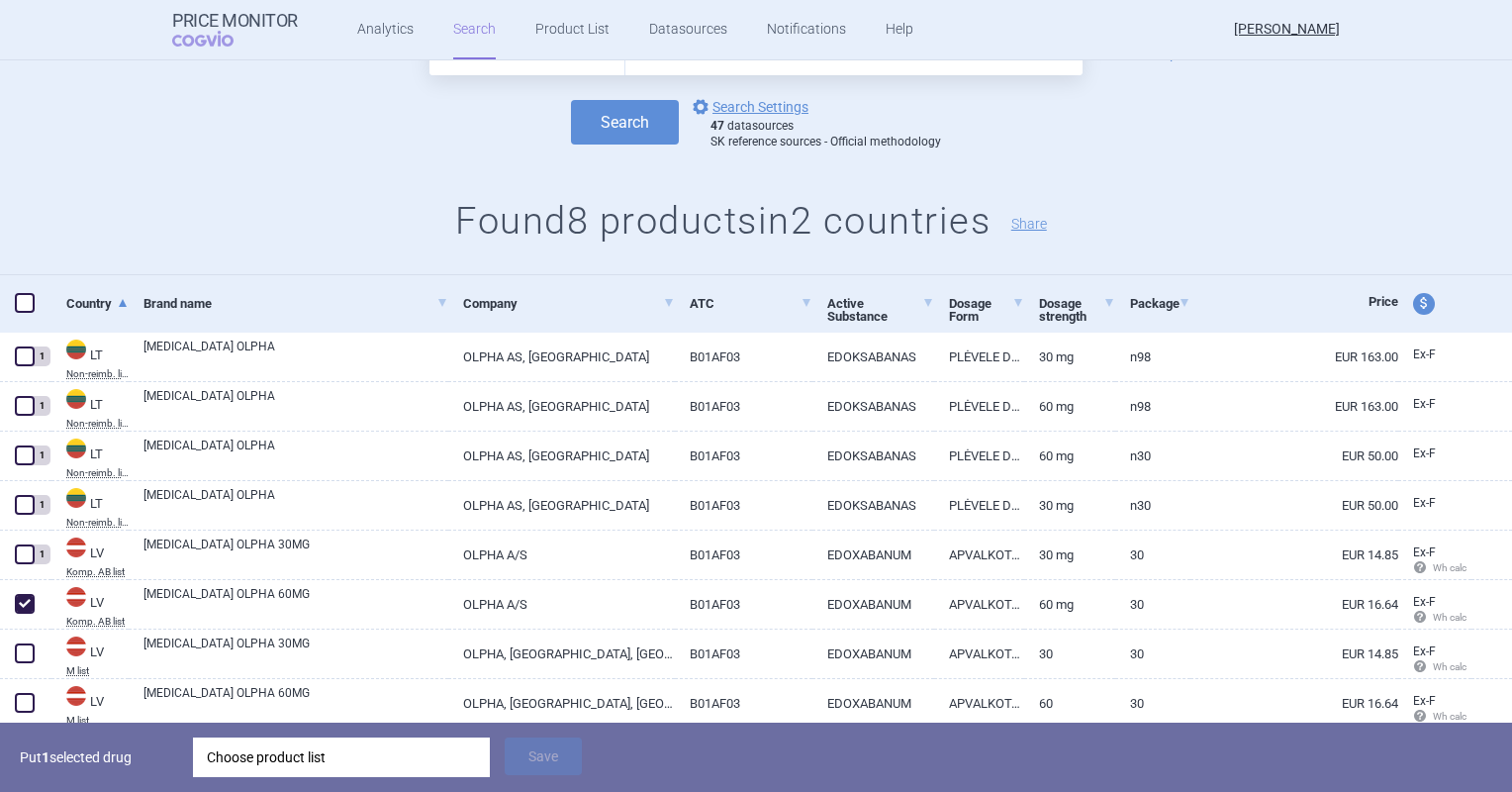 click on "Choose product list" at bounding box center (341, 757) 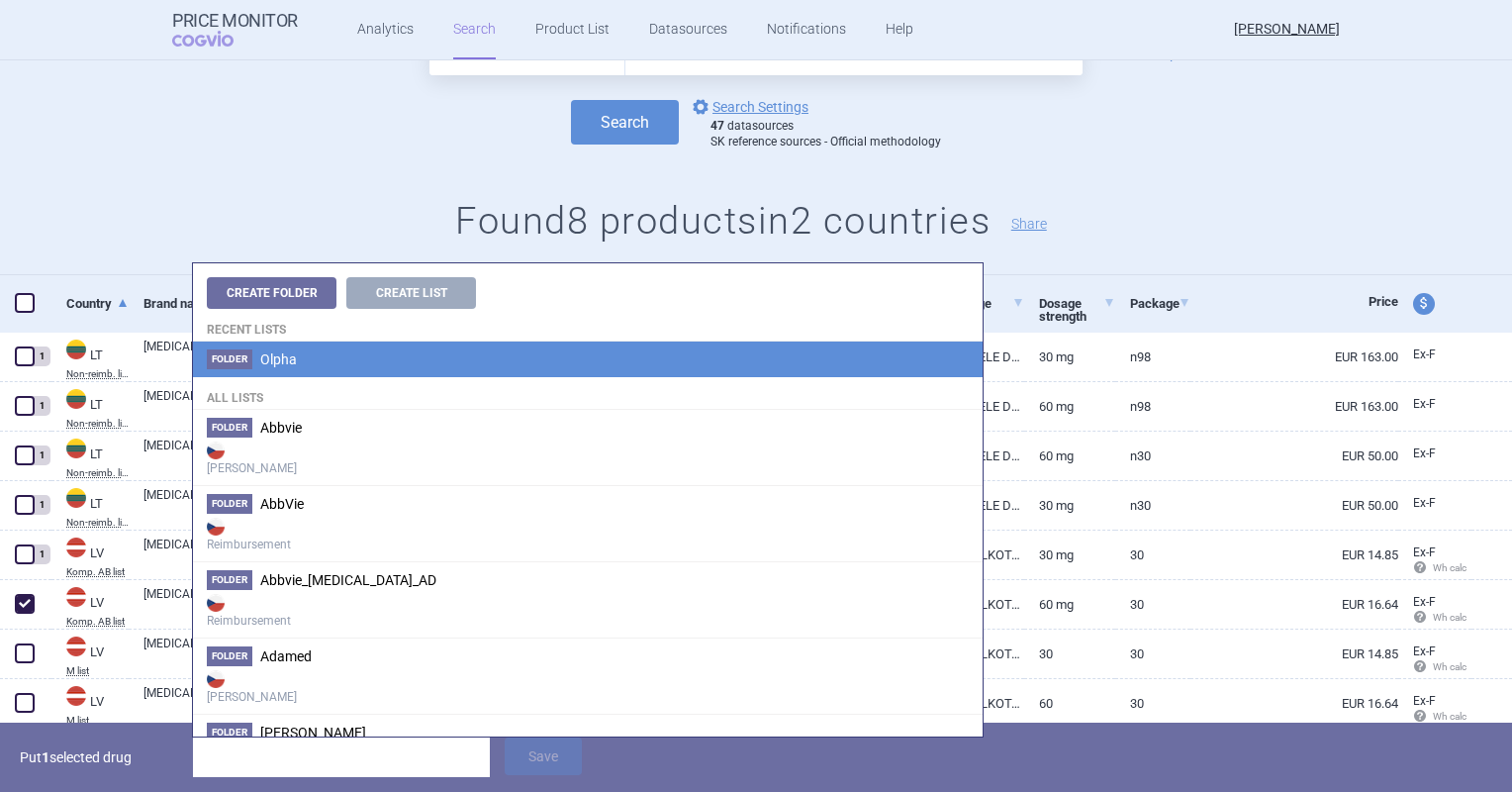 click on "Folder Olpha" at bounding box center [588, 359] 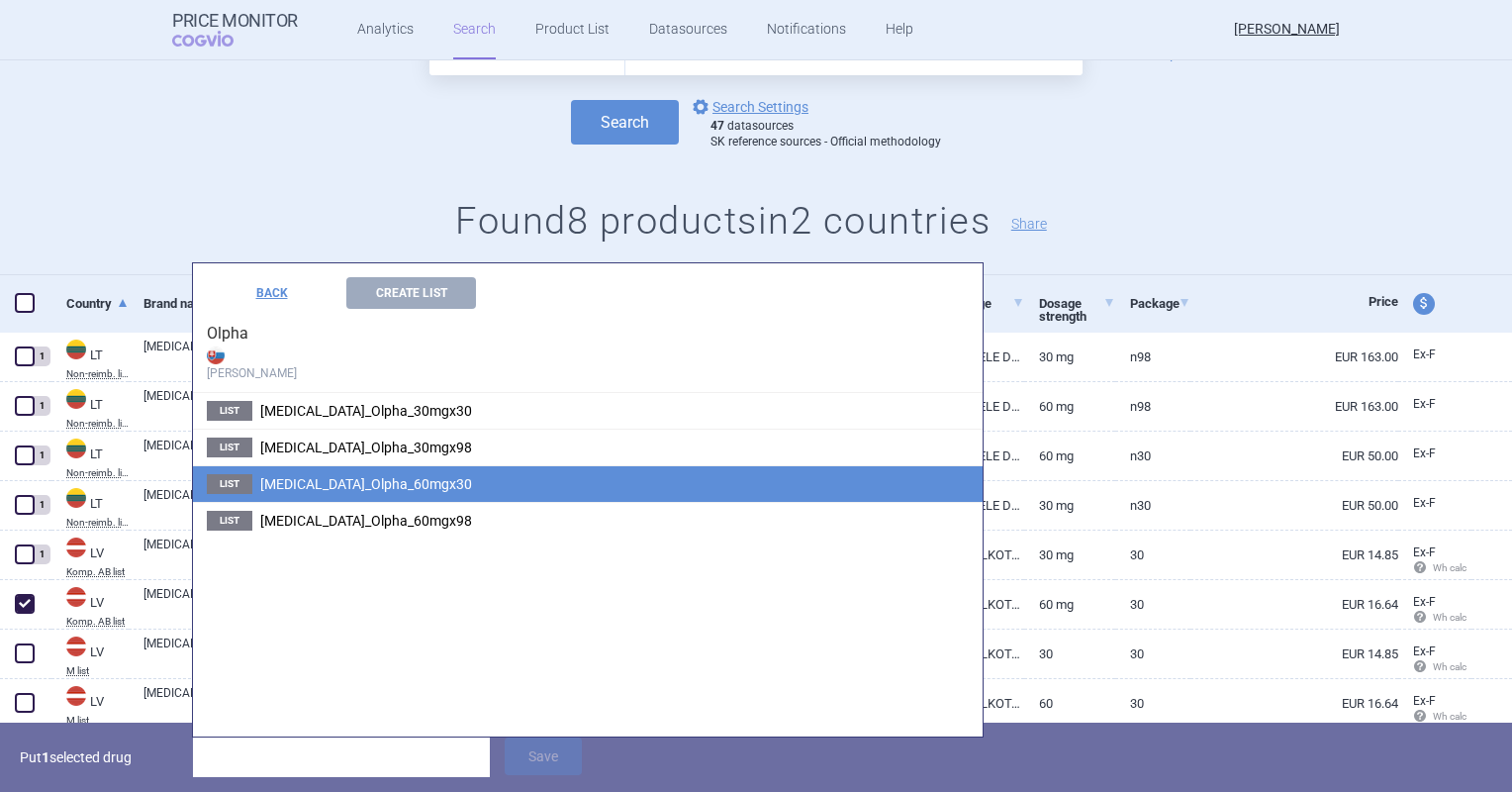 click on "List [MEDICAL_DATA]_Olpha_60mgx30" at bounding box center [588, 483] 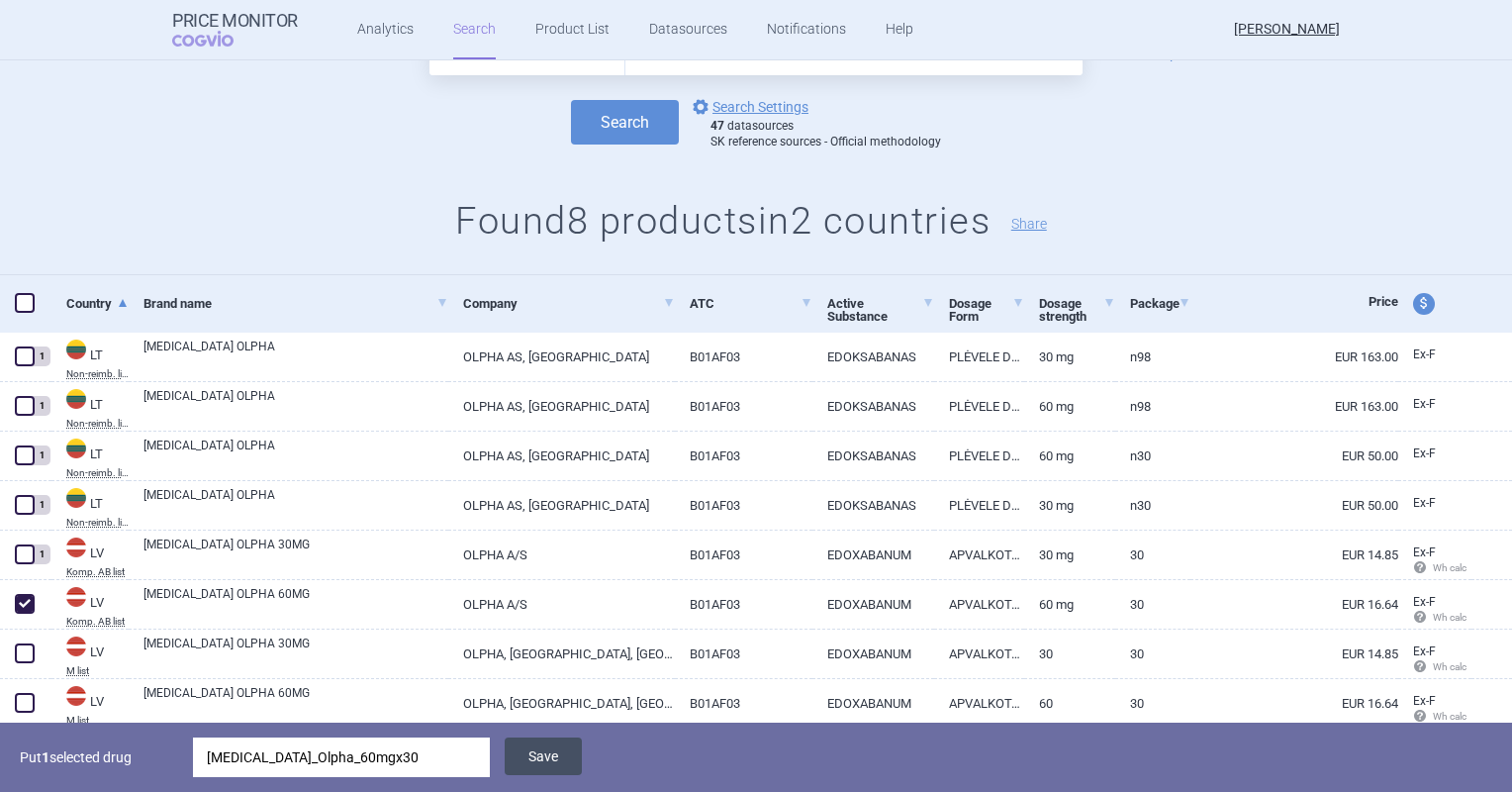 click on "Save" at bounding box center (543, 756) 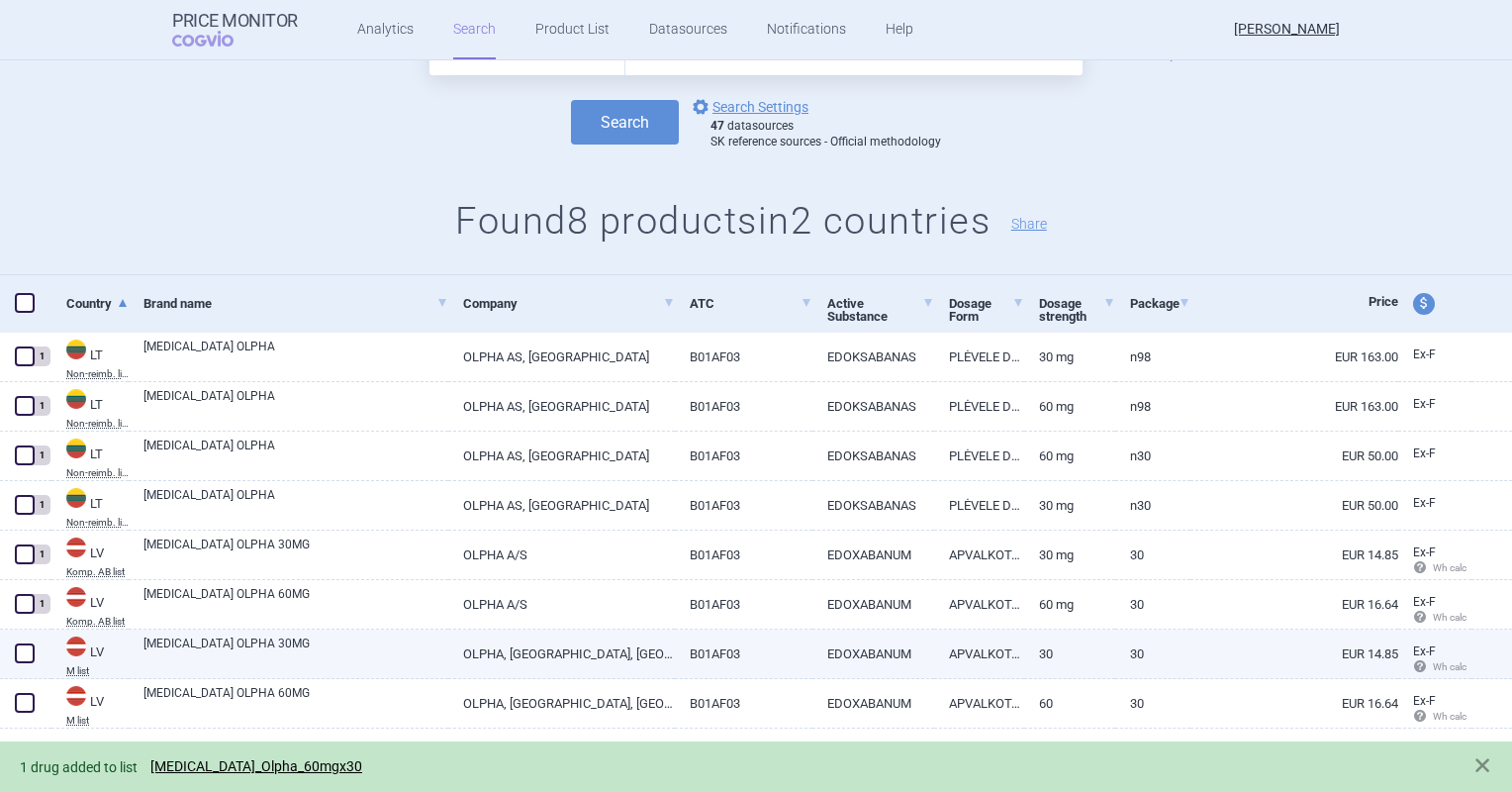 click at bounding box center (25, 653) 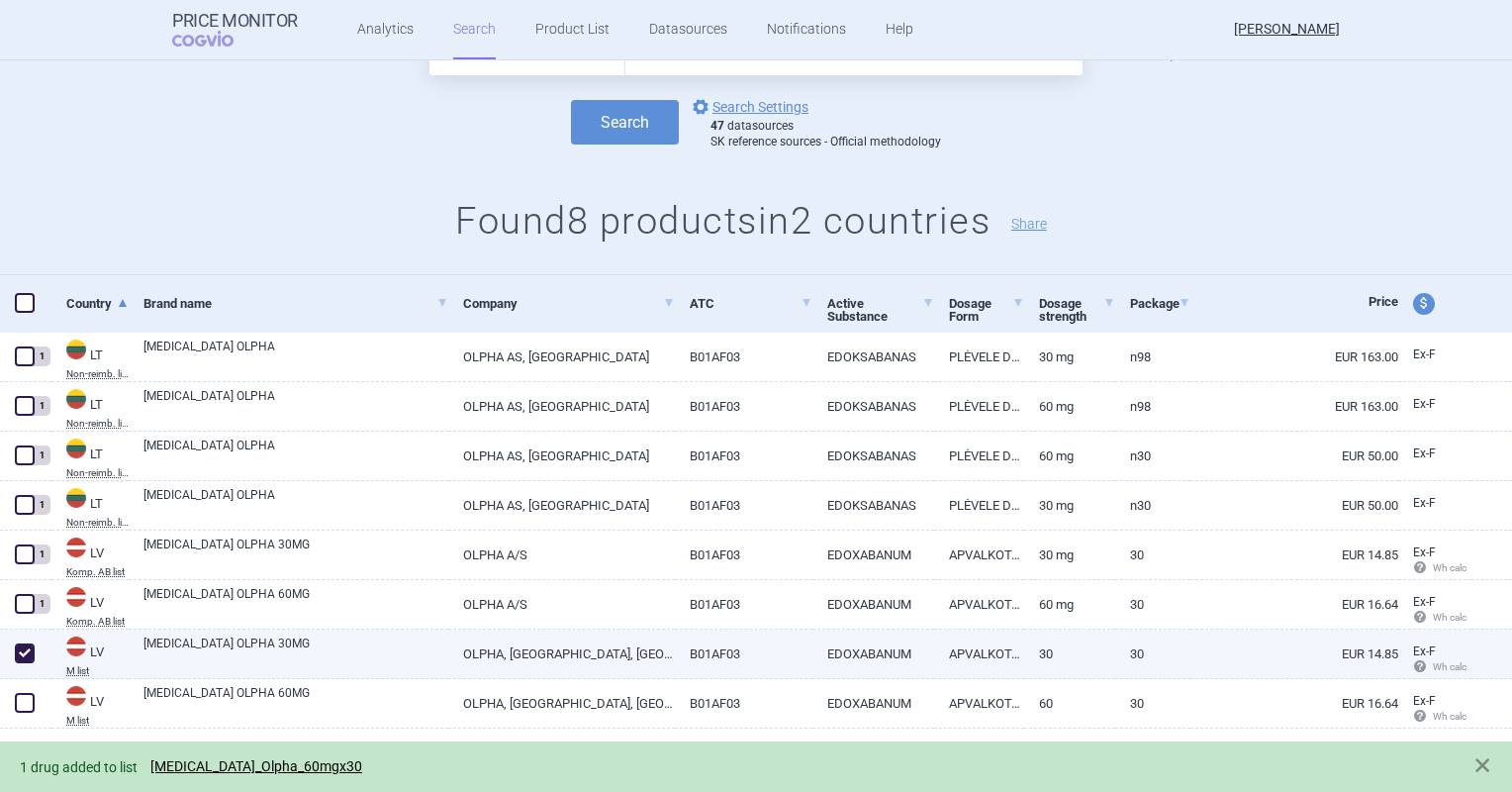 checkbox on "true" 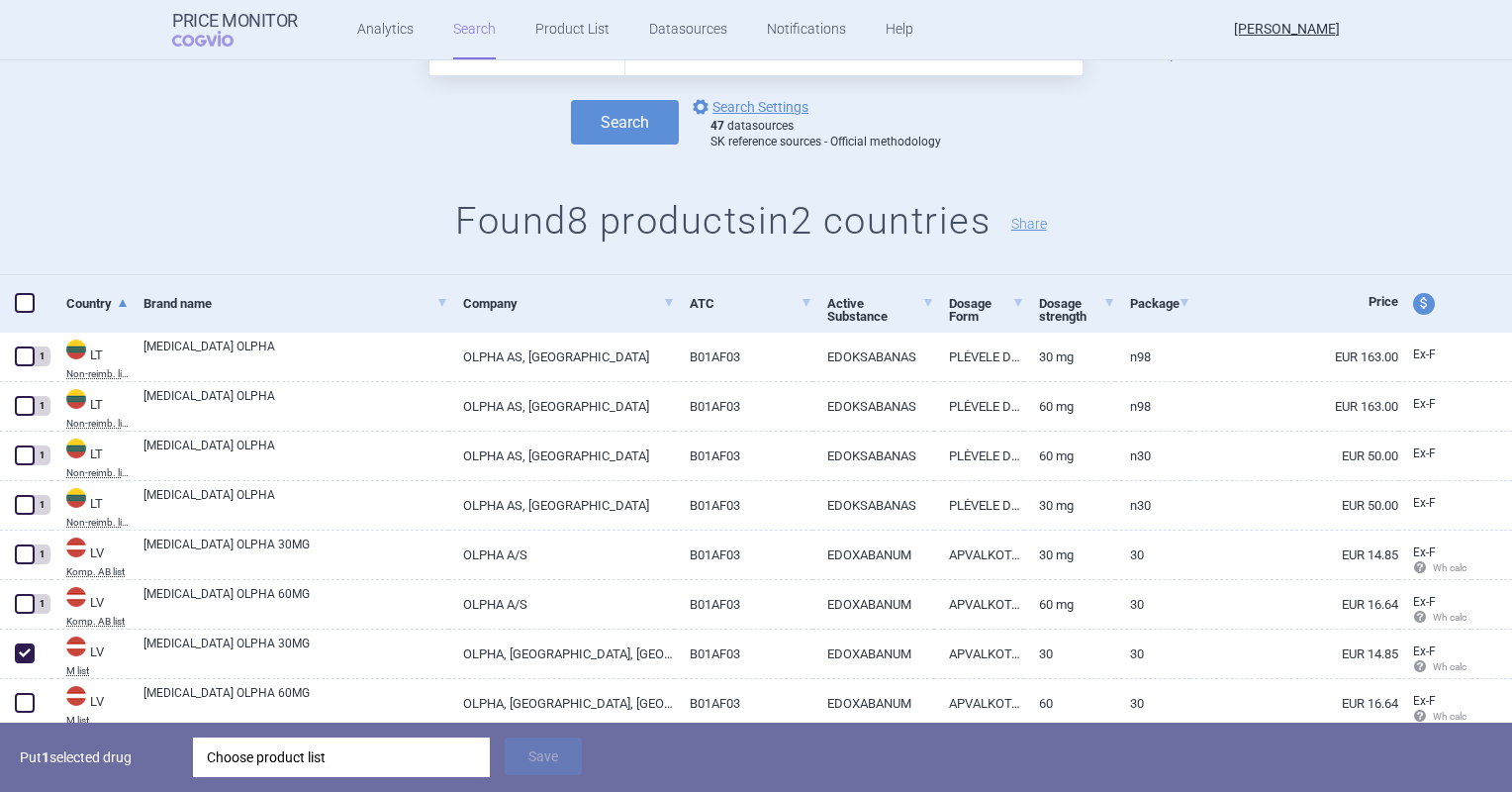 click on "Choose product list" at bounding box center [341, 757] 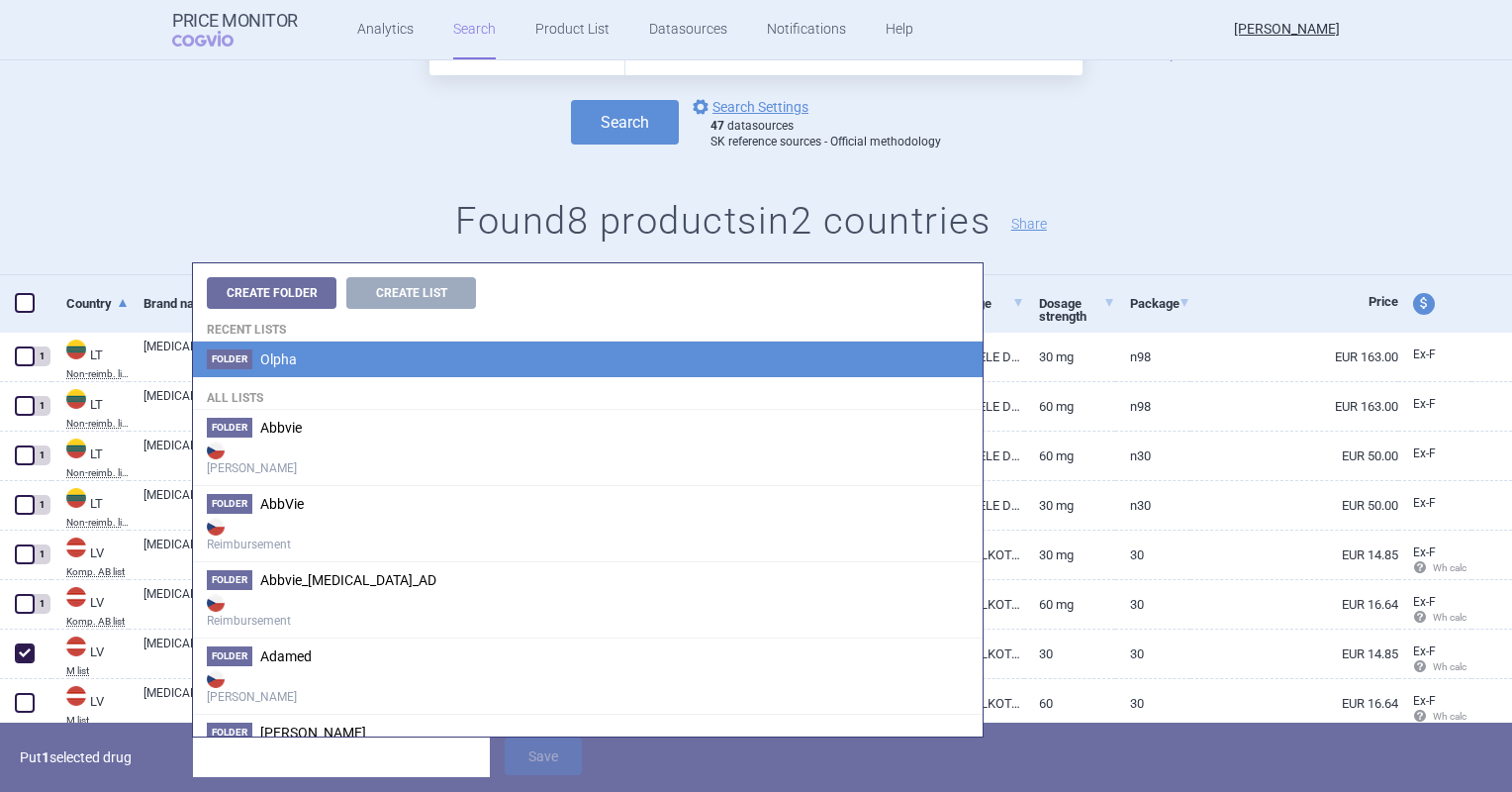 click on "Folder Olpha" at bounding box center (588, 359) 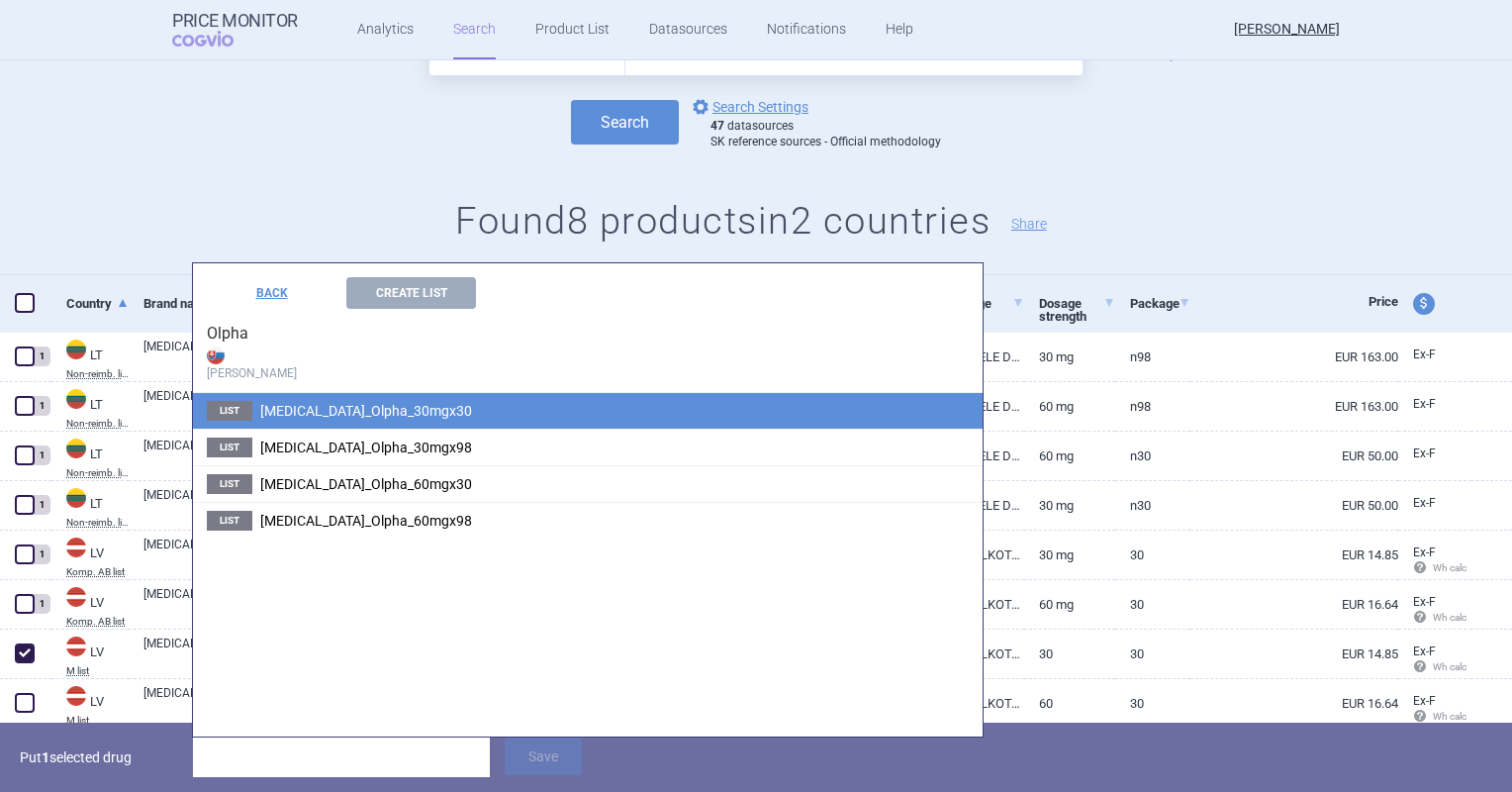 click on "[MEDICAL_DATA]_Olpha_30mgx30" at bounding box center (366, 411) 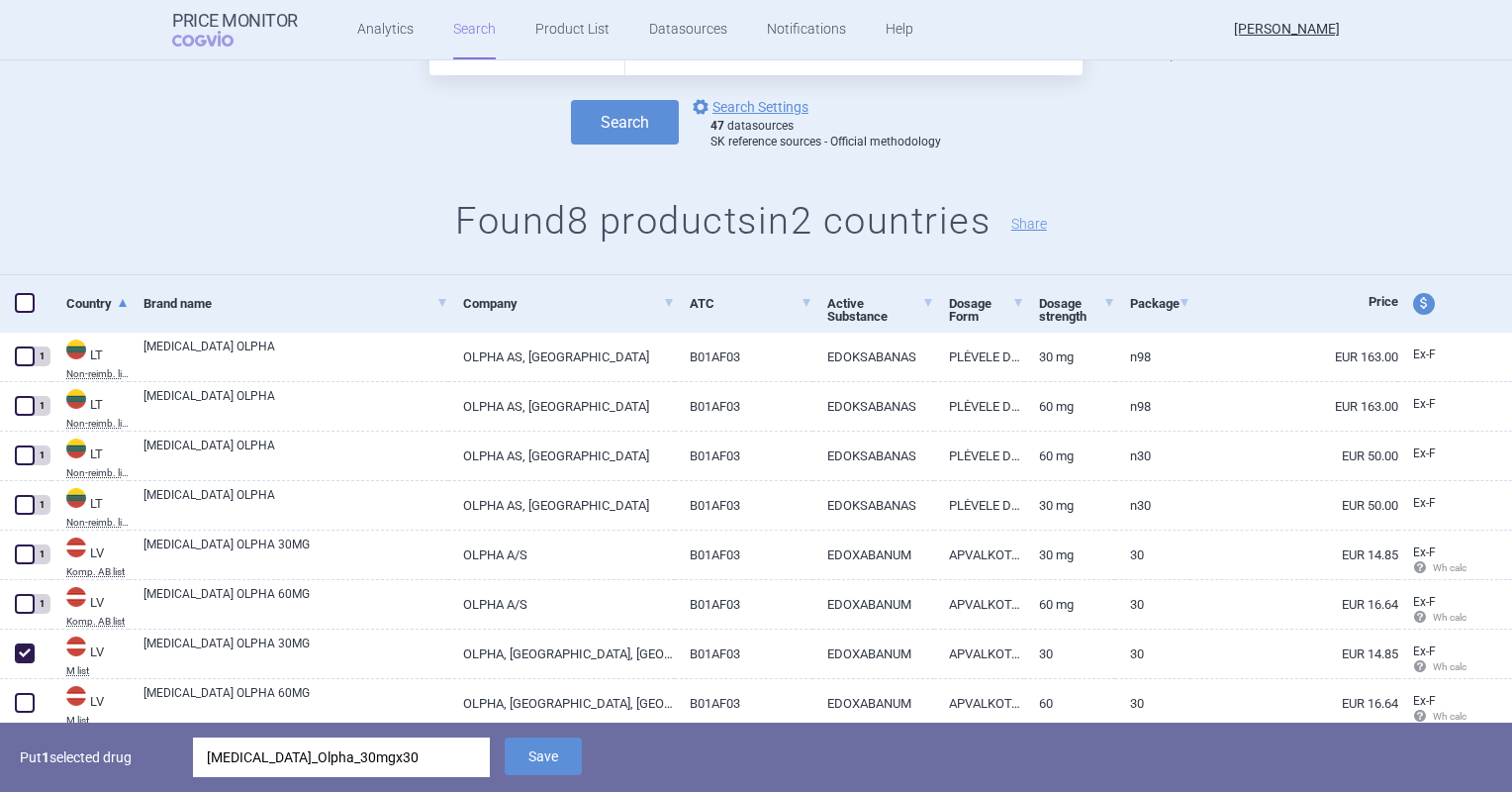 click on "Put  1  selected   drug [MEDICAL_DATA][GEOGRAPHIC_DATA] Save" at bounding box center [756, 757] 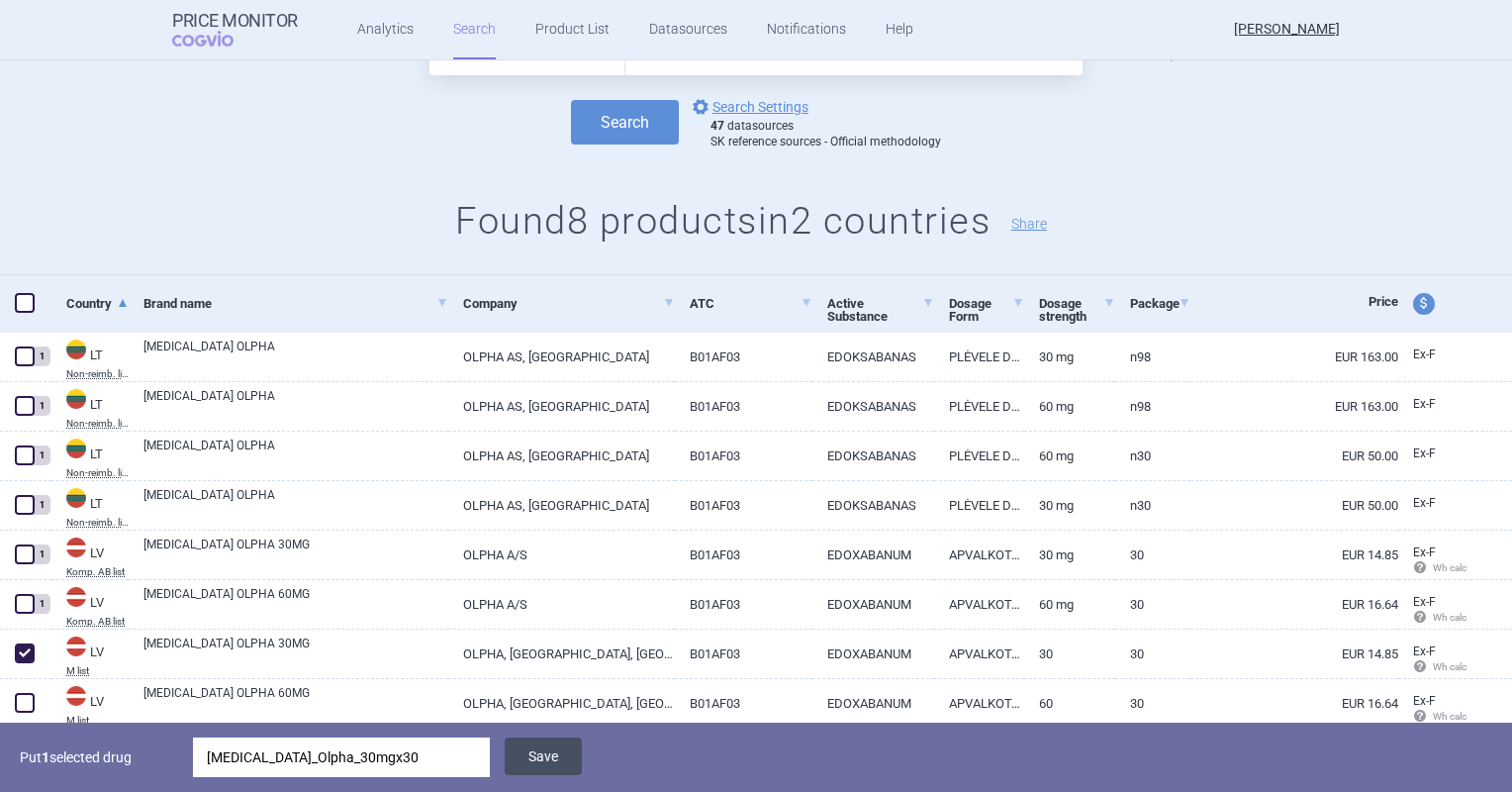 click on "Save" at bounding box center [543, 756] 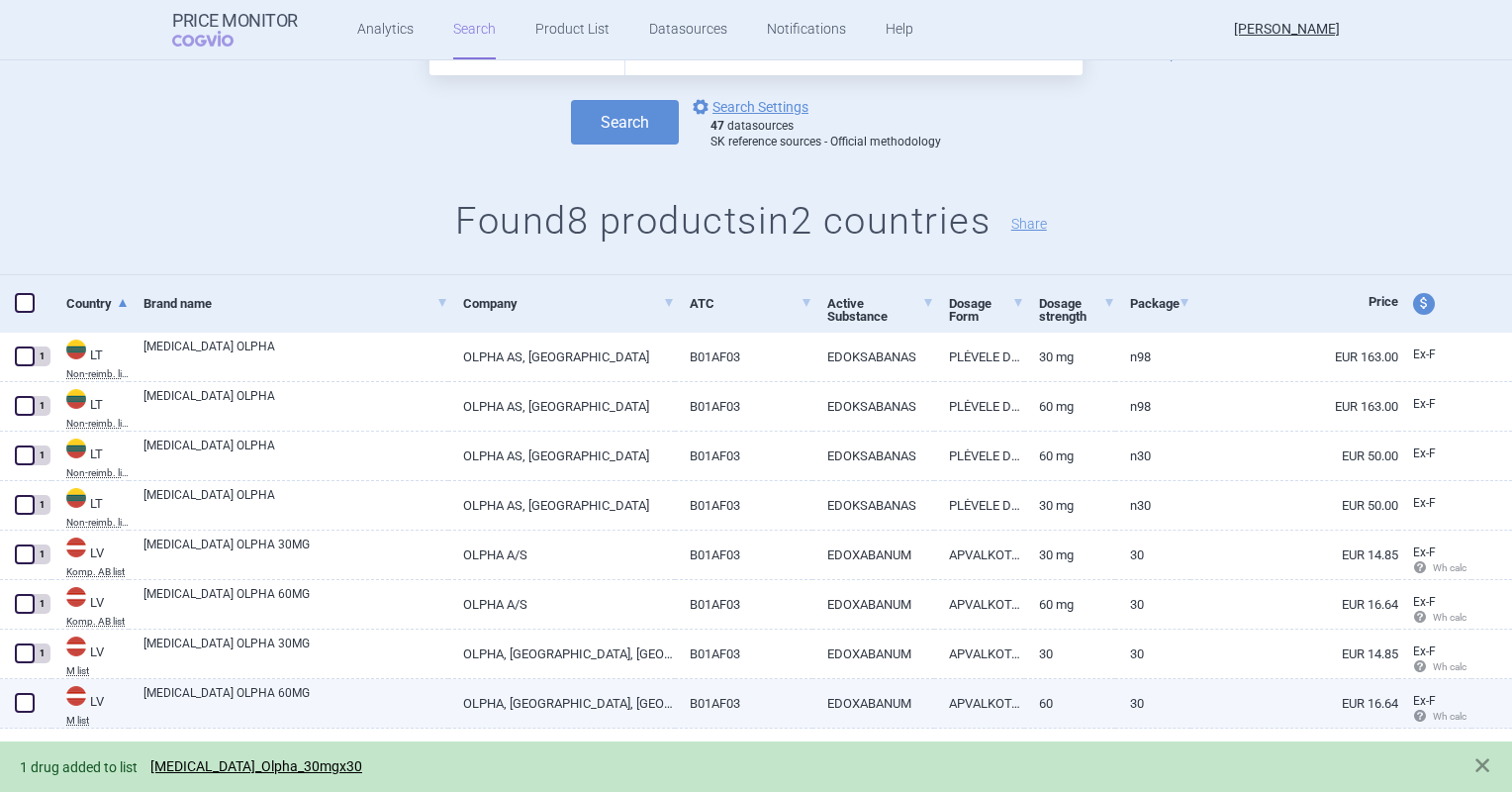 click at bounding box center (25, 703) 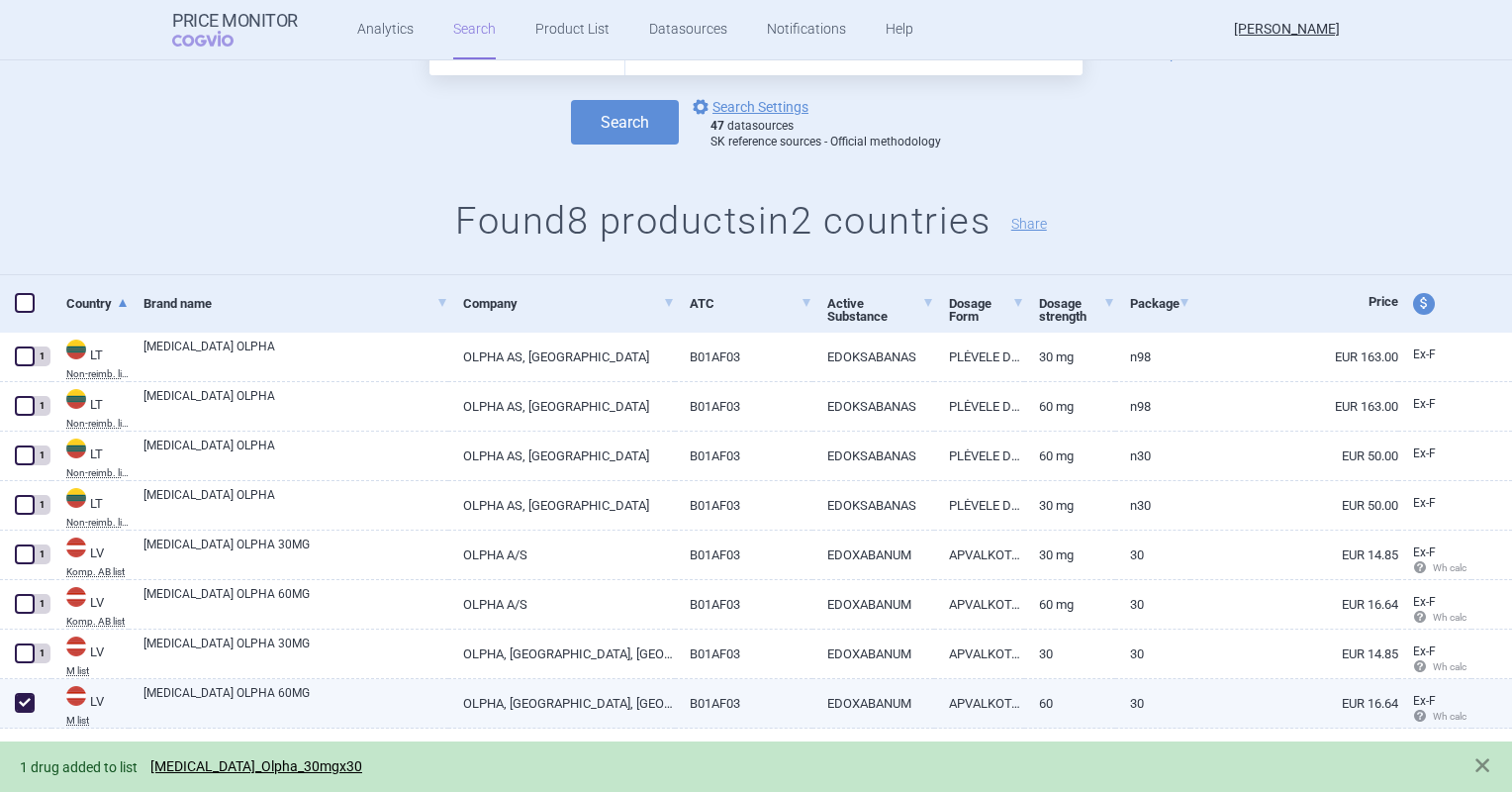 checkbox on "true" 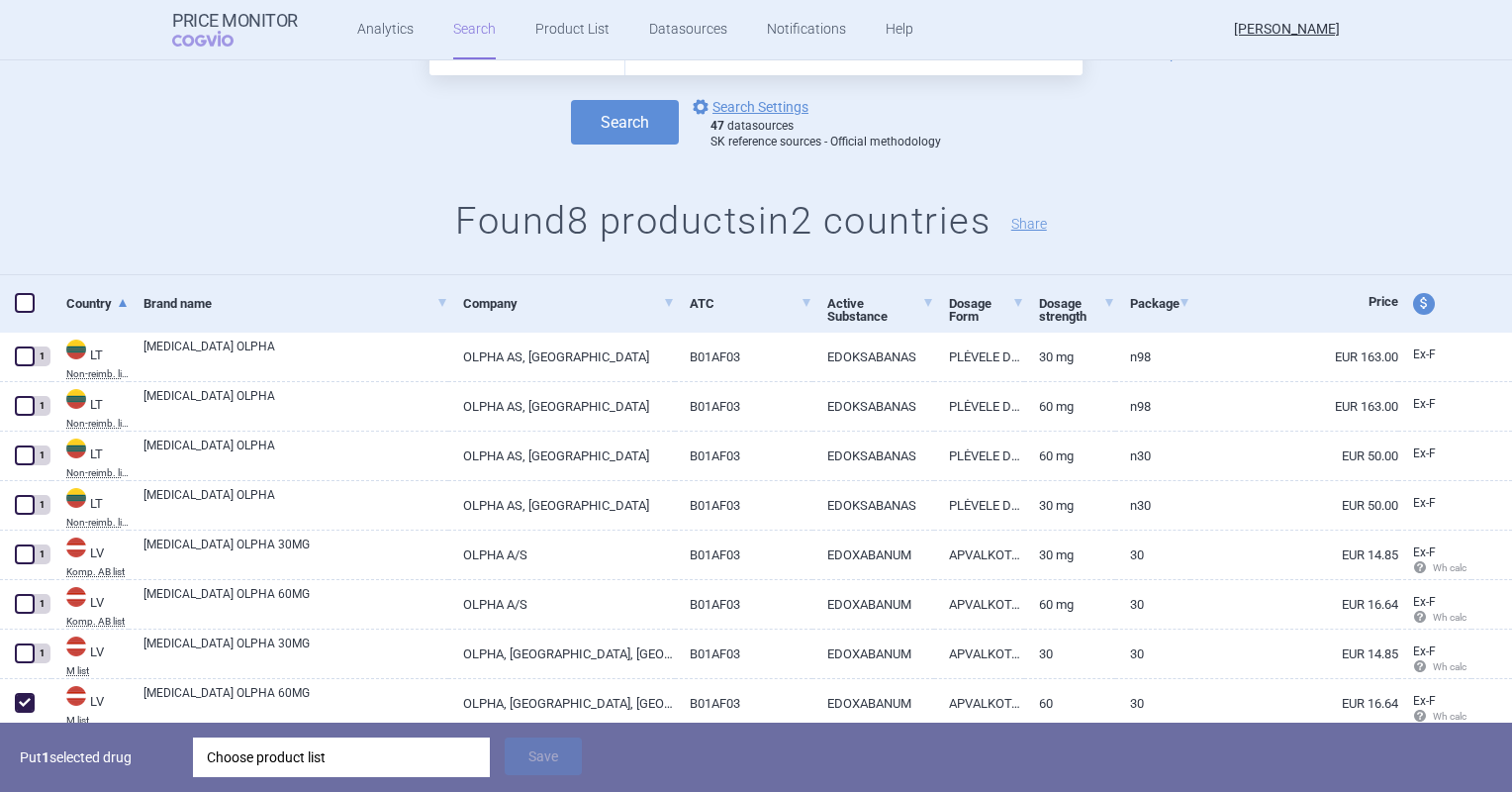 click on "Choose product list" at bounding box center (341, 757) 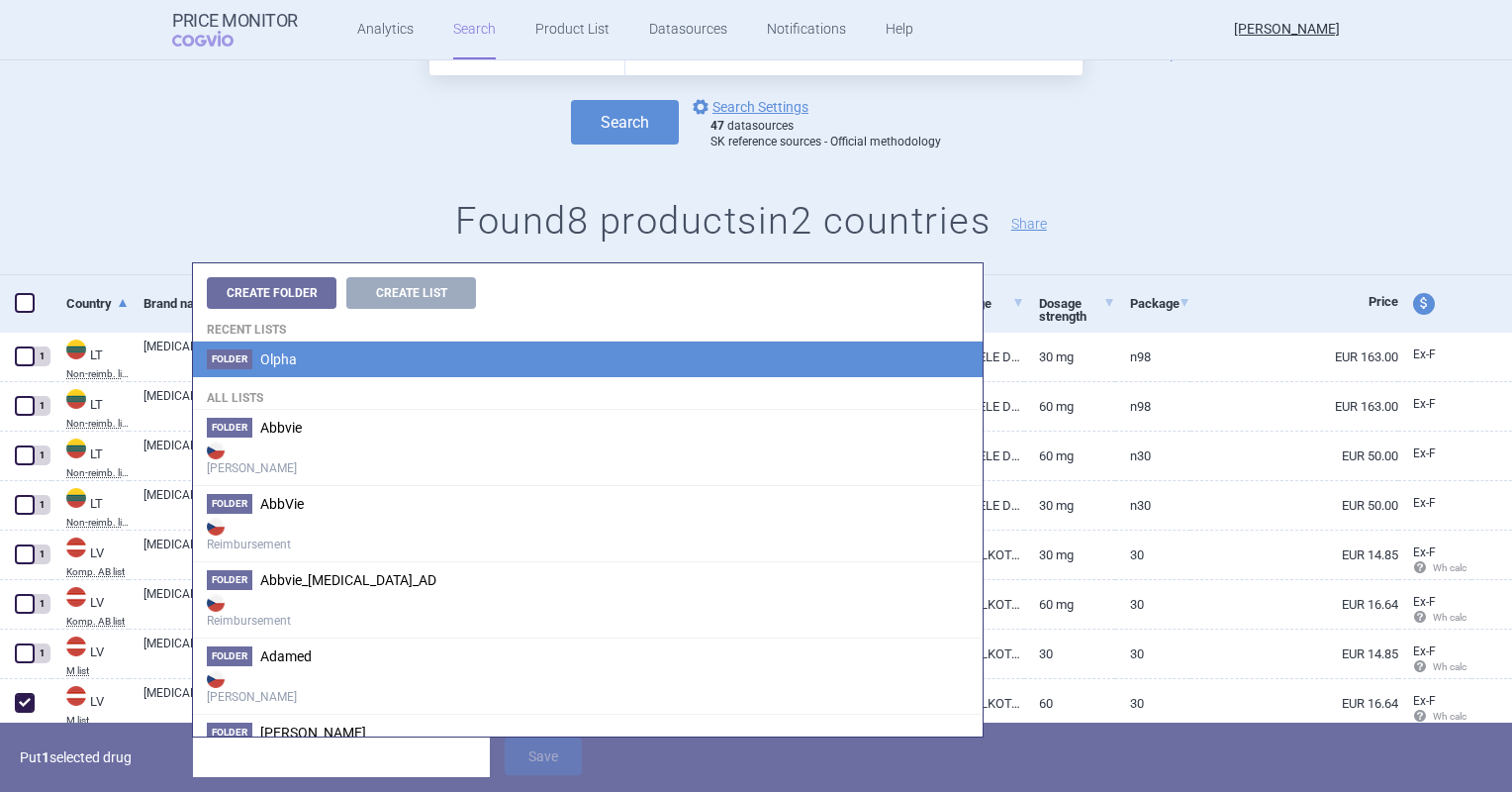 click on "Folder Olpha" at bounding box center [588, 359] 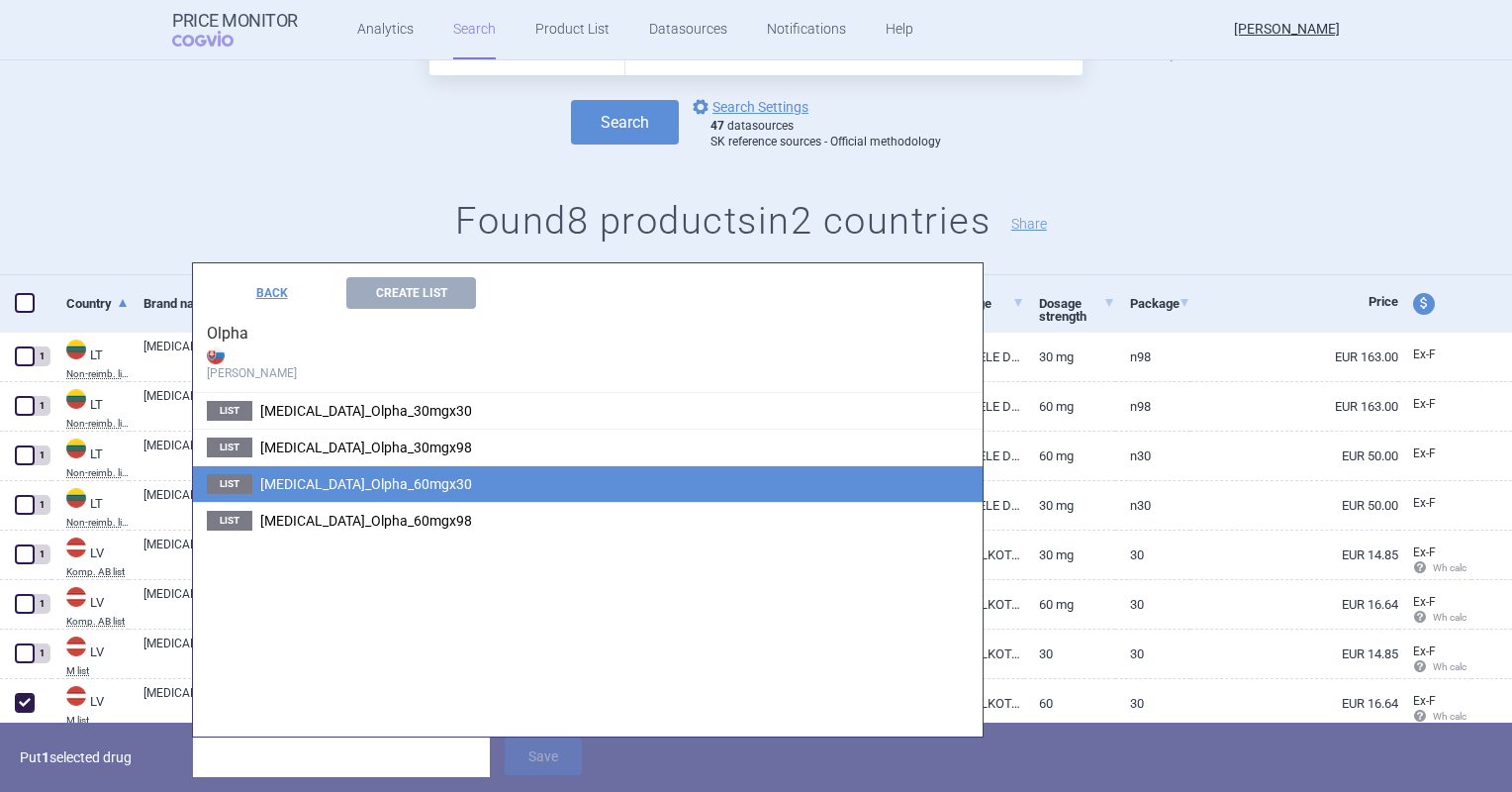 click on "List [MEDICAL_DATA]_Olpha_60mgx30" at bounding box center (588, 483) 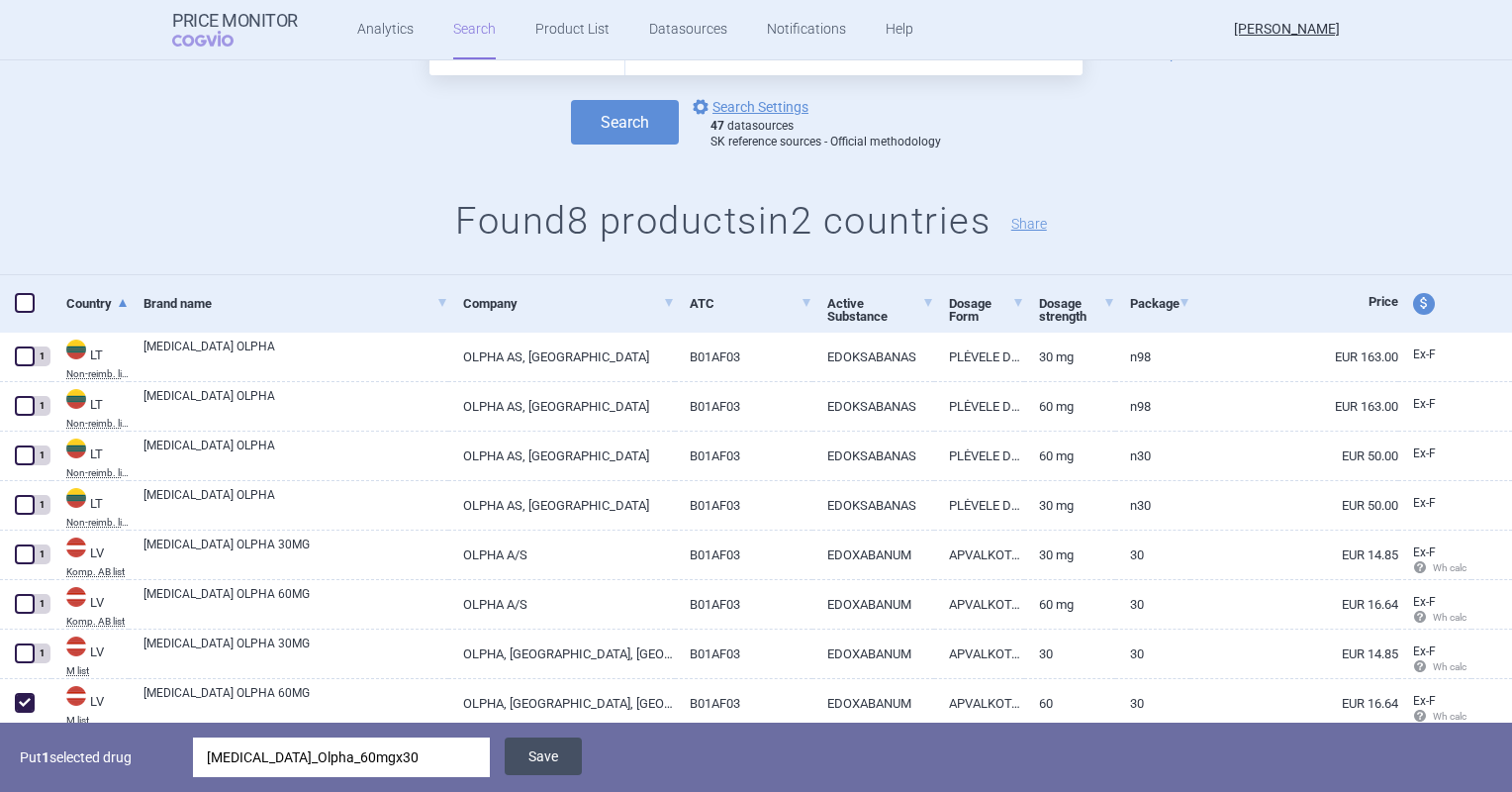 click on "Save" at bounding box center [543, 756] 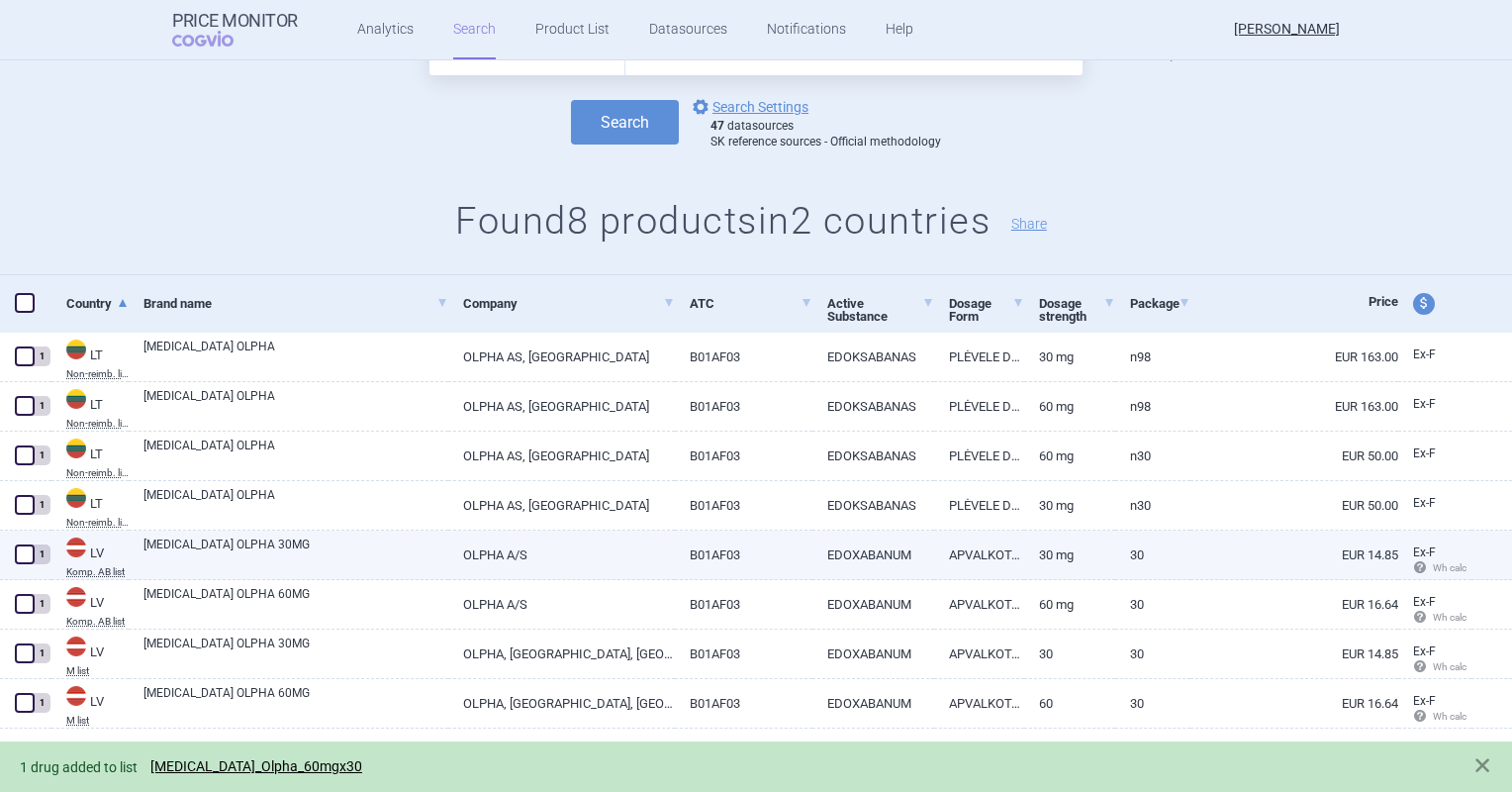 click at bounding box center (25, 554) 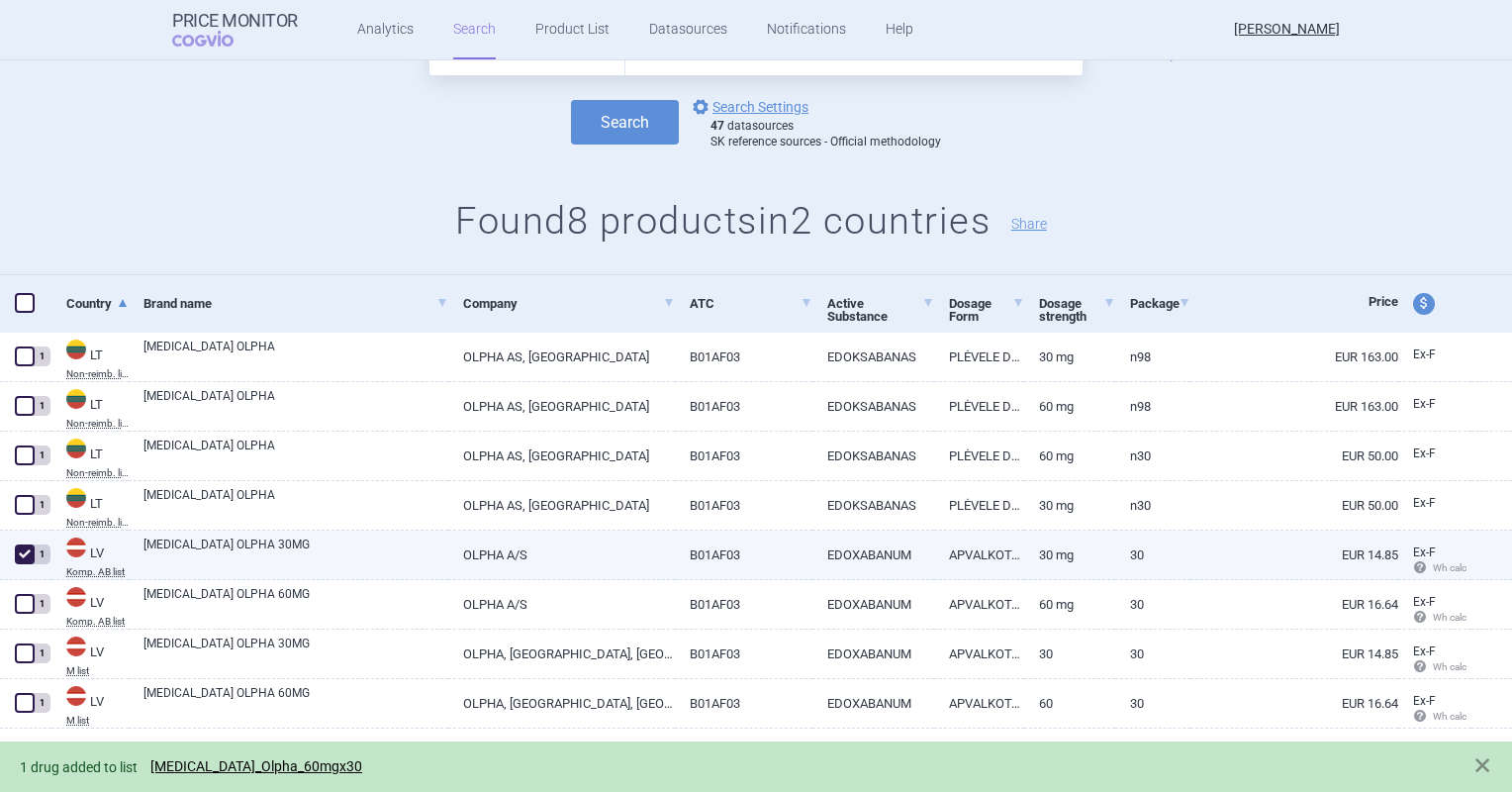 checkbox on "true" 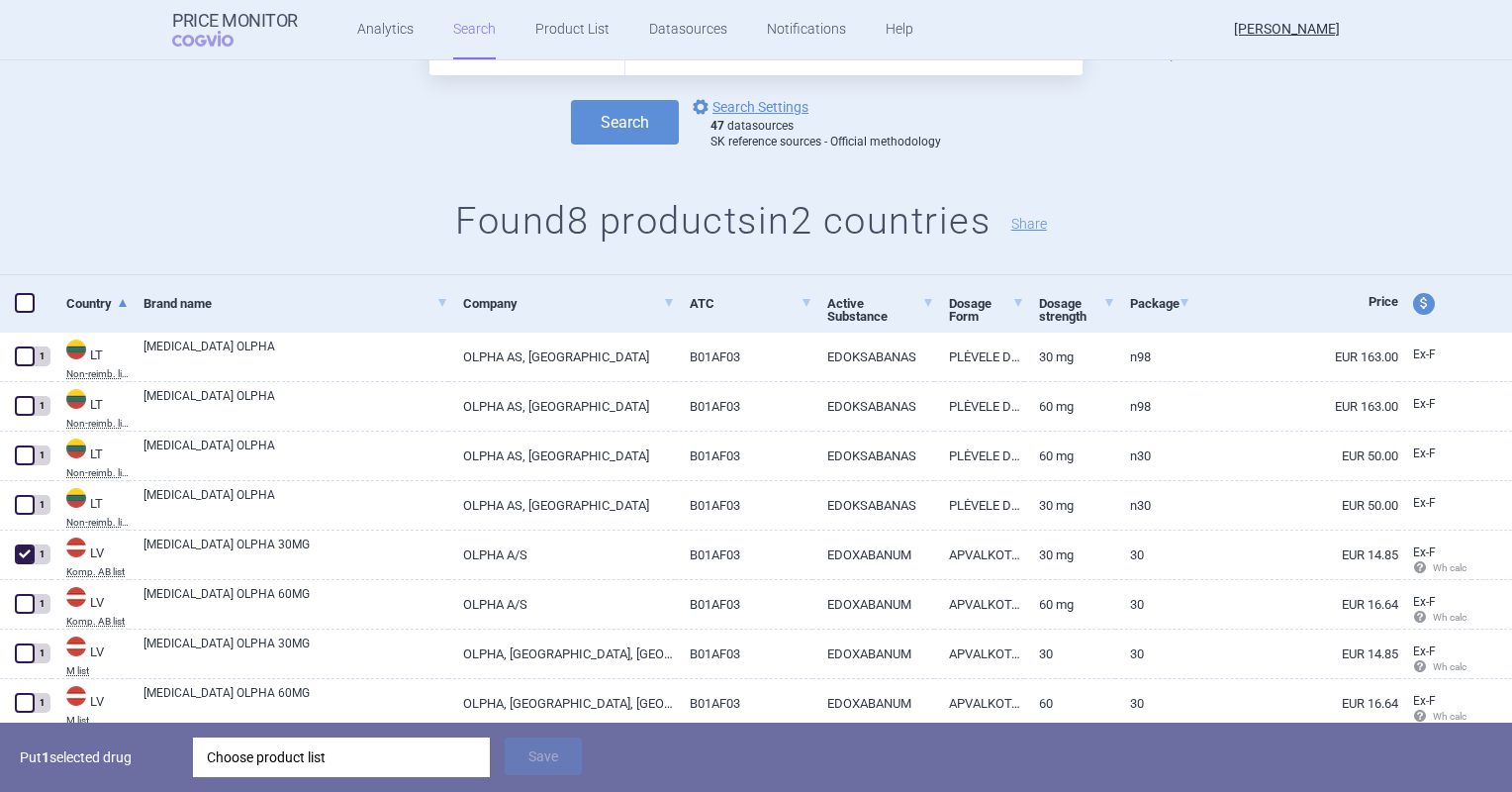 click on "Choose product list" at bounding box center [341, 757] 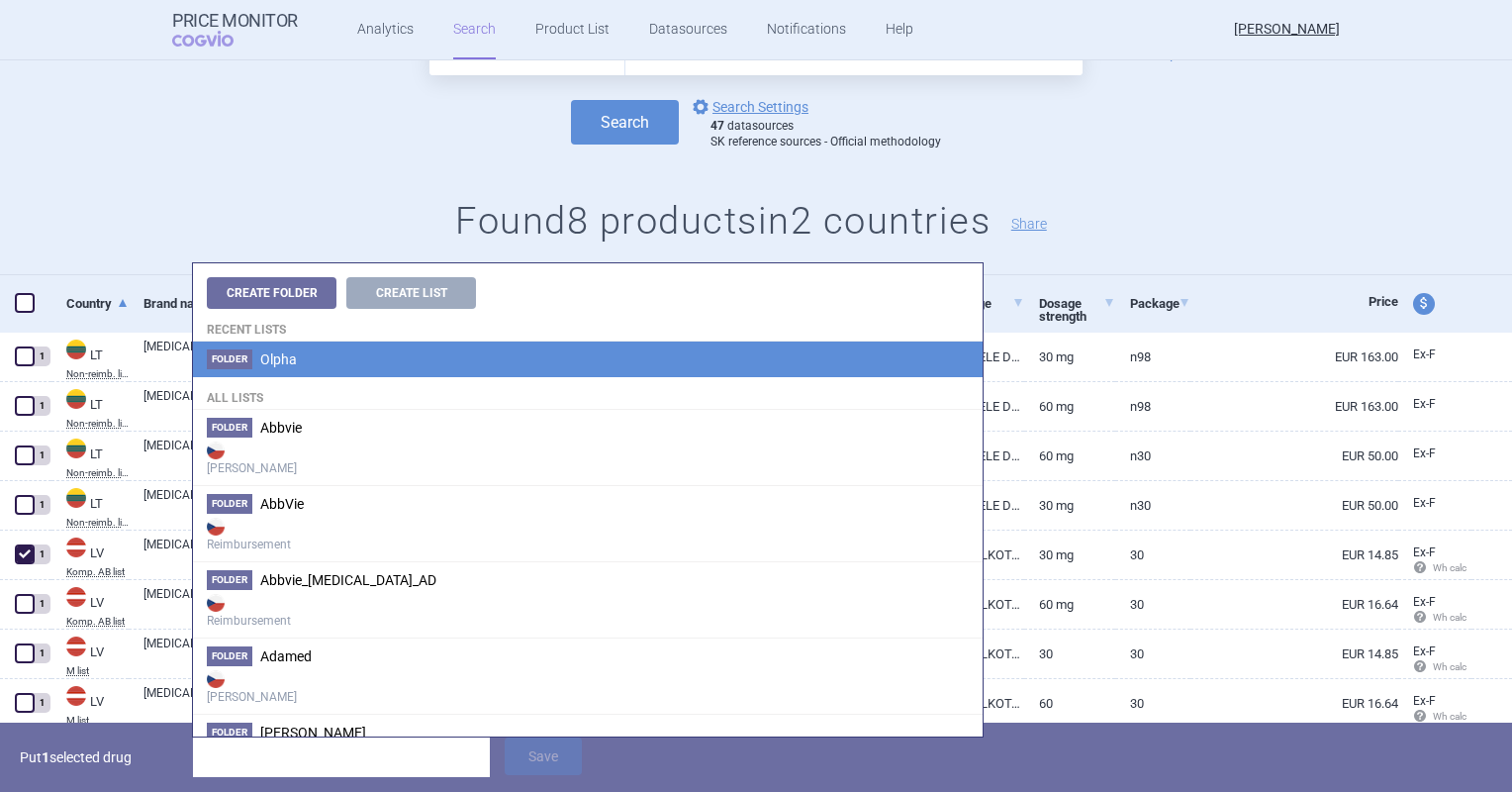 click on "Folder Olpha" at bounding box center (588, 359) 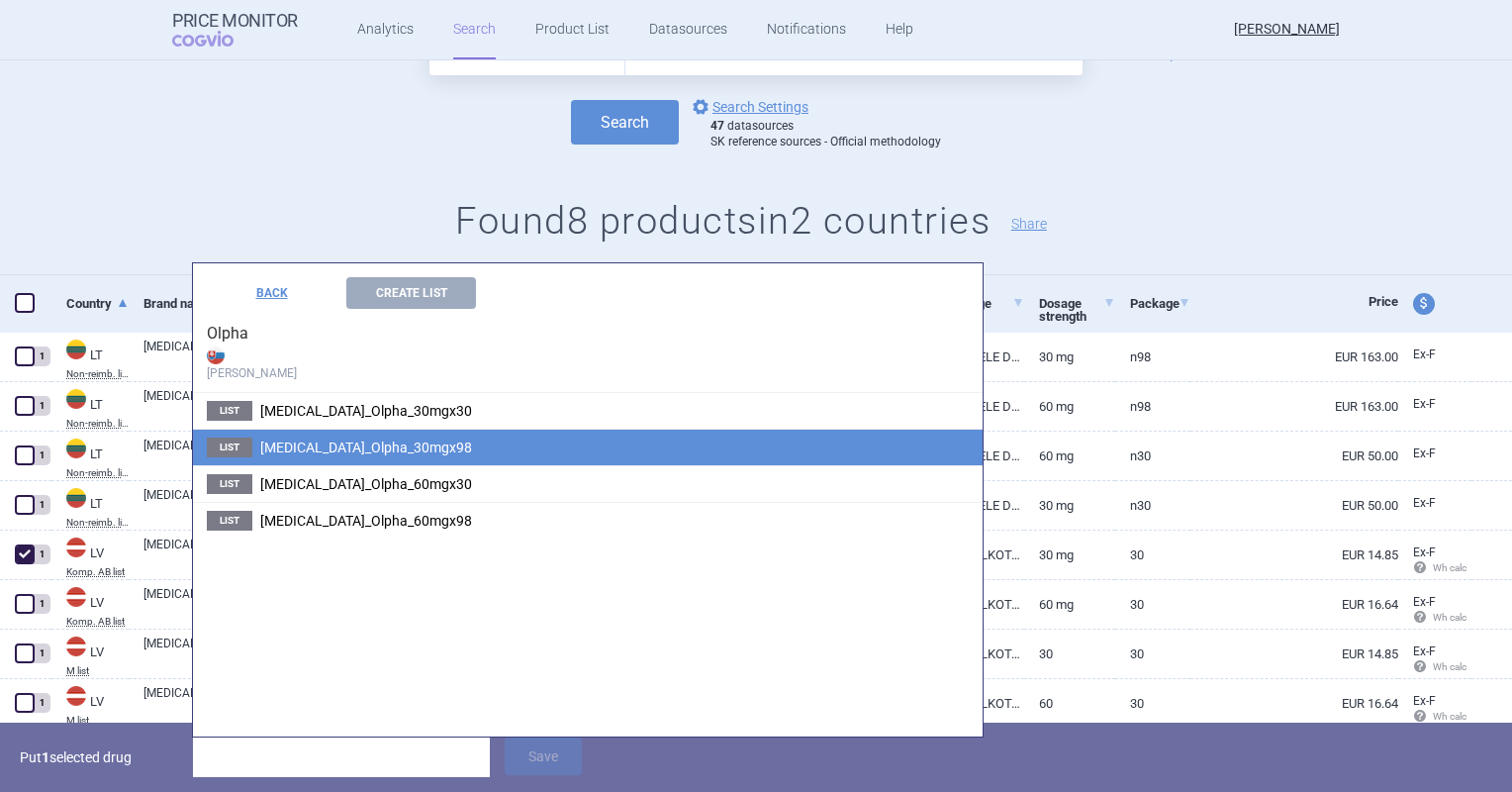 click on "[MEDICAL_DATA]_Olpha_30mgx98" at bounding box center (366, 447) 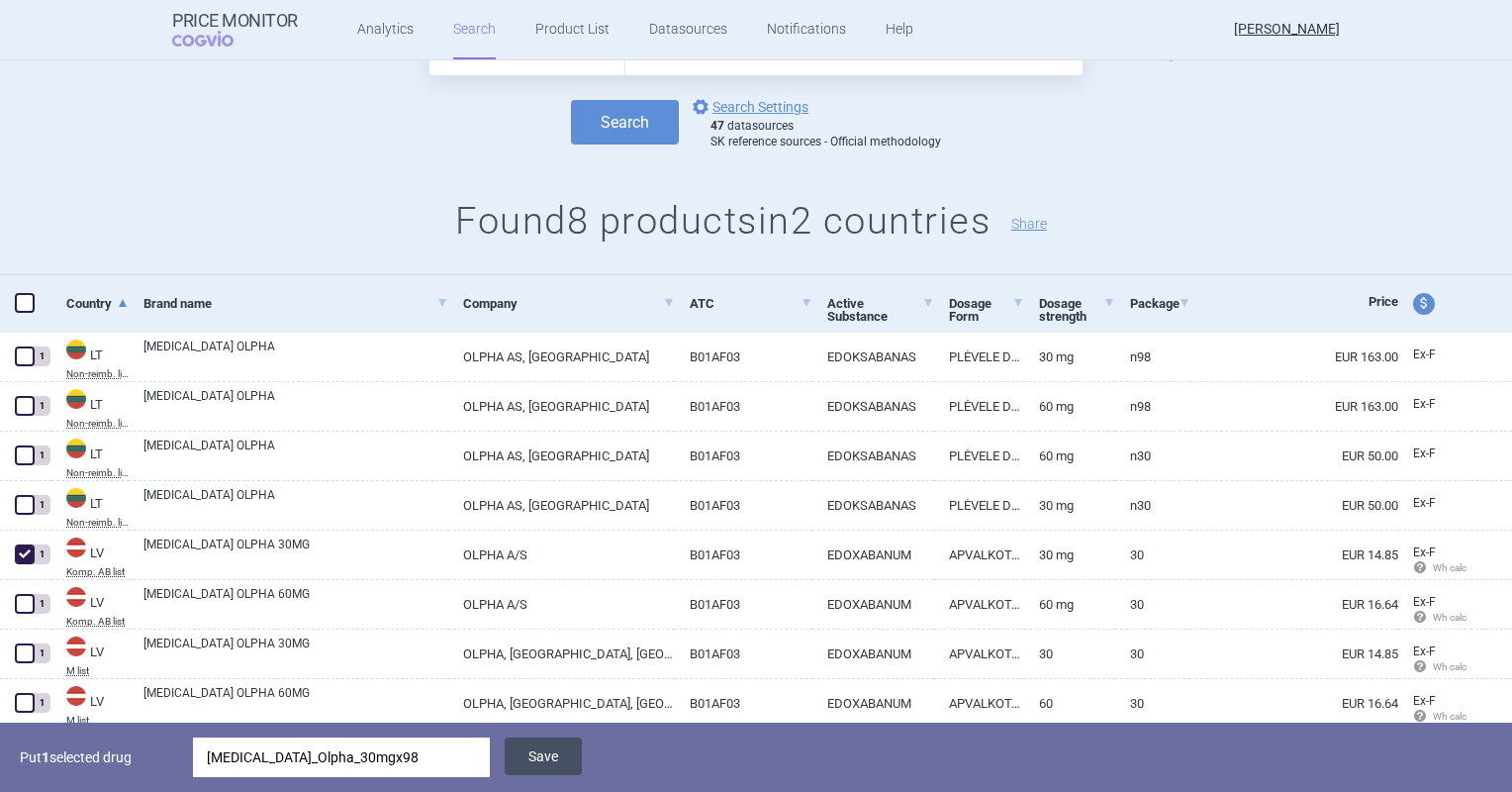 click on "Save" at bounding box center [543, 756] 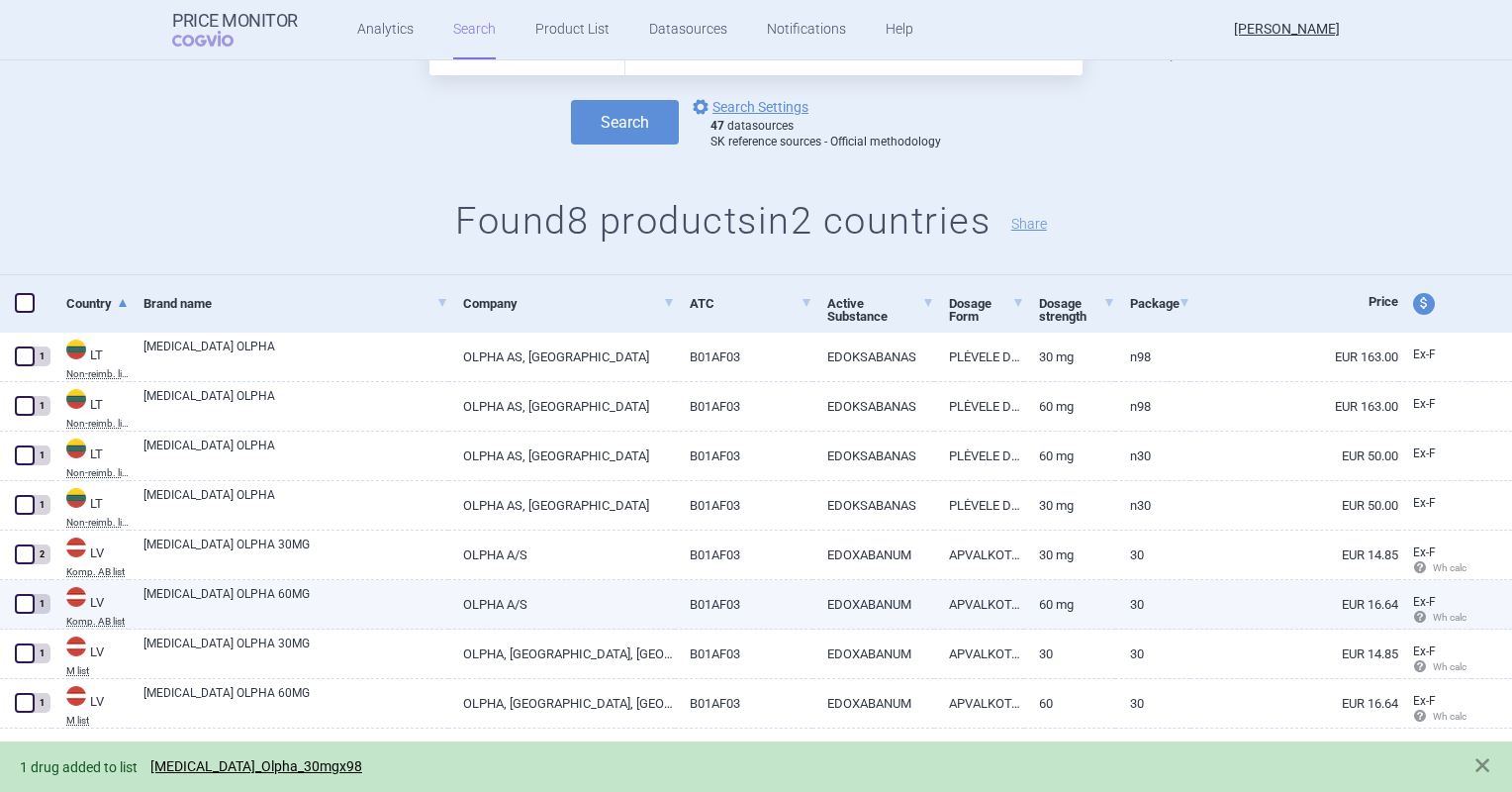 click at bounding box center [25, 604] 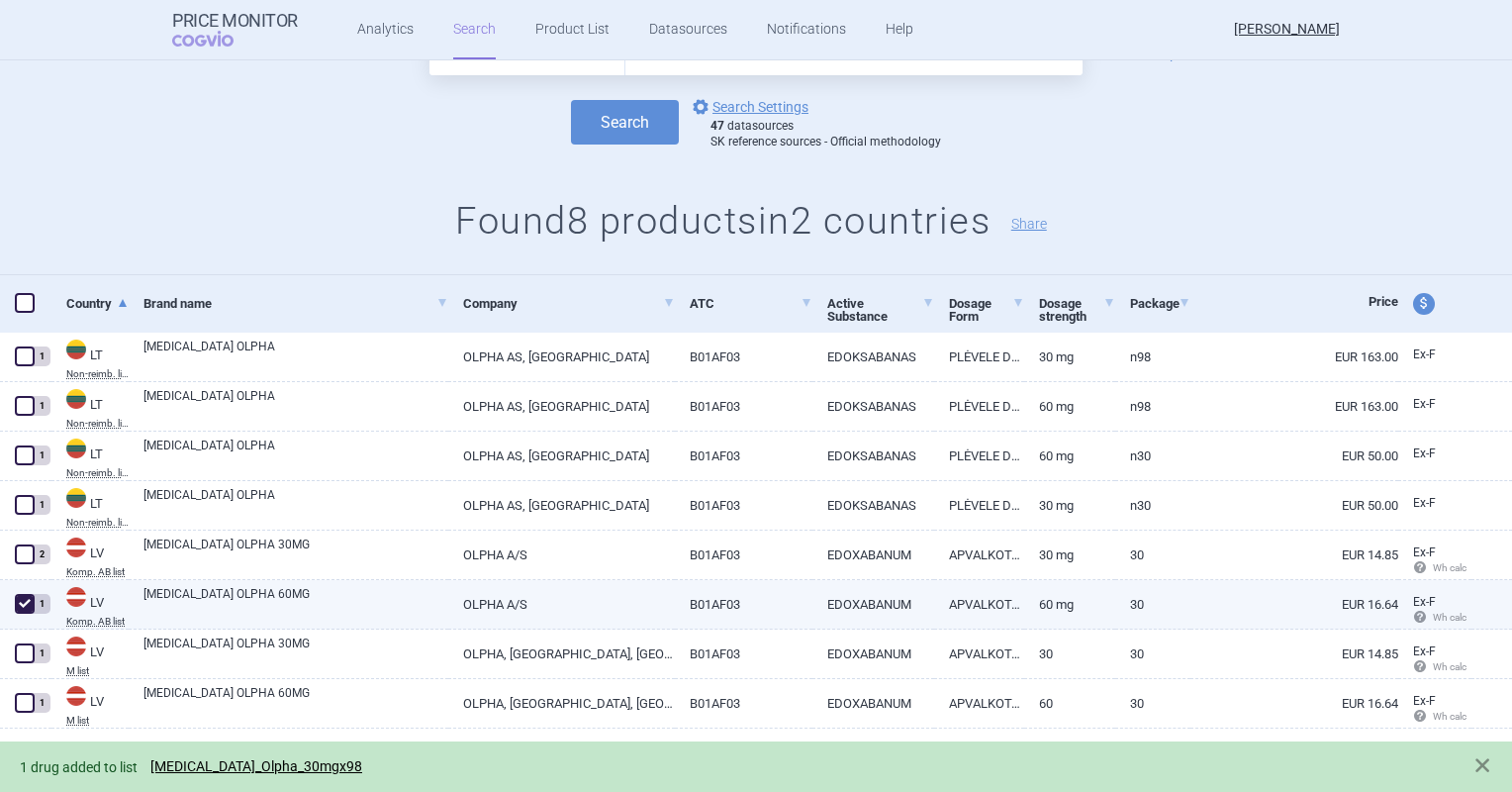 checkbox on "true" 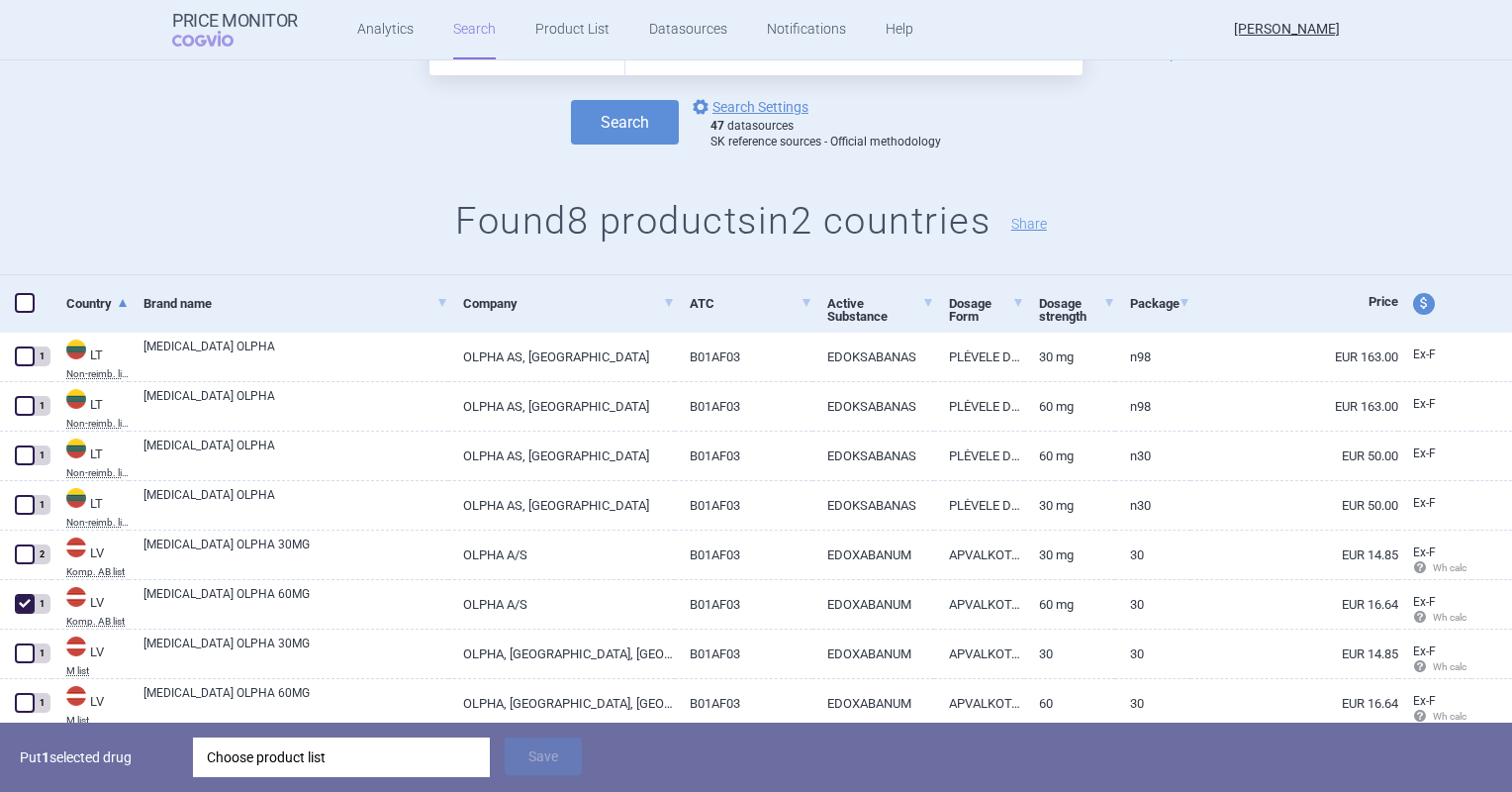 click on "Choose product list" at bounding box center (341, 757) 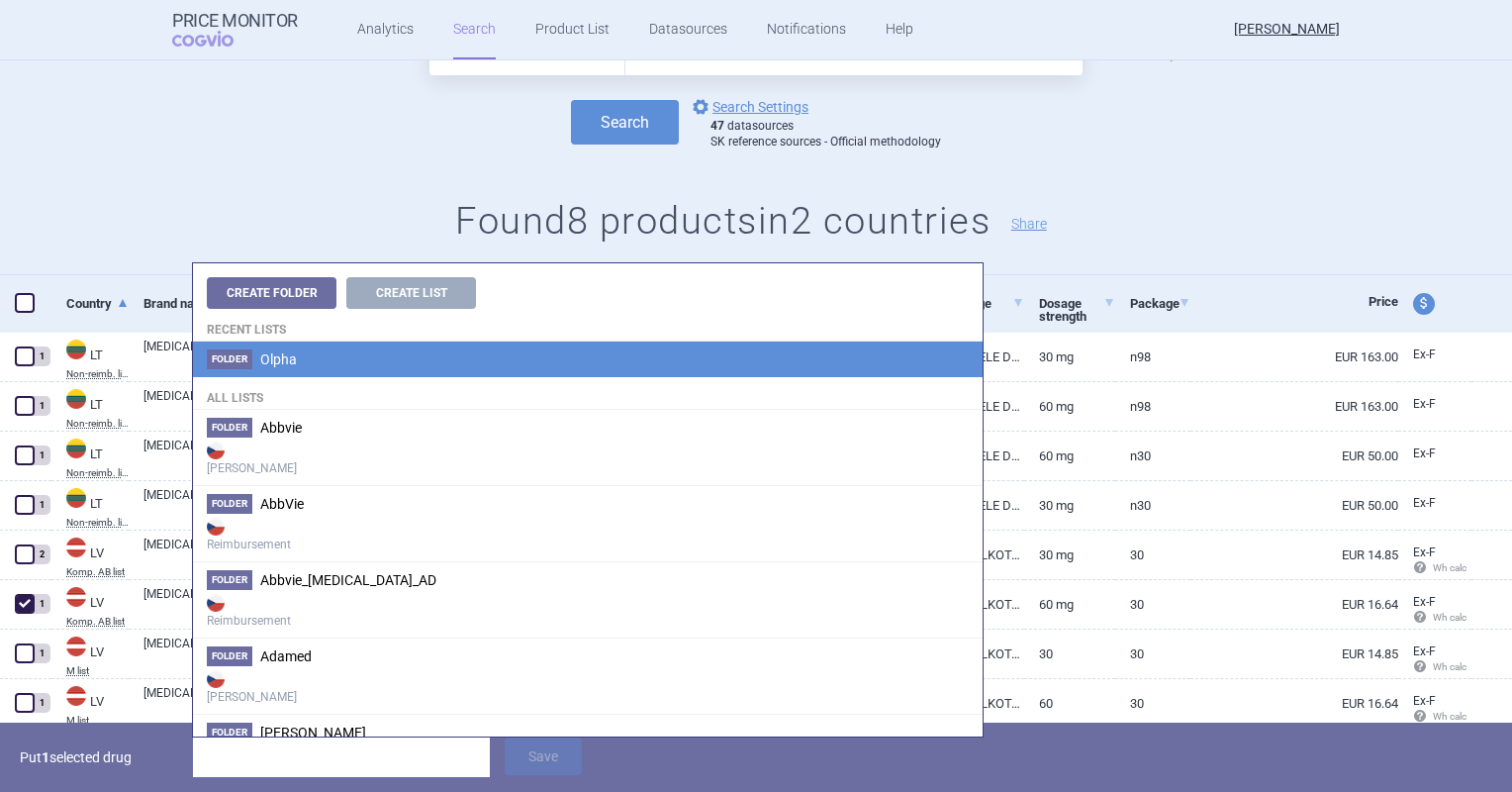 click on "Folder Olpha" at bounding box center [588, 359] 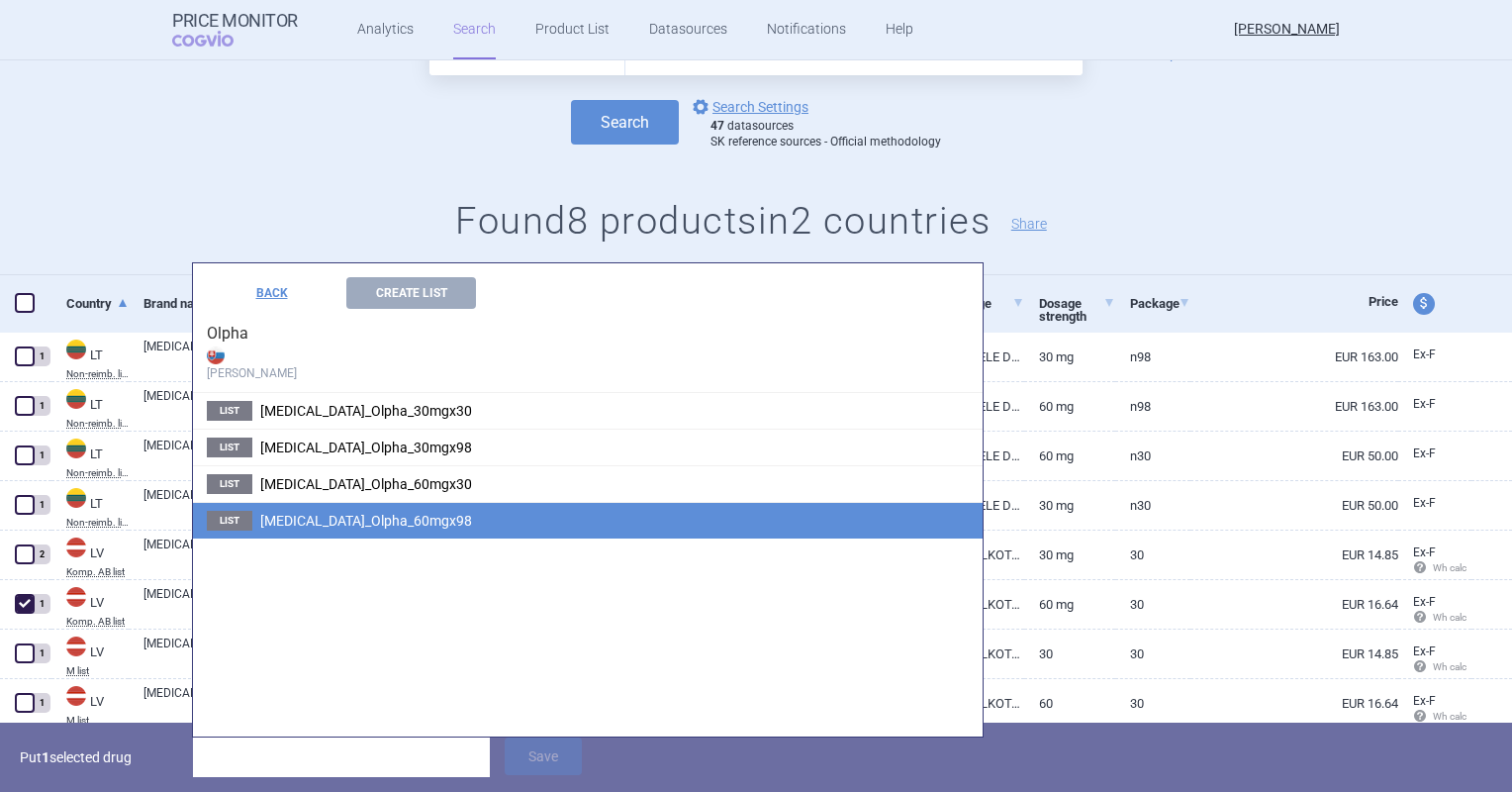 click on "List [MEDICAL_DATA]_Olpha_60mgx98" at bounding box center (588, 520) 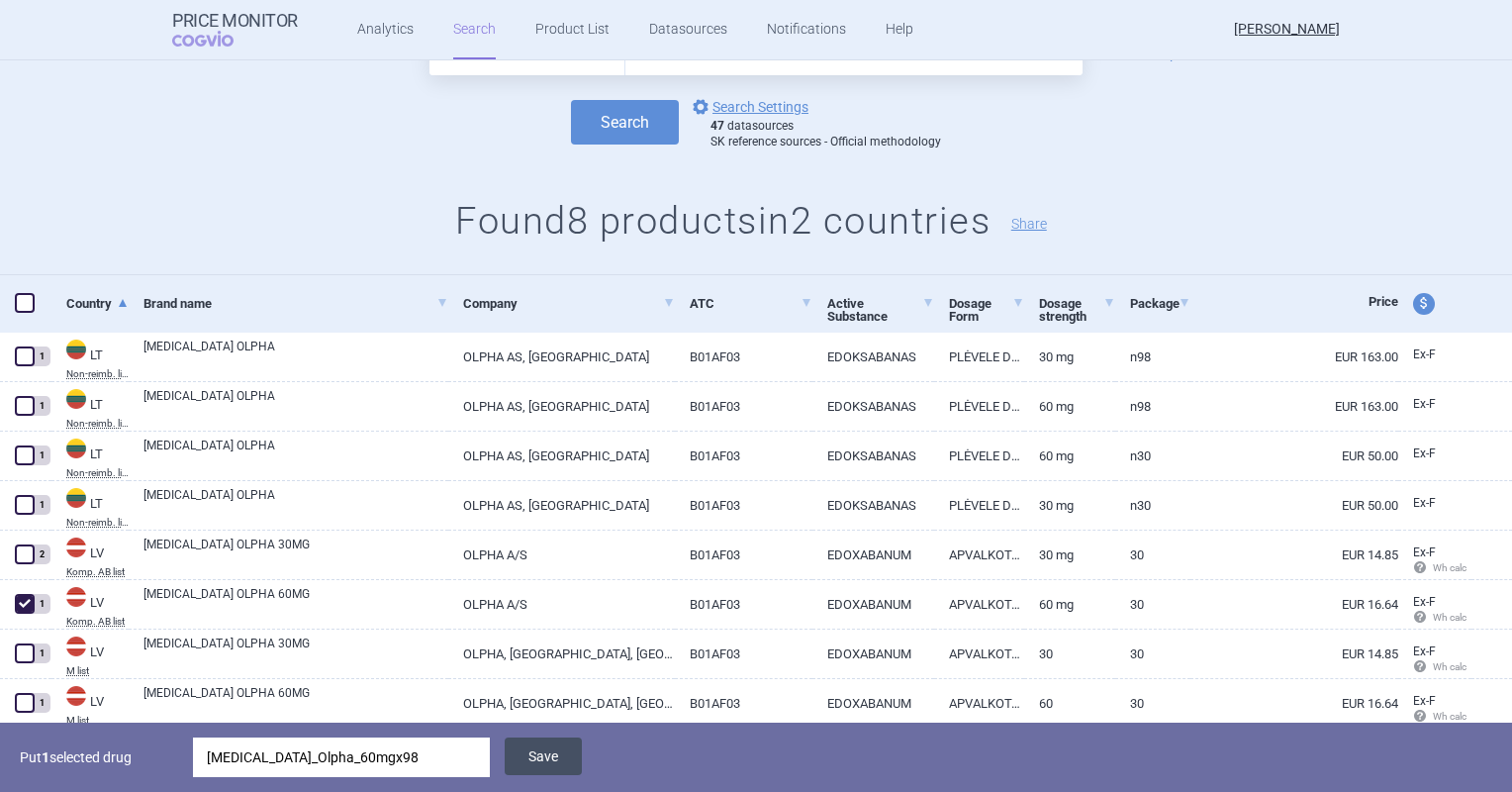 click on "Save" at bounding box center (543, 756) 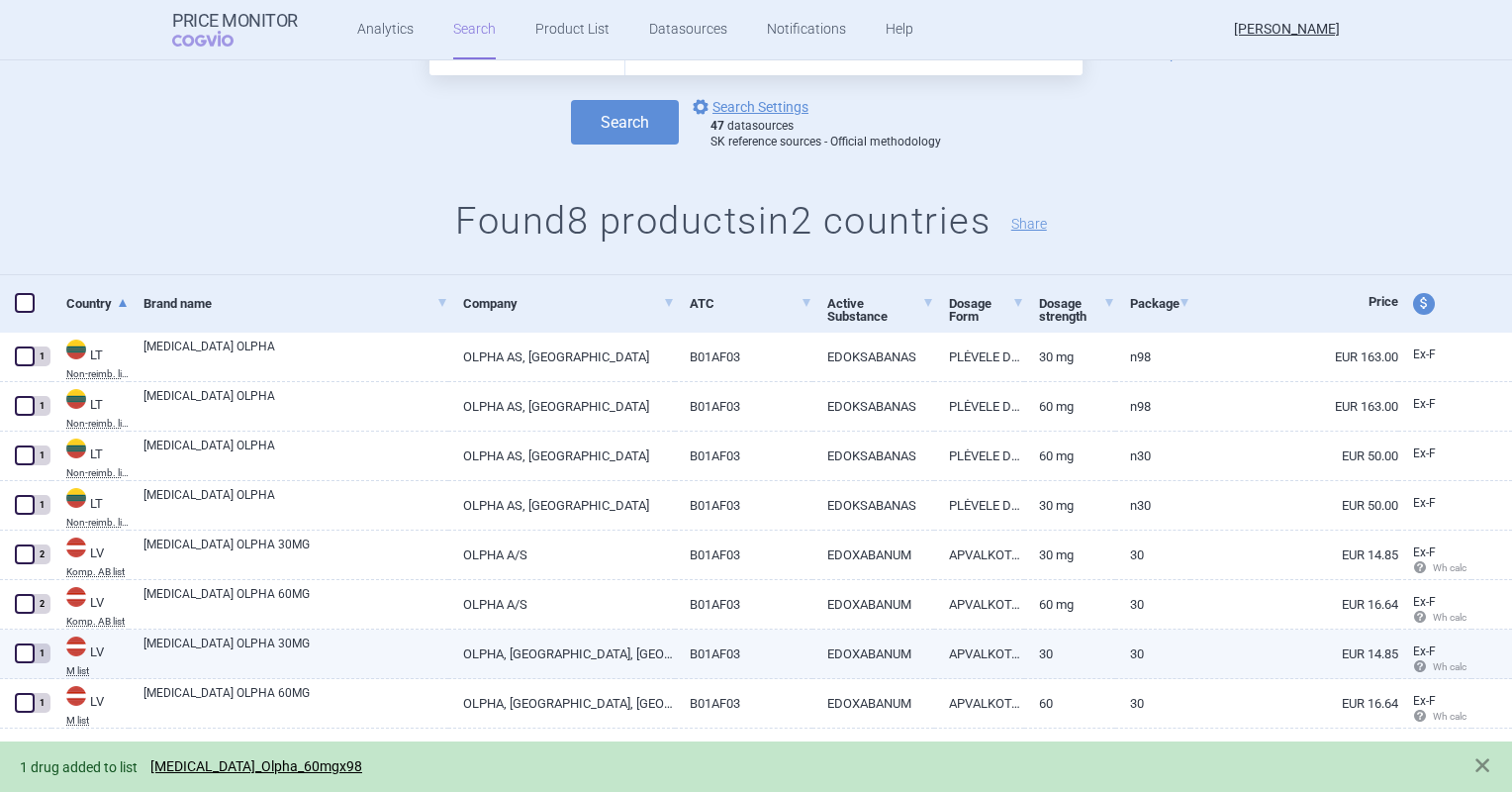 click at bounding box center [25, 653] 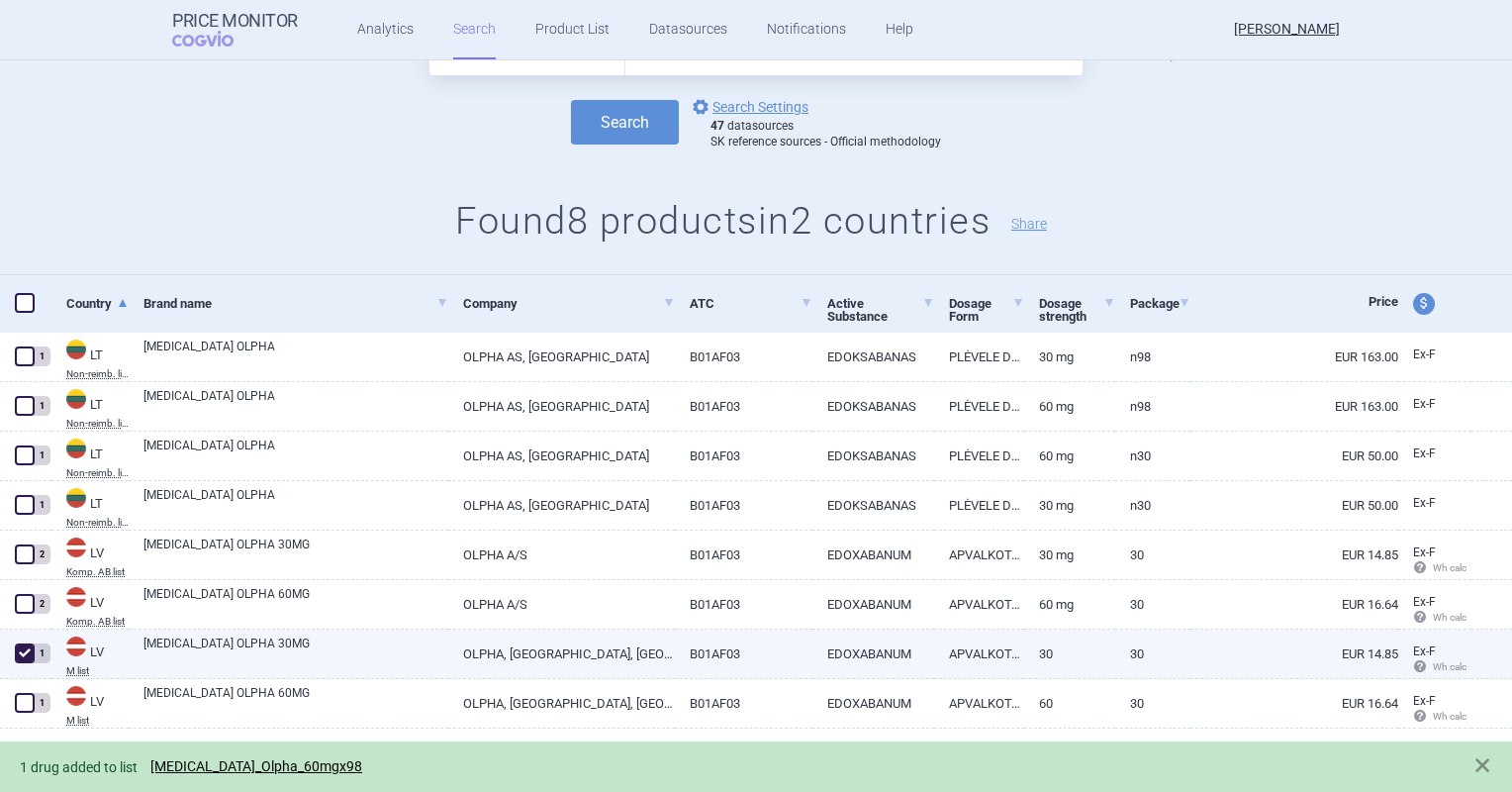 checkbox on "true" 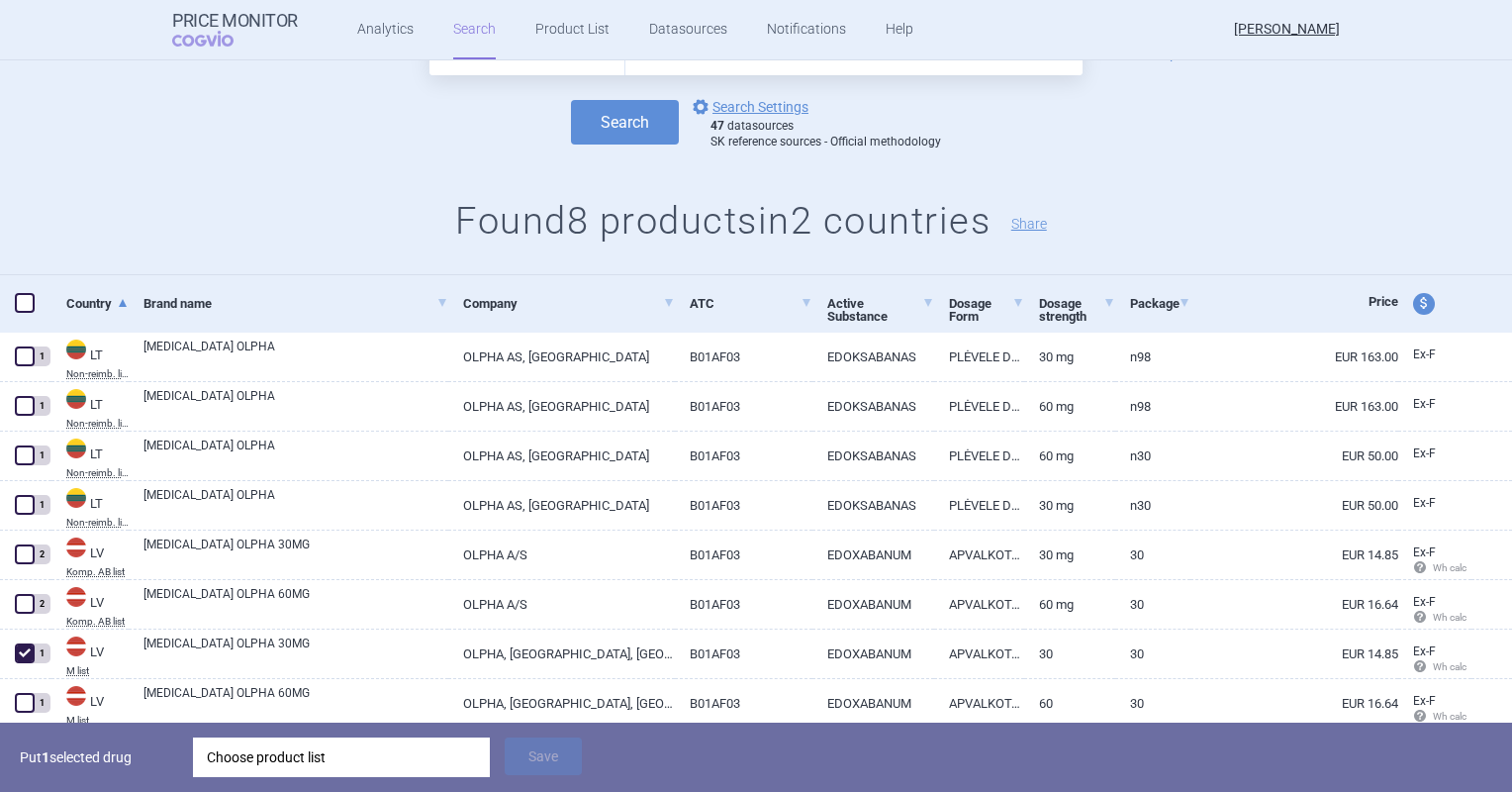 click on "Choose product list" at bounding box center [341, 757] 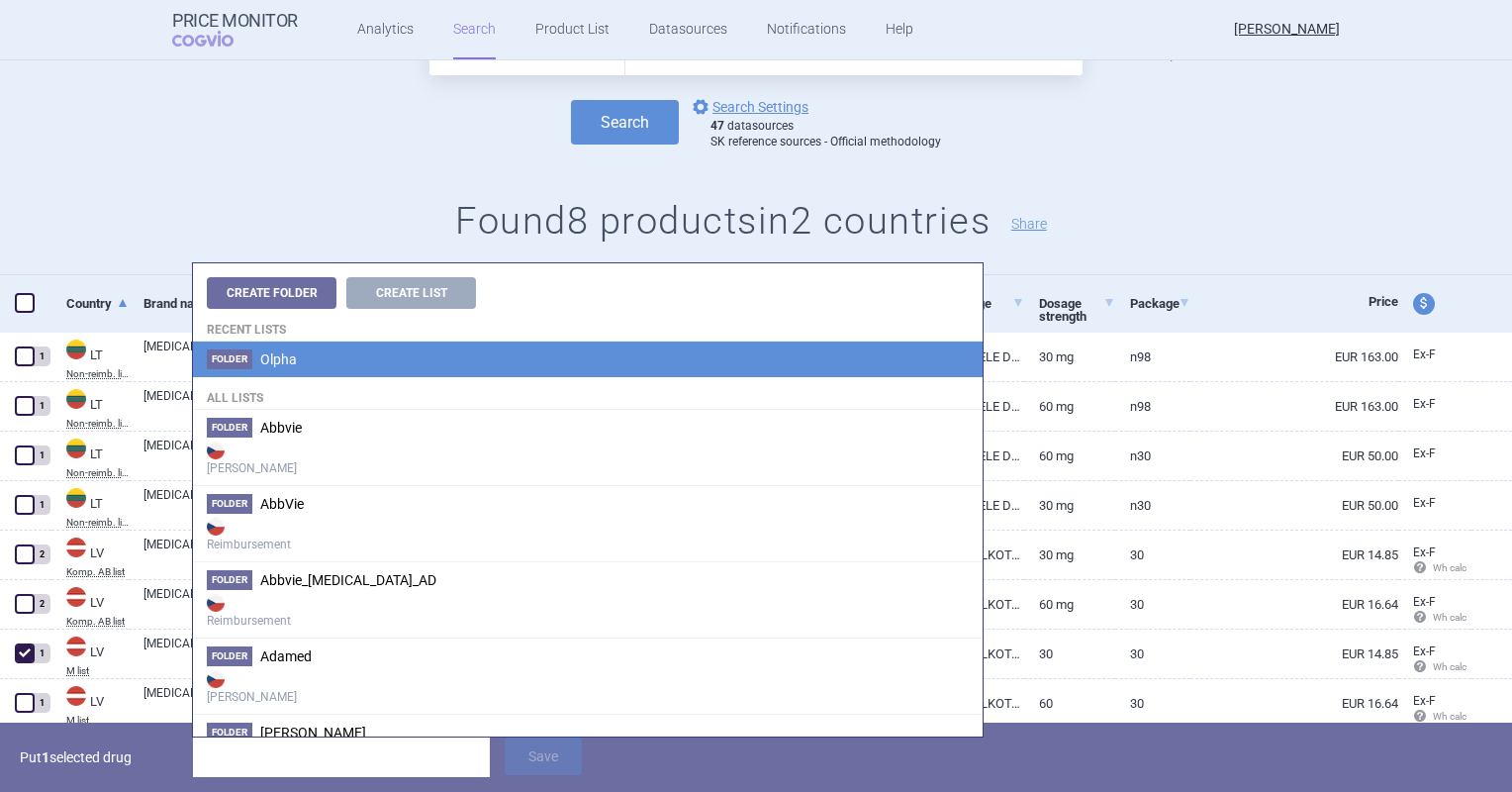 click on "Folder Olpha" at bounding box center (588, 359) 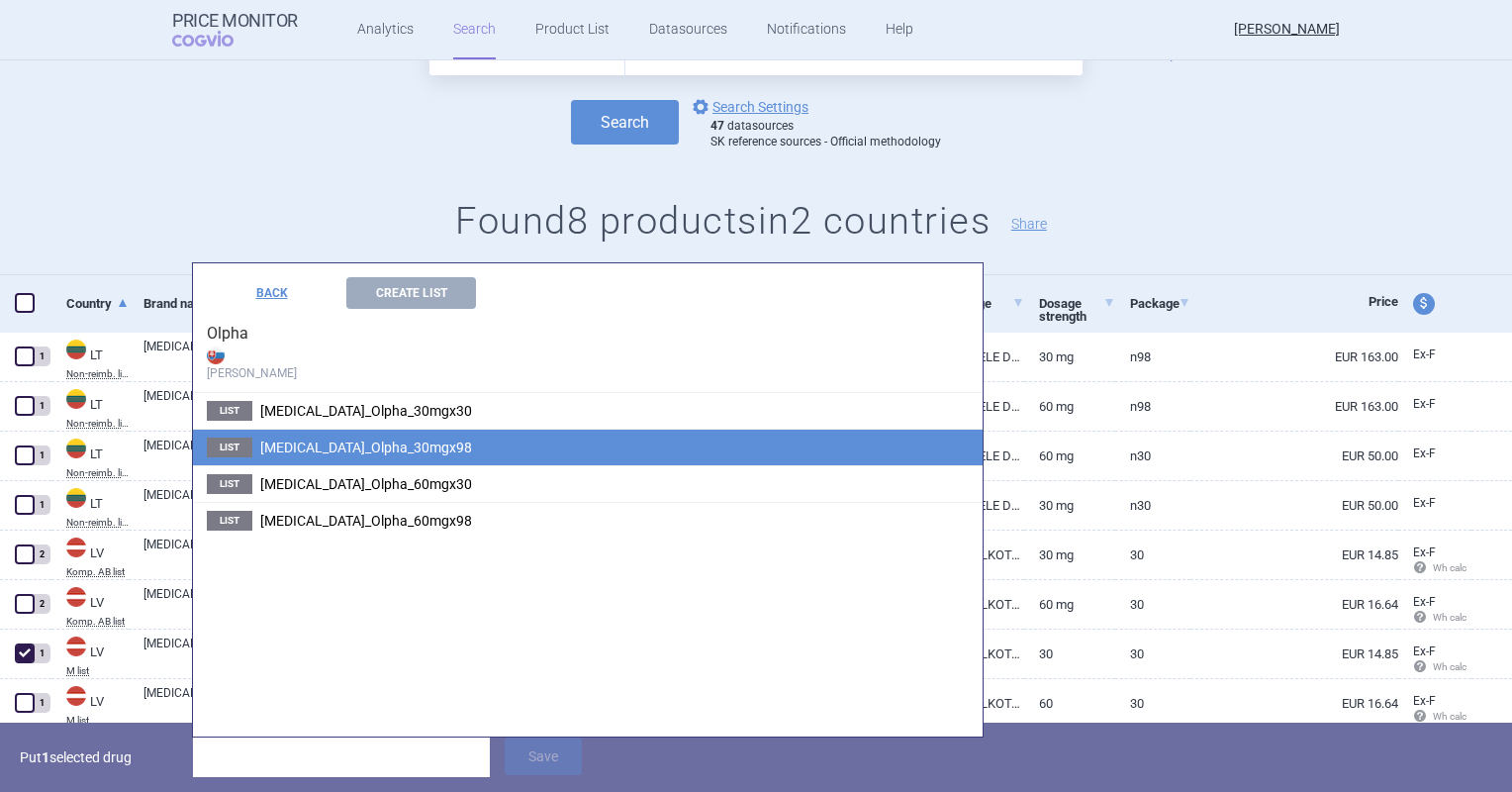 click on "[MEDICAL_DATA]_Olpha_30mgx98" at bounding box center [366, 447] 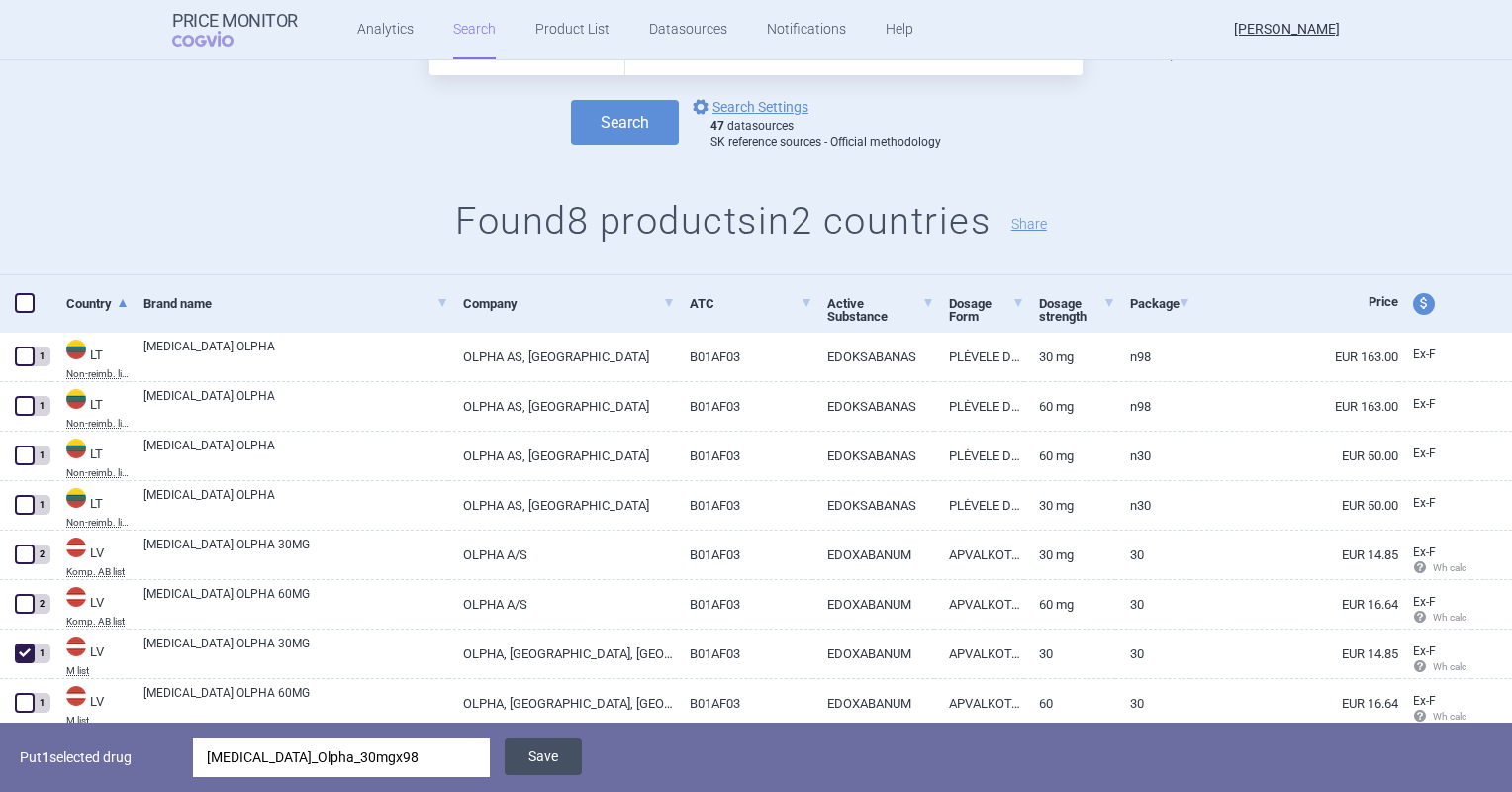 click on "Save" at bounding box center [543, 756] 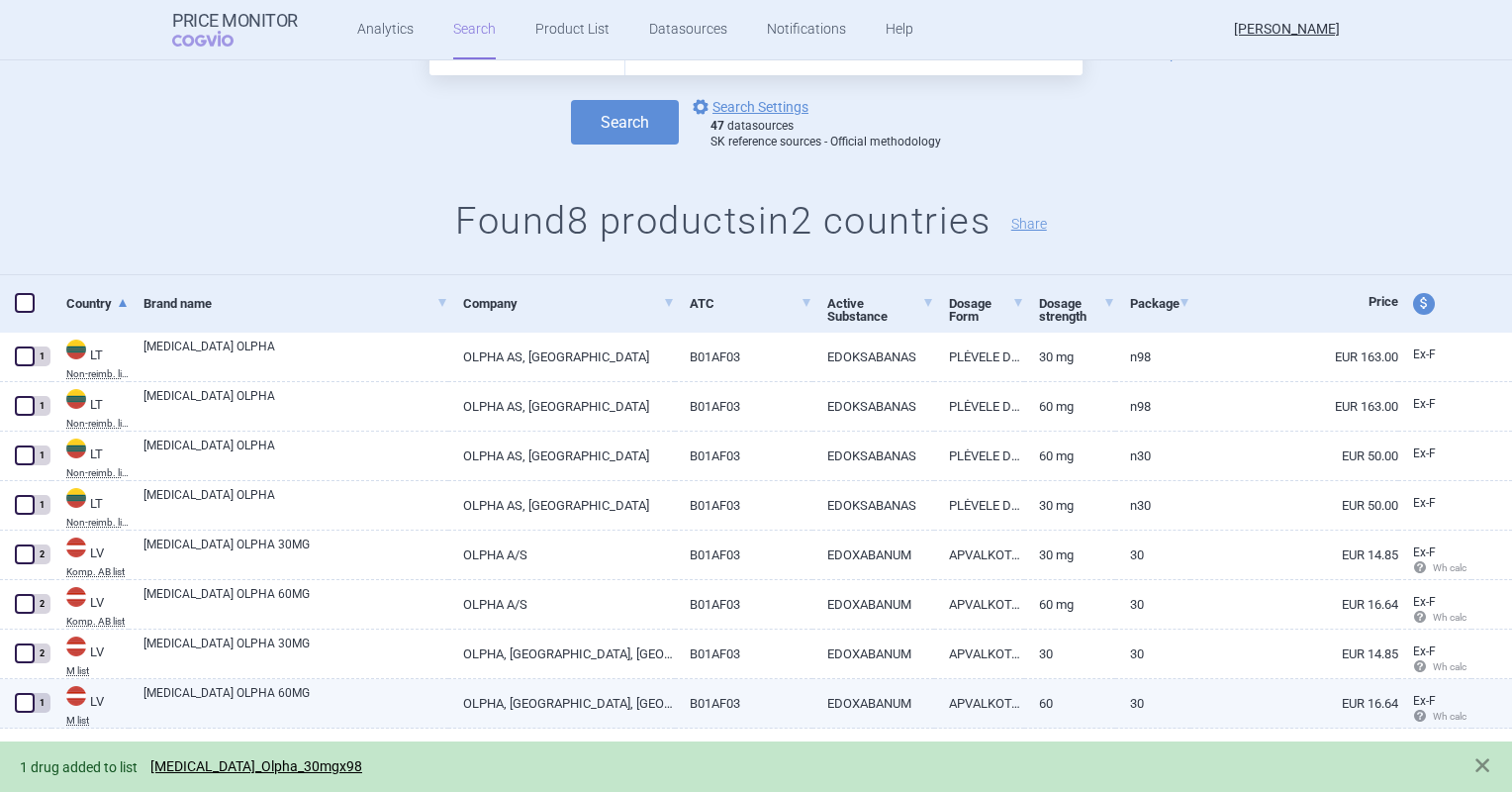 click at bounding box center (25, 703) 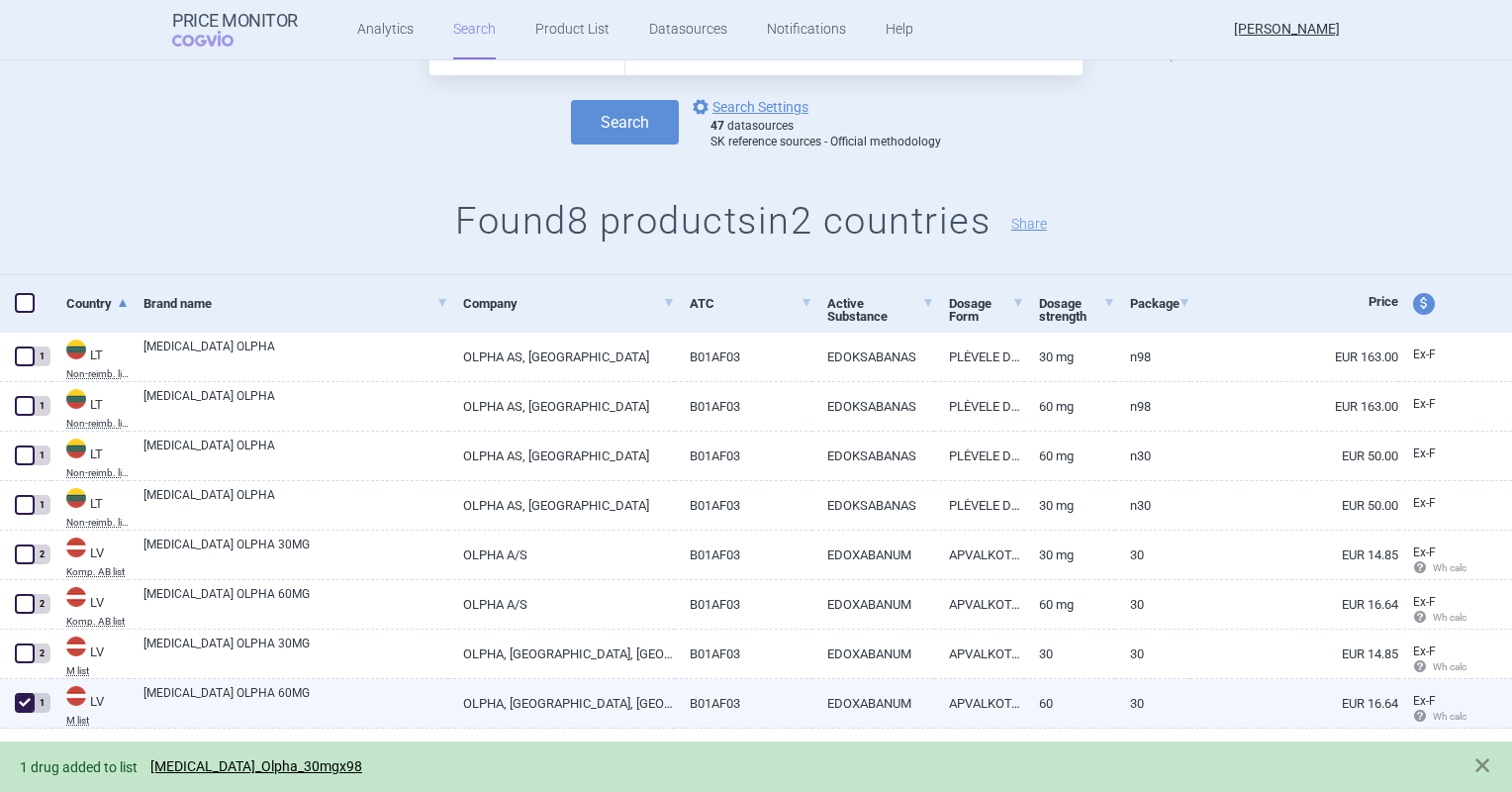 checkbox on "true" 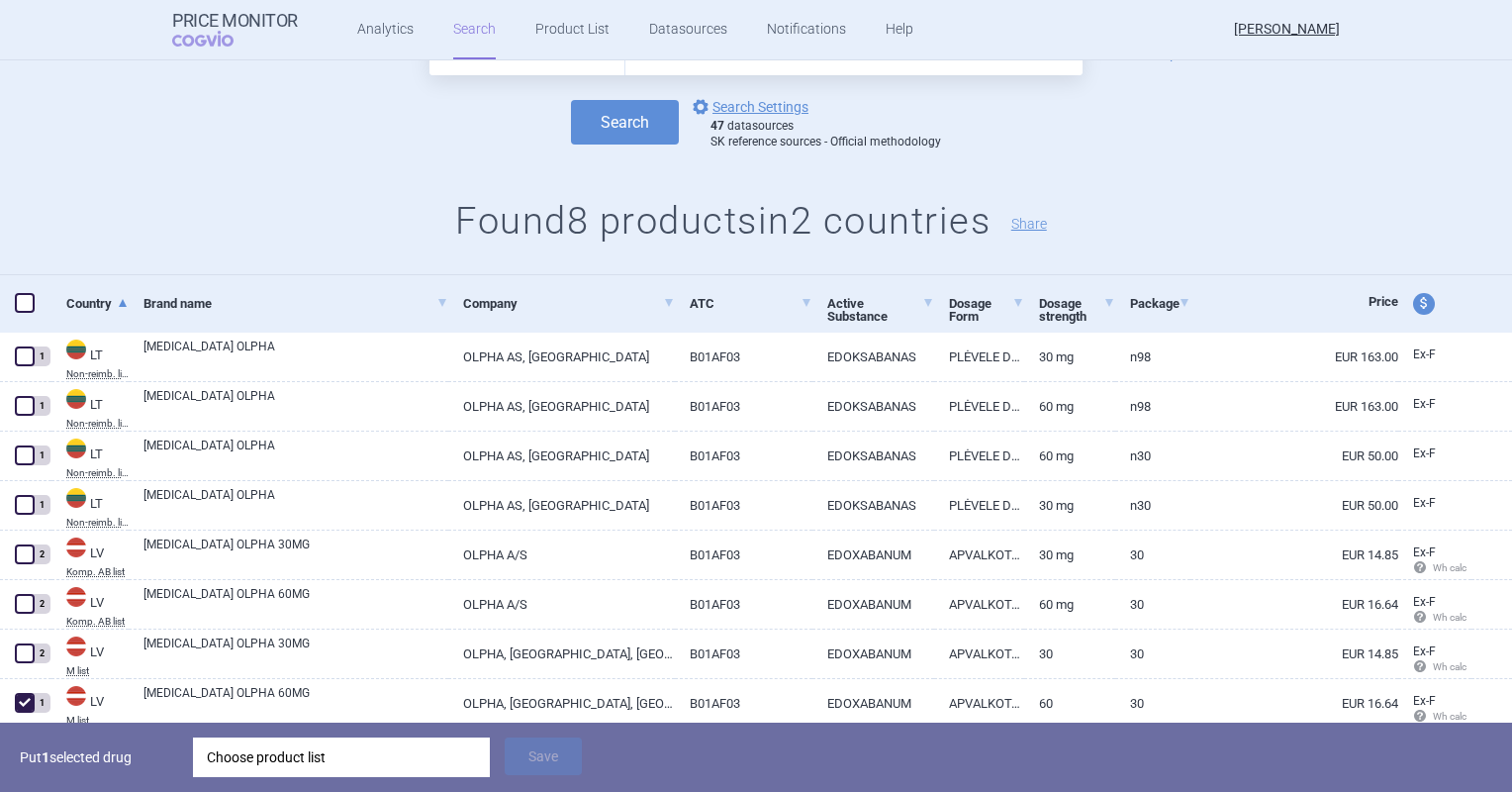 click on "Choose product list" at bounding box center [341, 757] 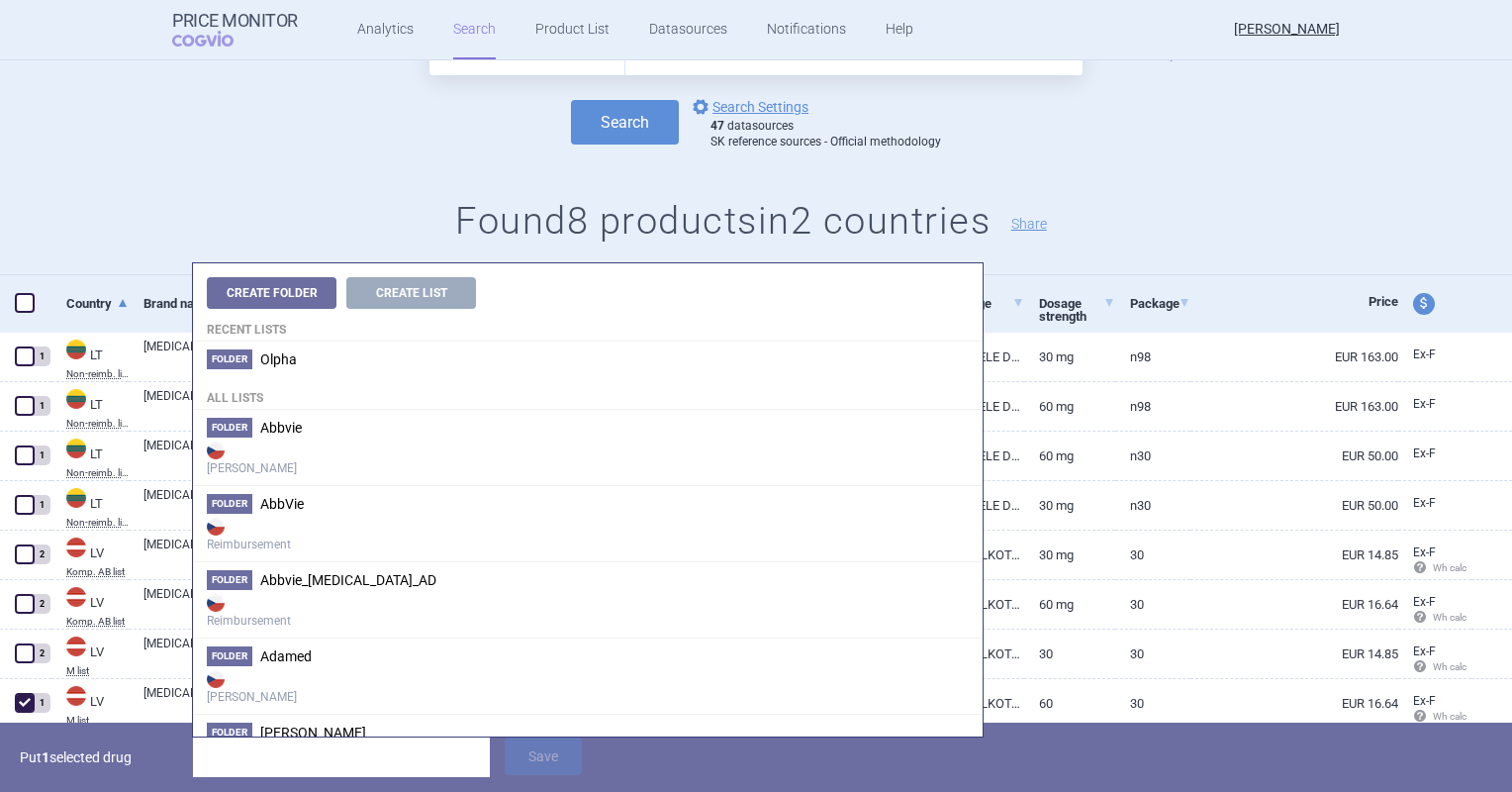 click on "All lists" at bounding box center (588, 393) 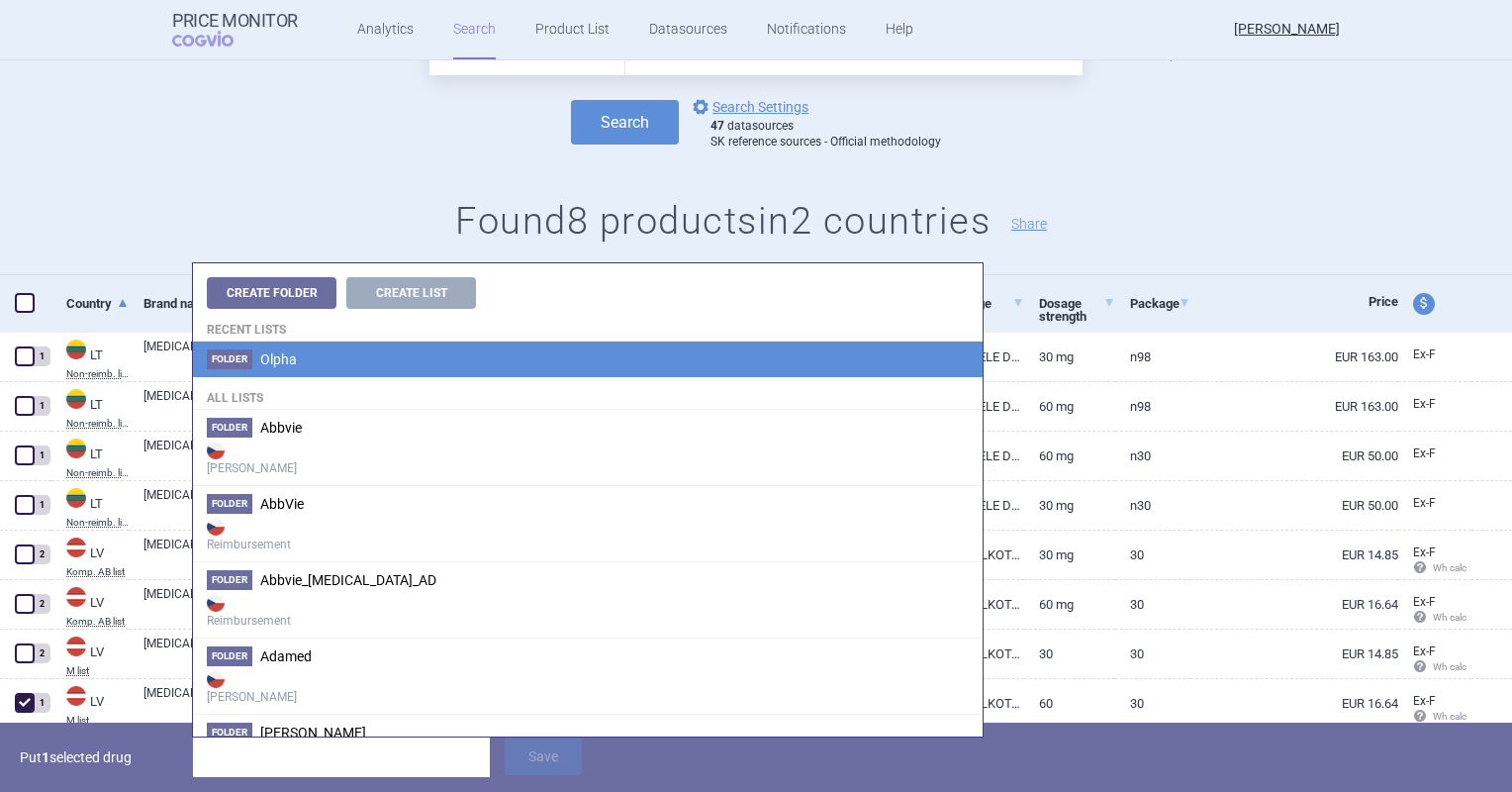 click on "Olpha" at bounding box center [278, 359] 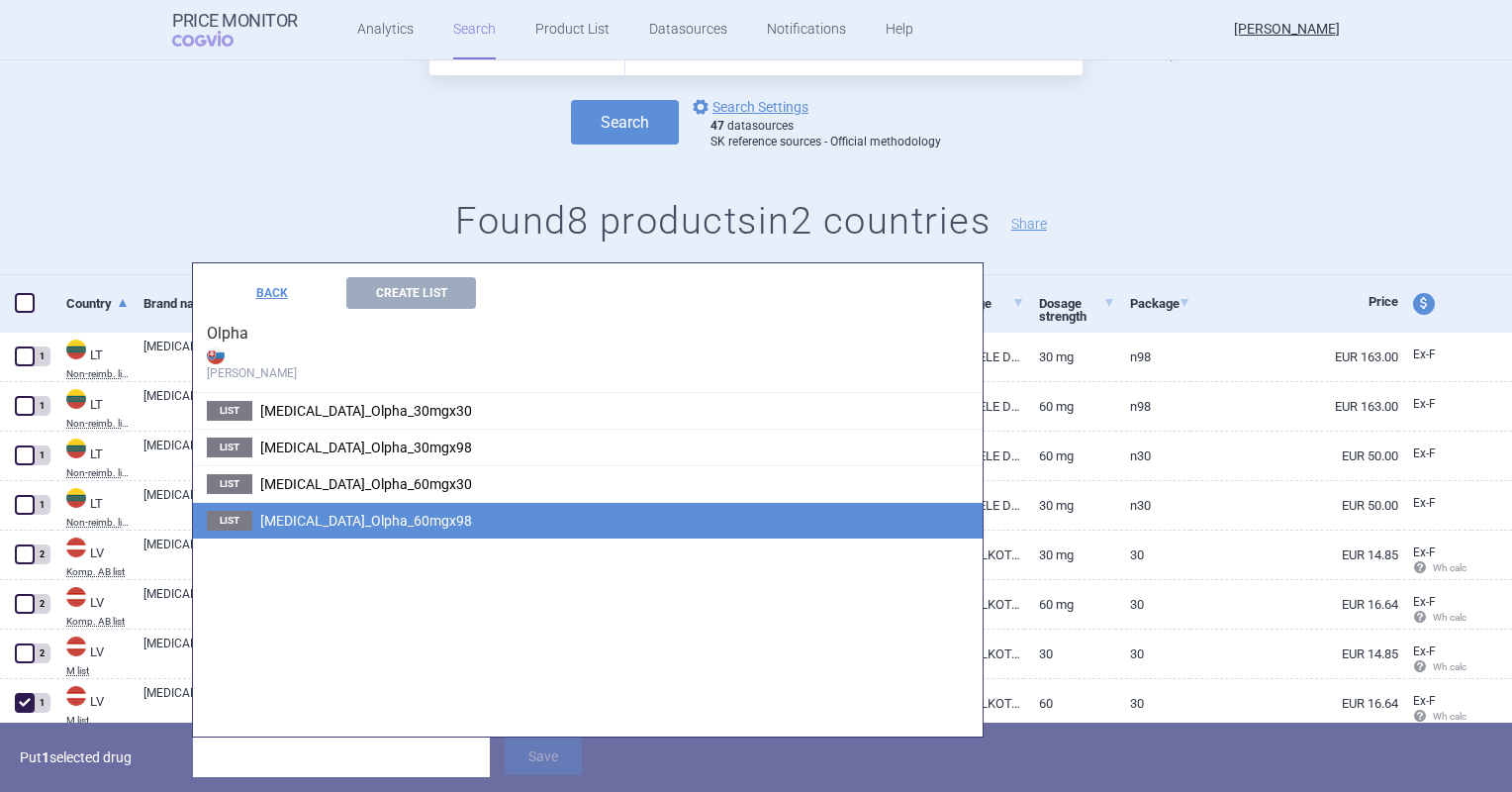 click on "List [MEDICAL_DATA]_Olpha_60mgx98" at bounding box center (588, 520) 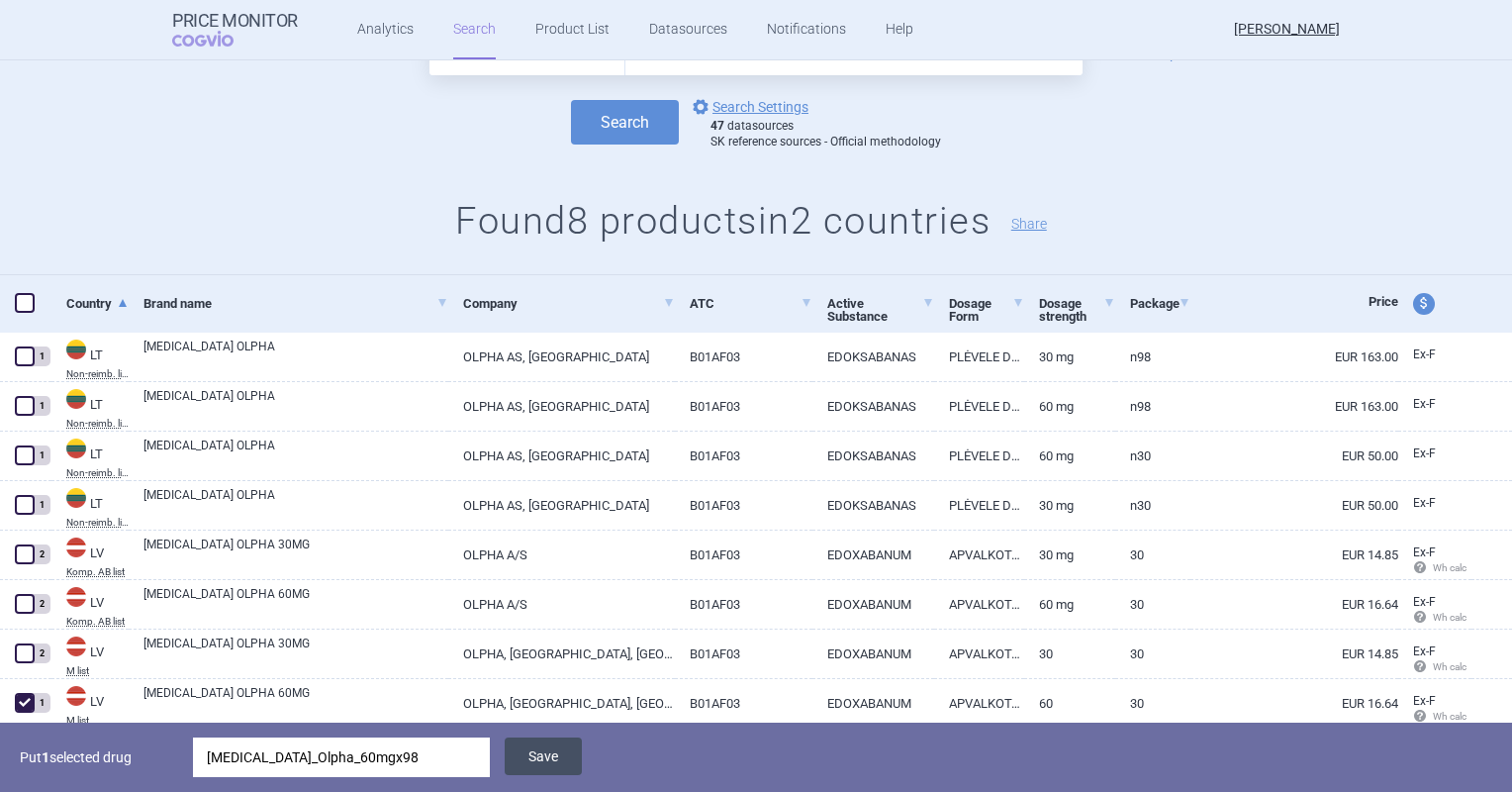 click on "Save" at bounding box center [543, 756] 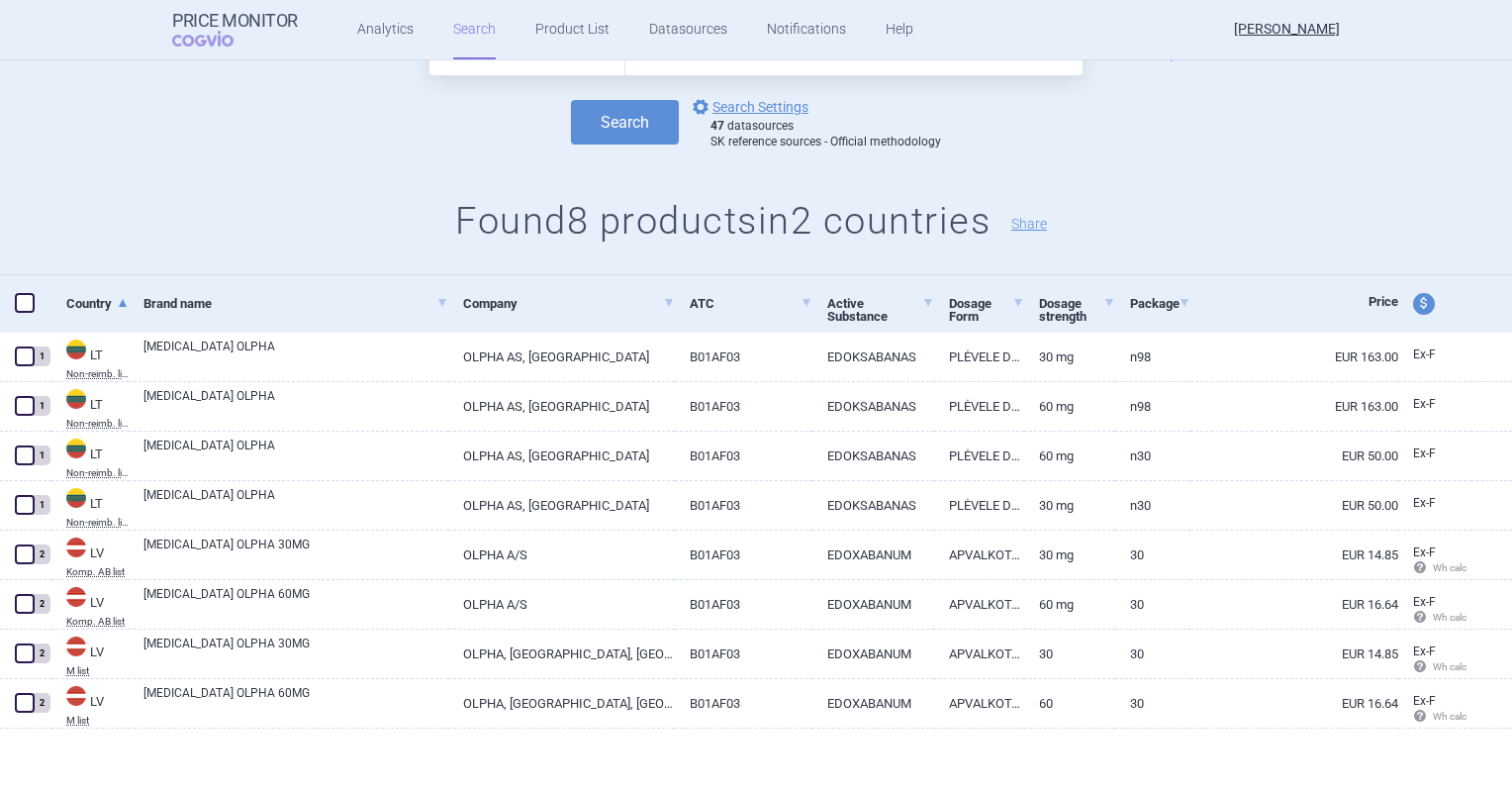 scroll, scrollTop: 0, scrollLeft: 0, axis: both 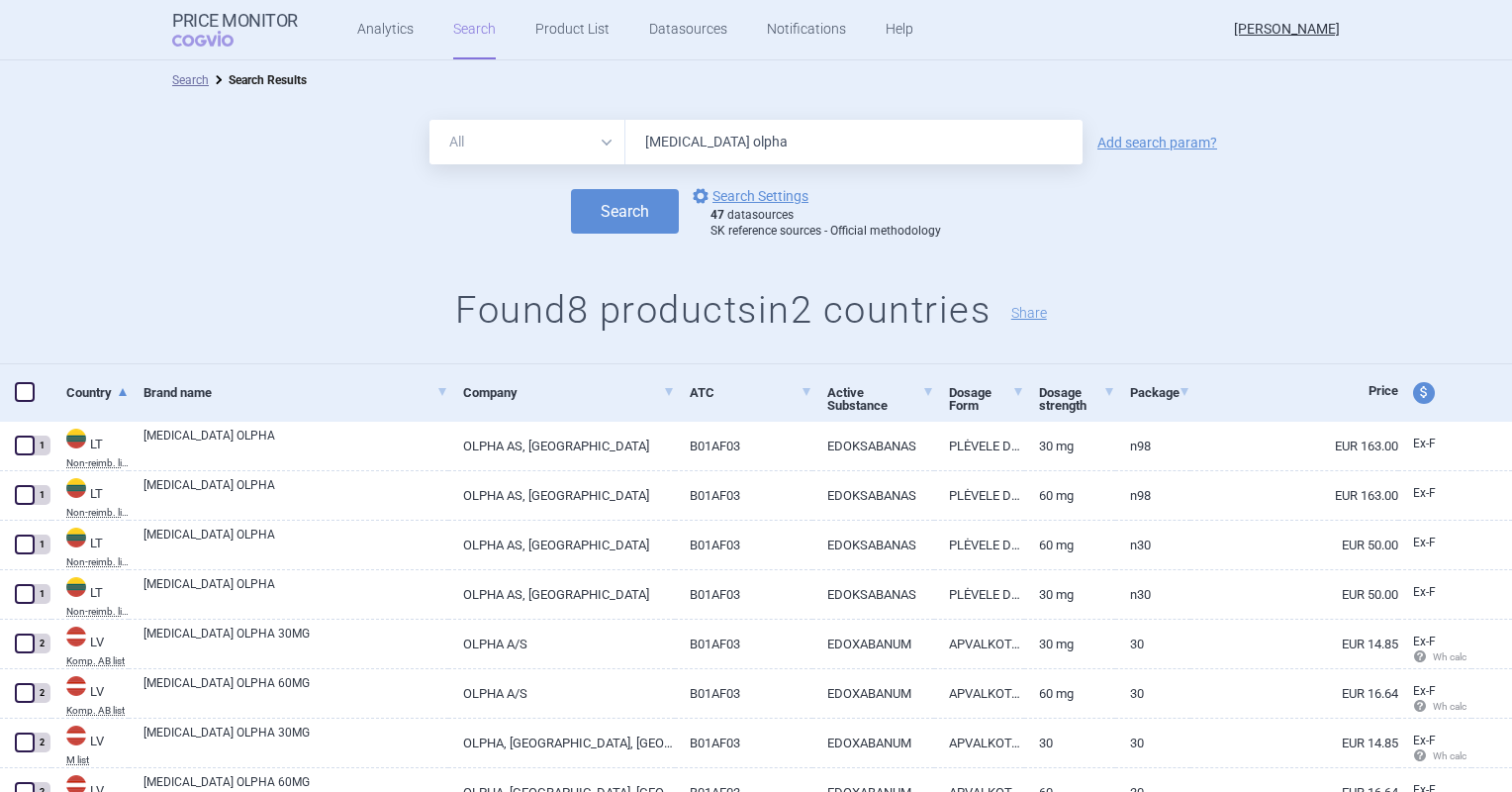 click on "[MEDICAL_DATA] olpha" at bounding box center (854, 142) 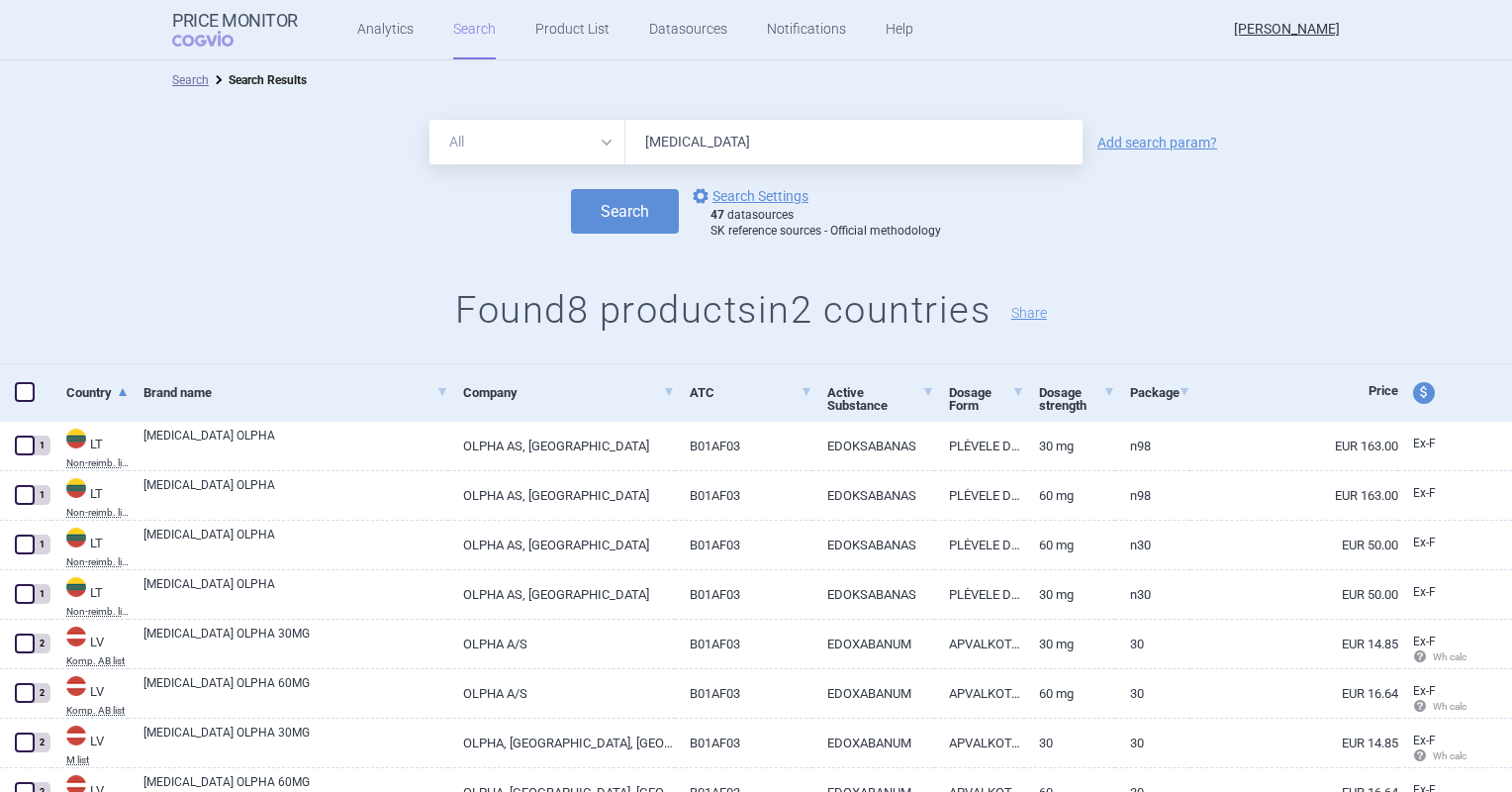 click on "Search" at bounding box center [624, 211] 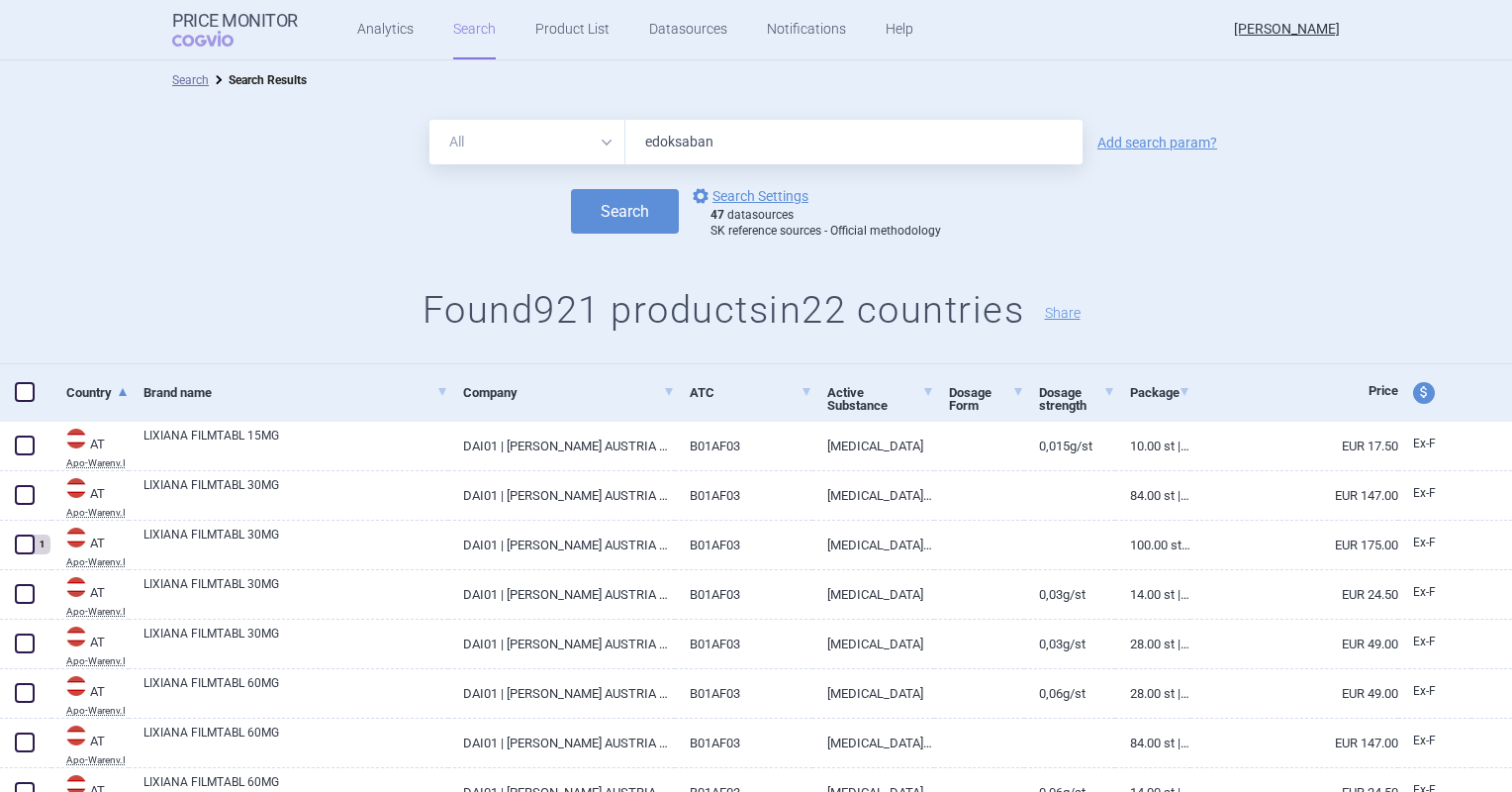 type on "edoksaban" 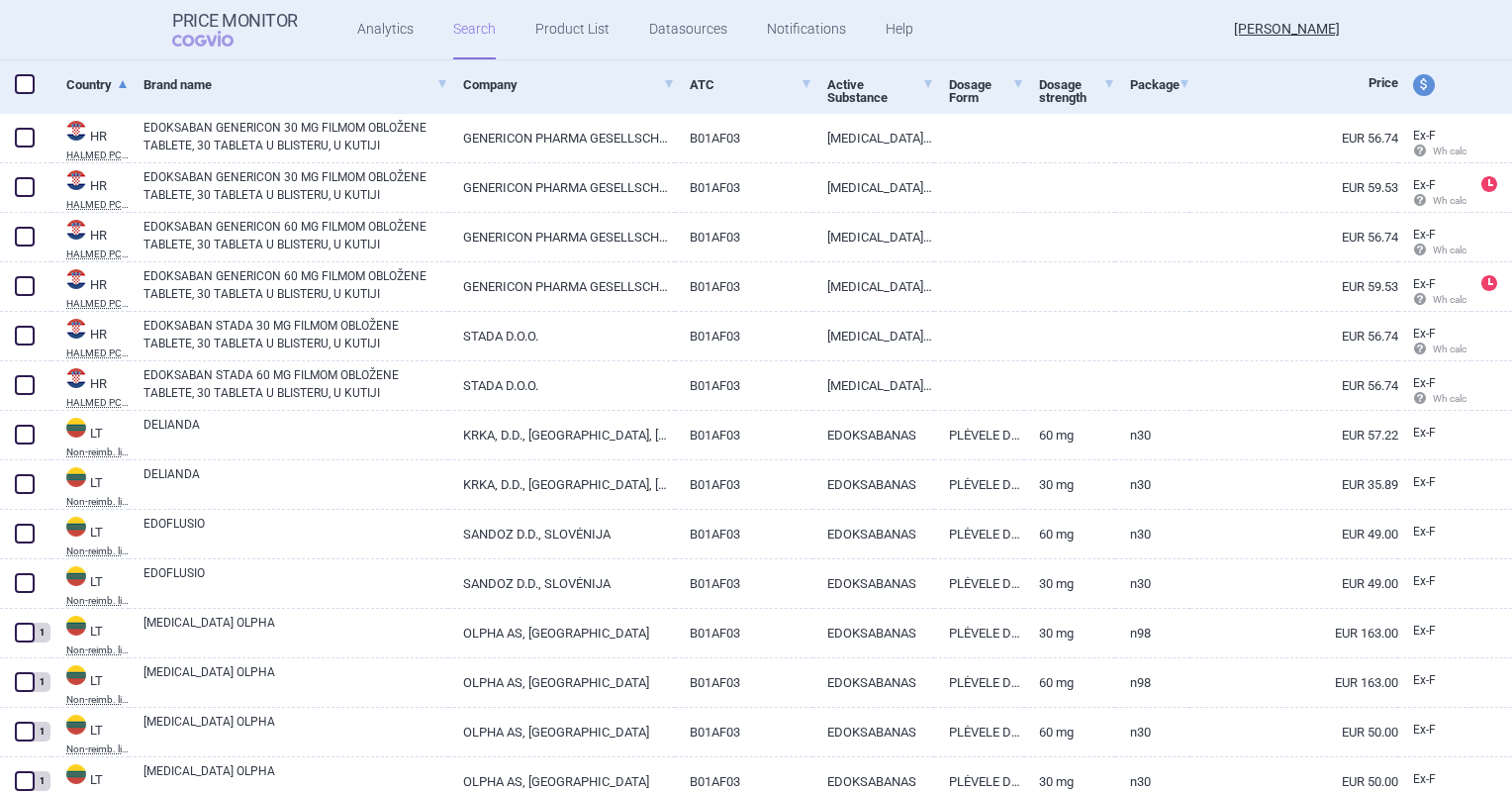 scroll, scrollTop: 324, scrollLeft: 0, axis: vertical 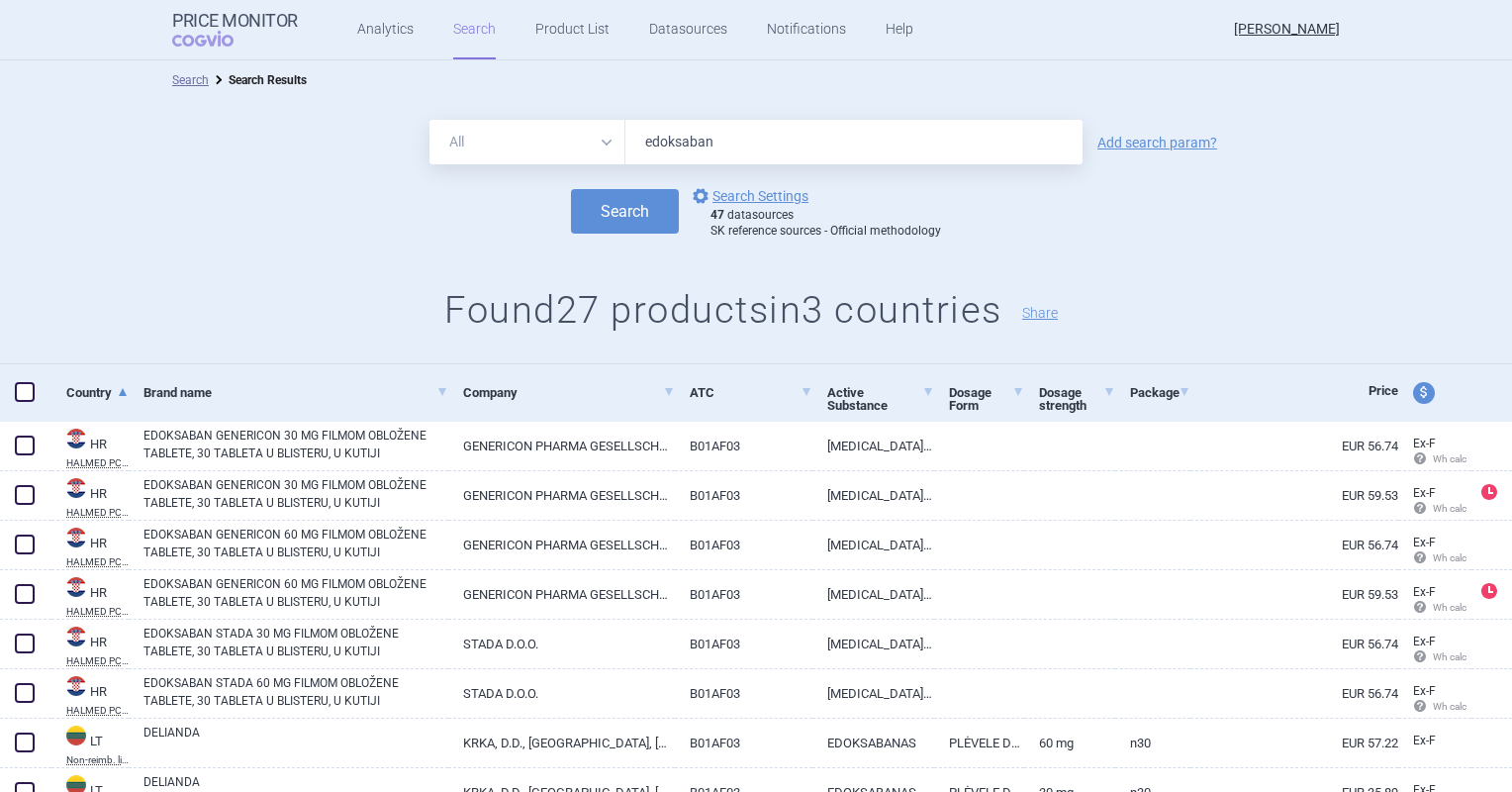 click on "edoksaban" at bounding box center [854, 142] 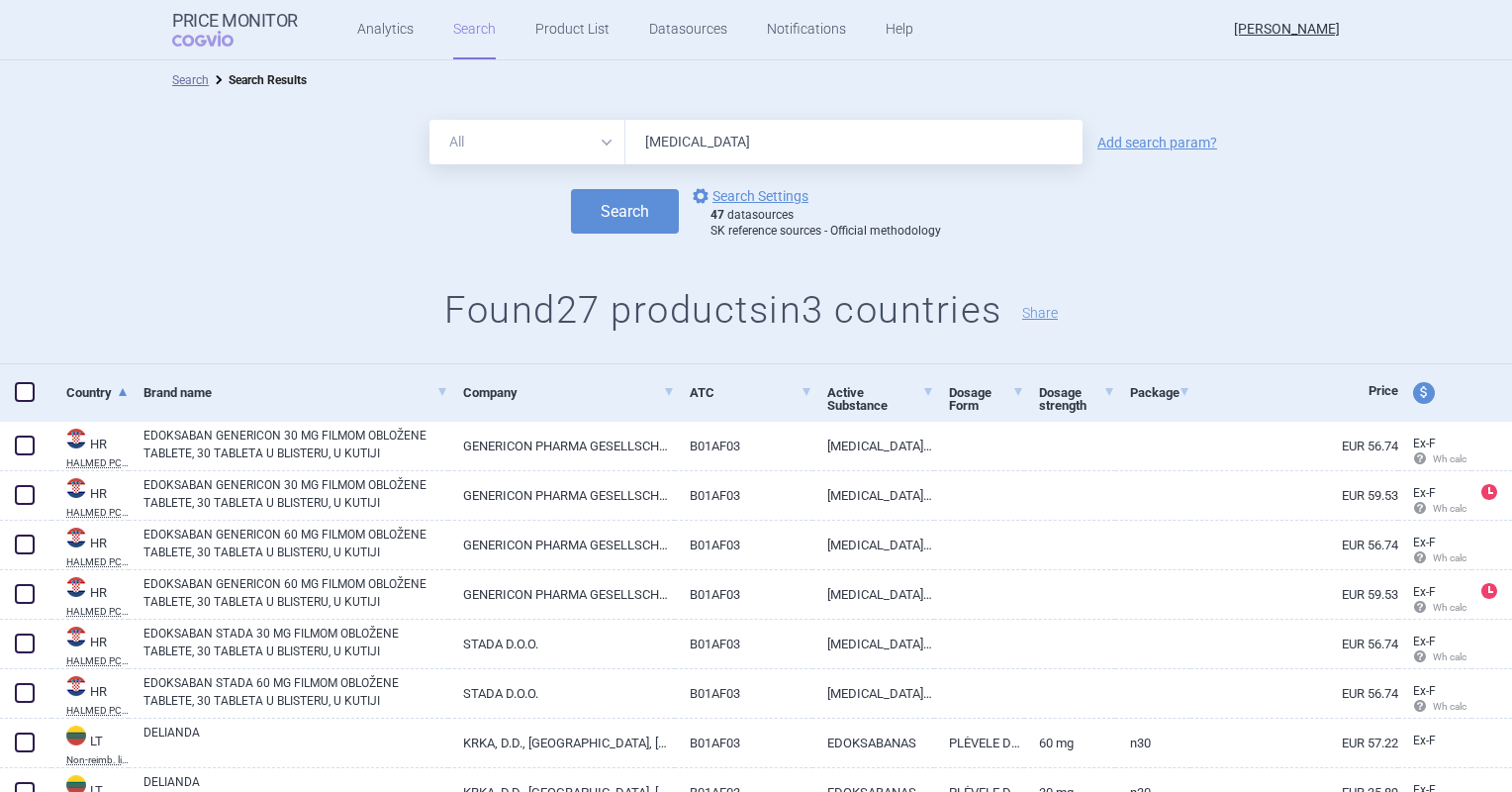 type on "[MEDICAL_DATA]" 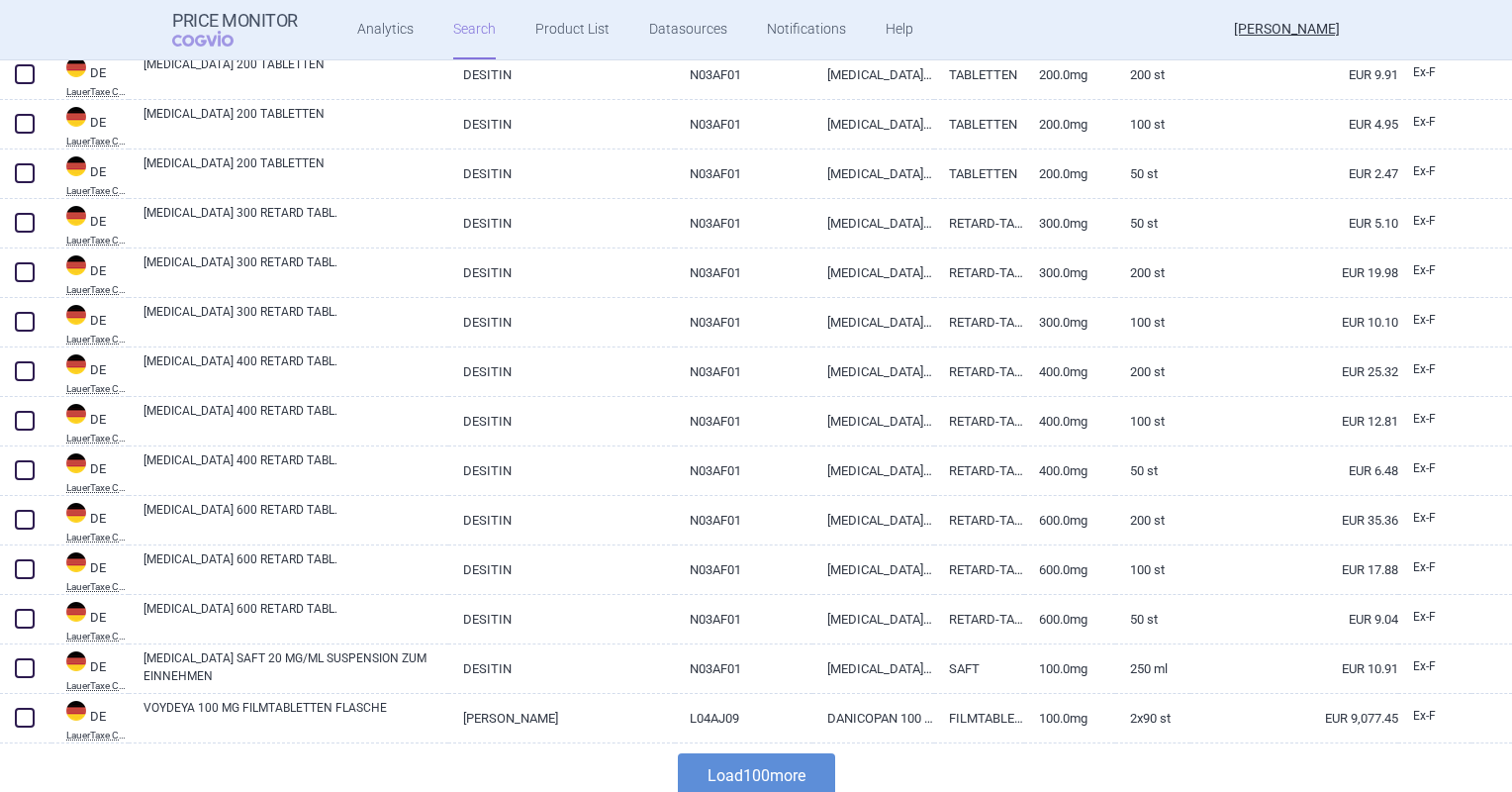 scroll, scrollTop: 4643, scrollLeft: 0, axis: vertical 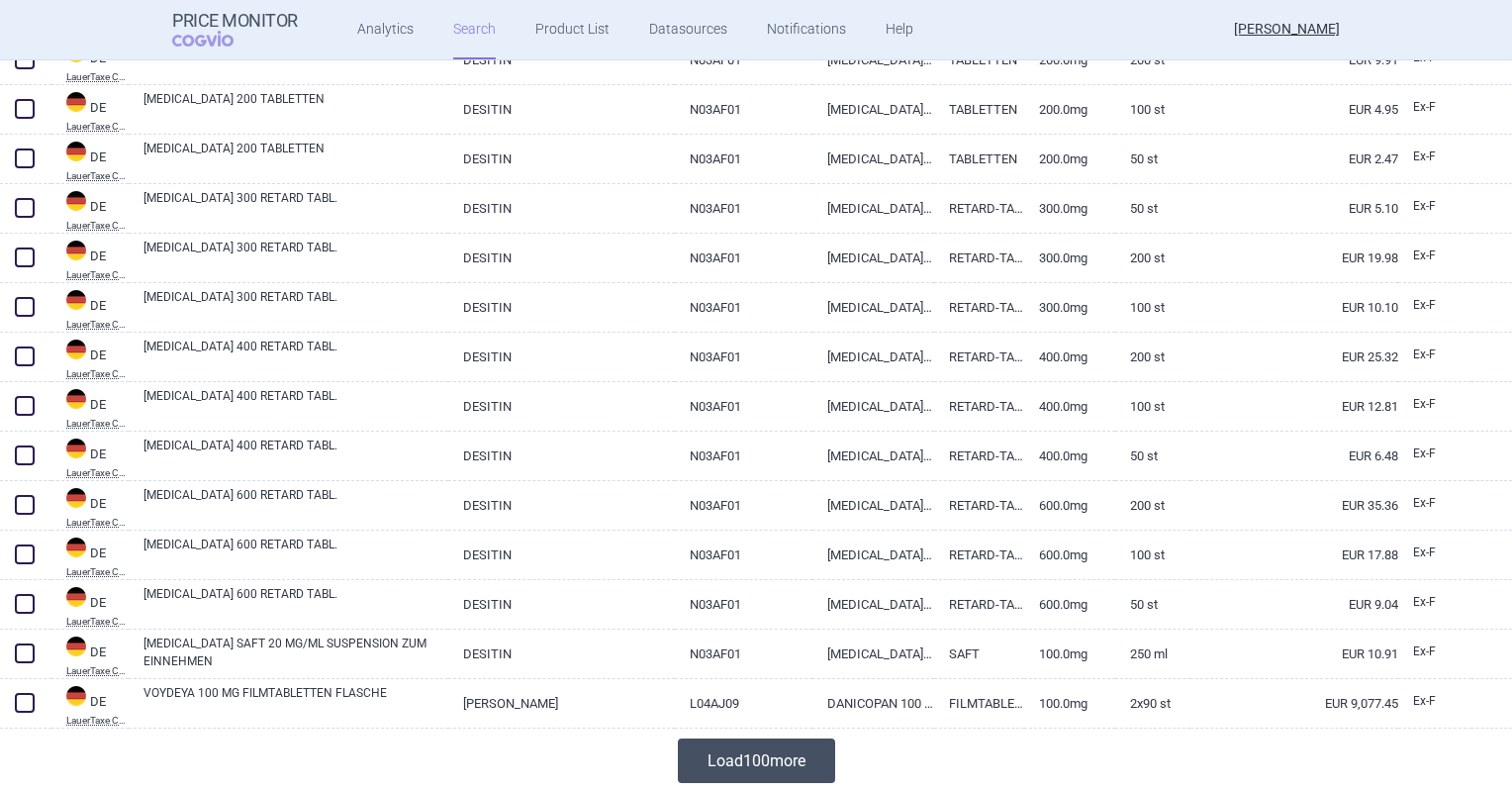 click on "Load  100  more" at bounding box center (756, 760) 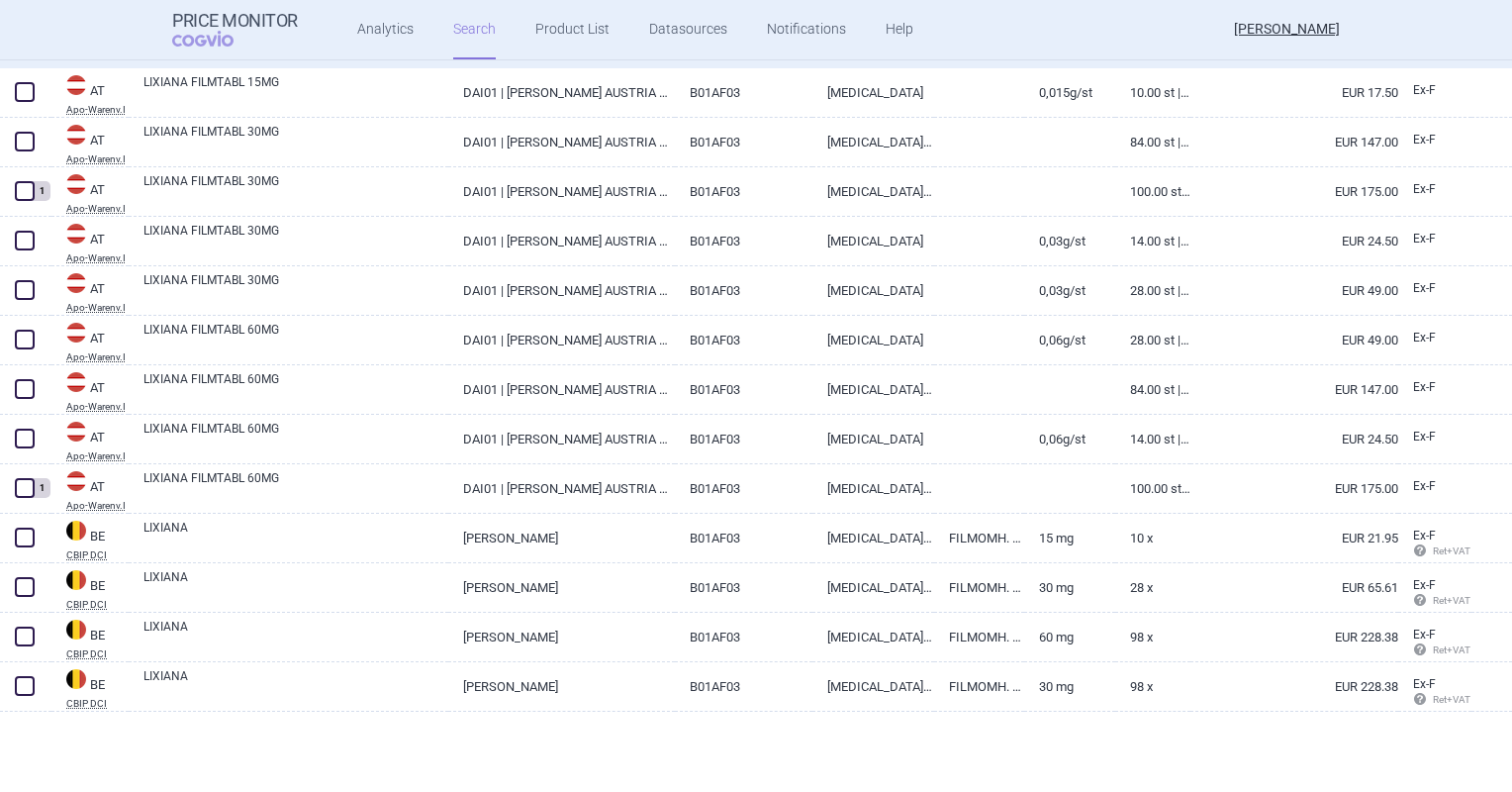 scroll, scrollTop: 0, scrollLeft: 0, axis: both 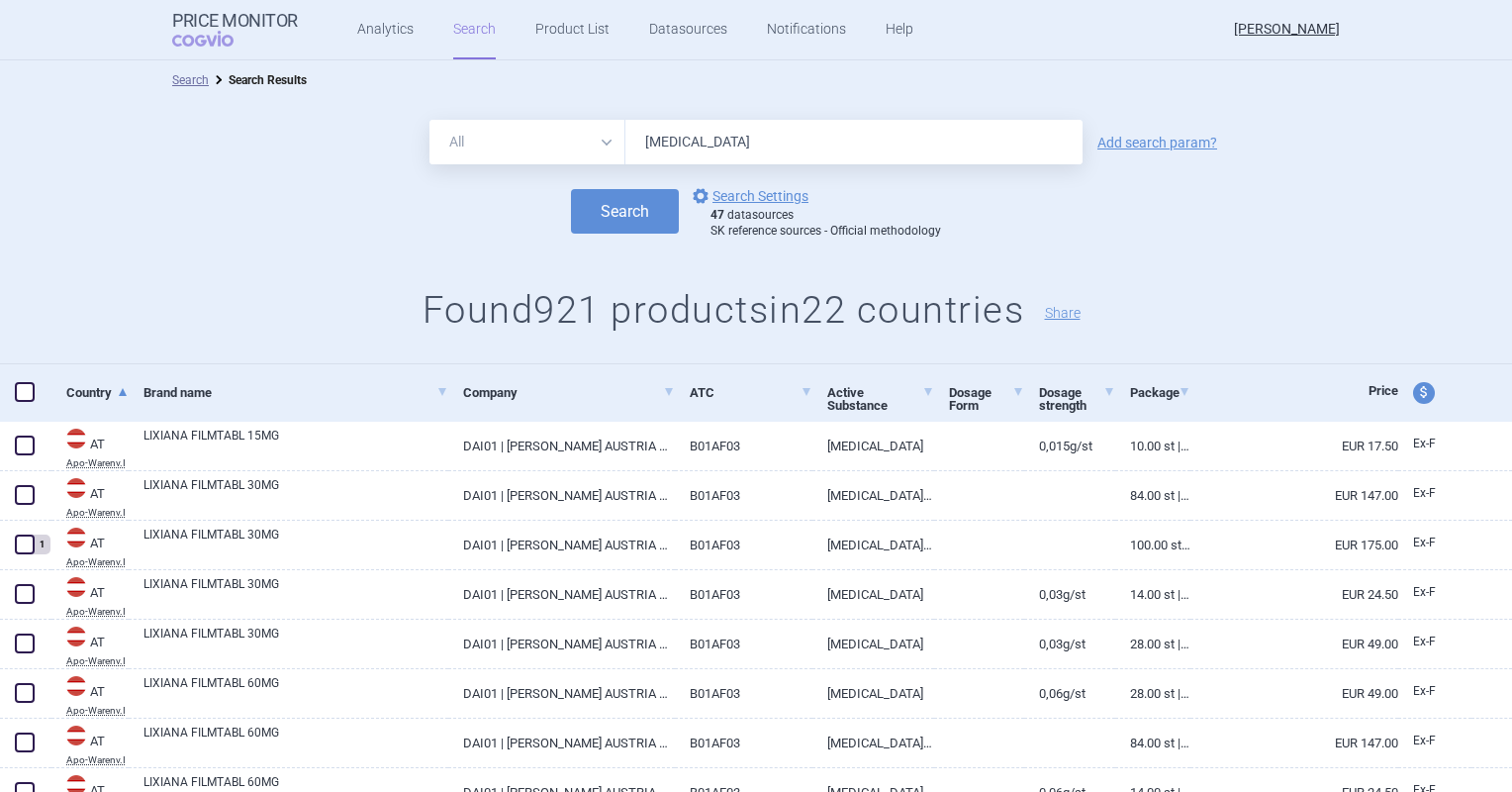click on "All Brand Name ATC Company Active Substance Country Newer than [GEOGRAPHIC_DATA] Add search param?" at bounding box center (756, 142) 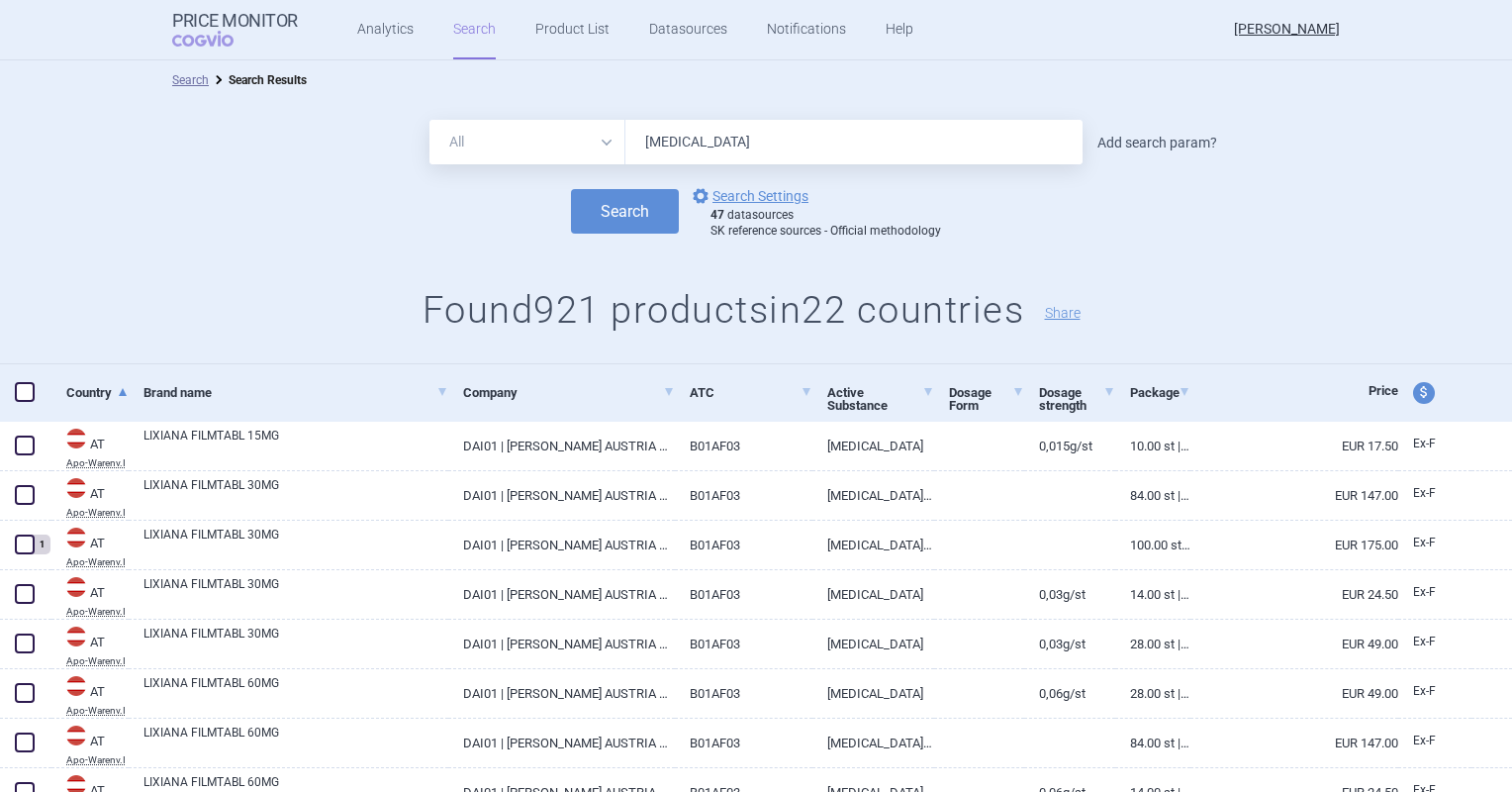 click on "Add search param?" at bounding box center [1157, 143] 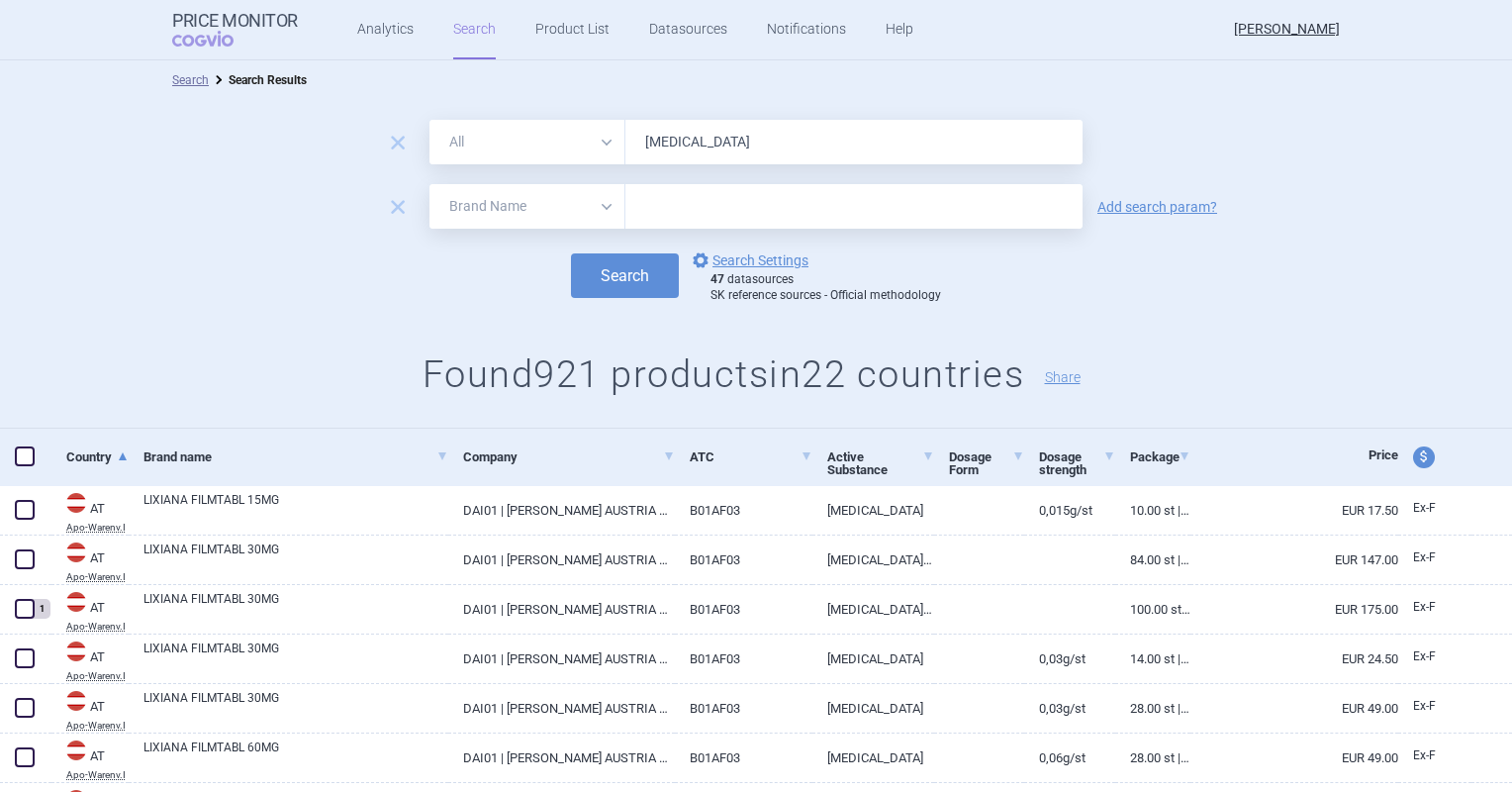 click on "All Brand Name ATC Company Active Substance Country Newer than" at bounding box center (527, 206) 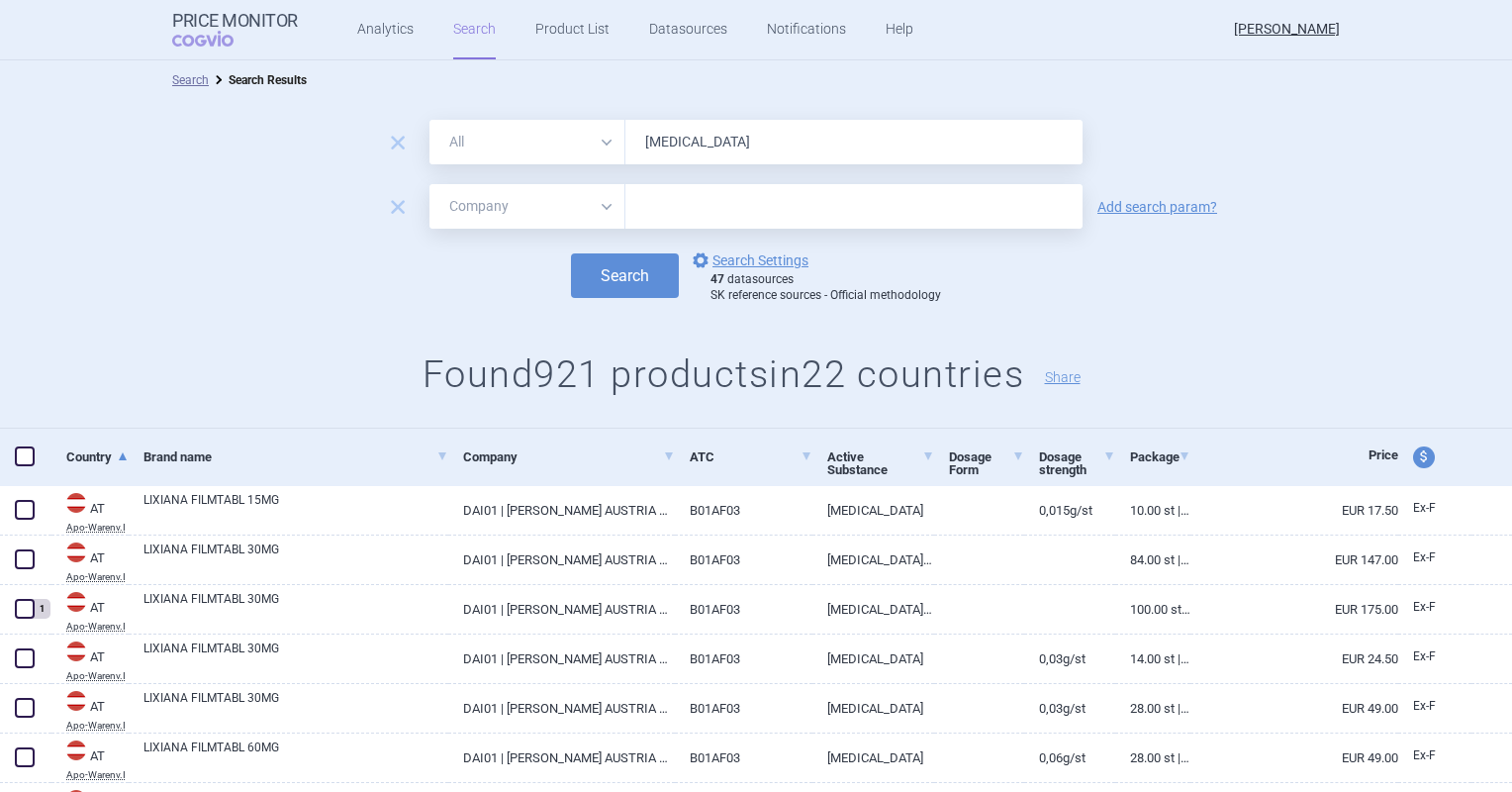 click on "All Brand Name ATC Company Active Substance Country Newer than" at bounding box center [527, 206] 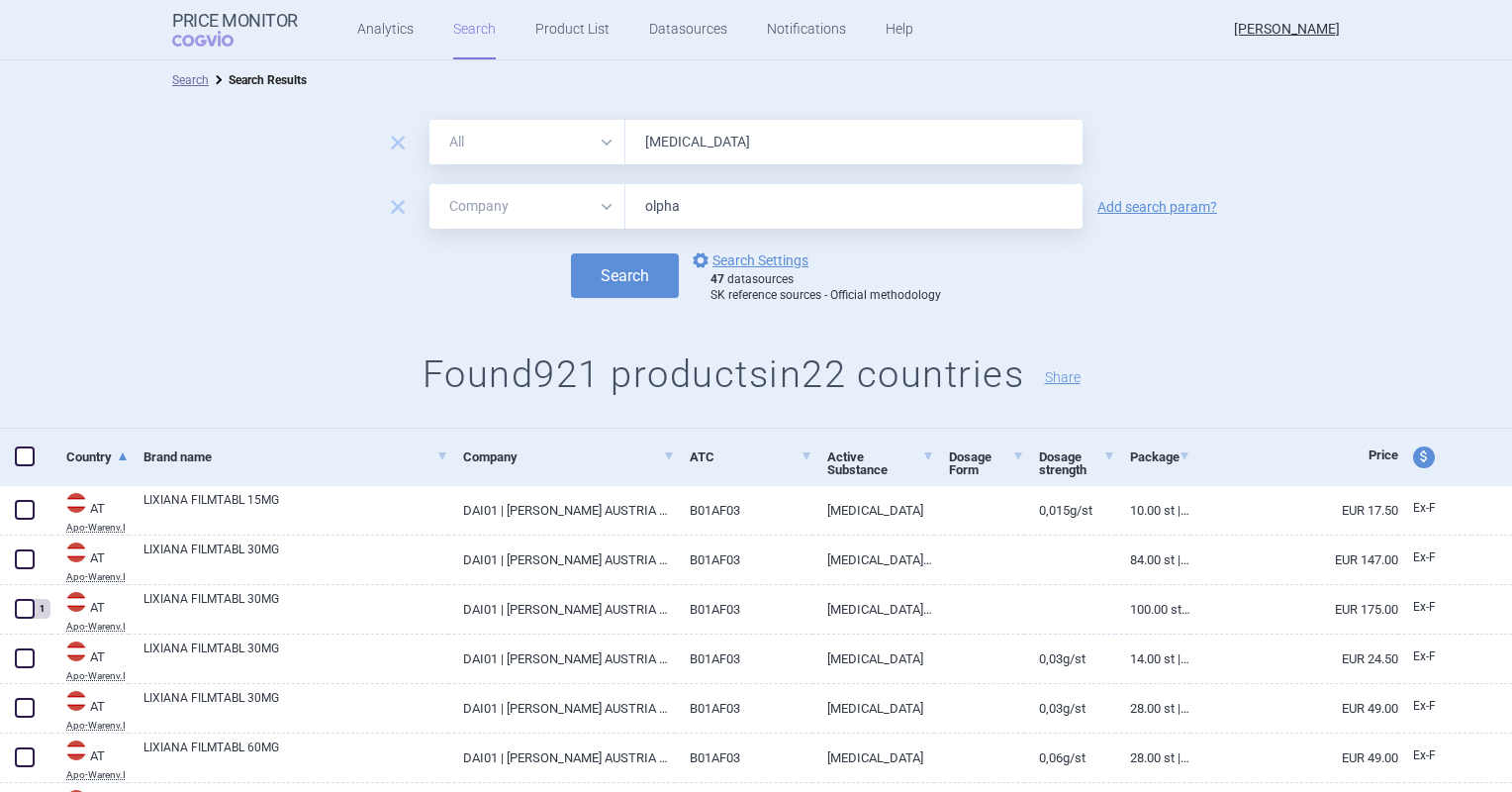 type on "olpha" 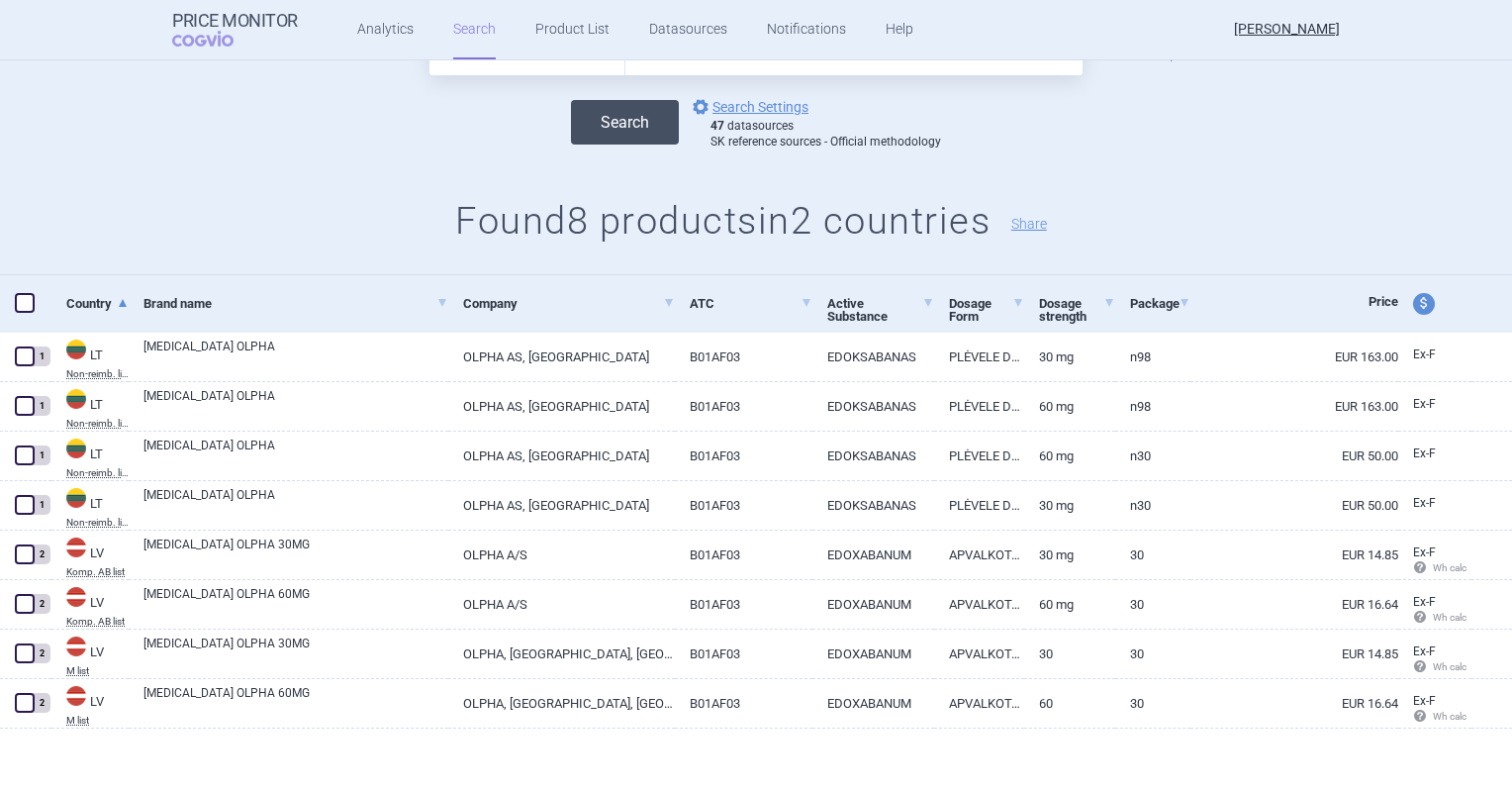 scroll, scrollTop: 0, scrollLeft: 0, axis: both 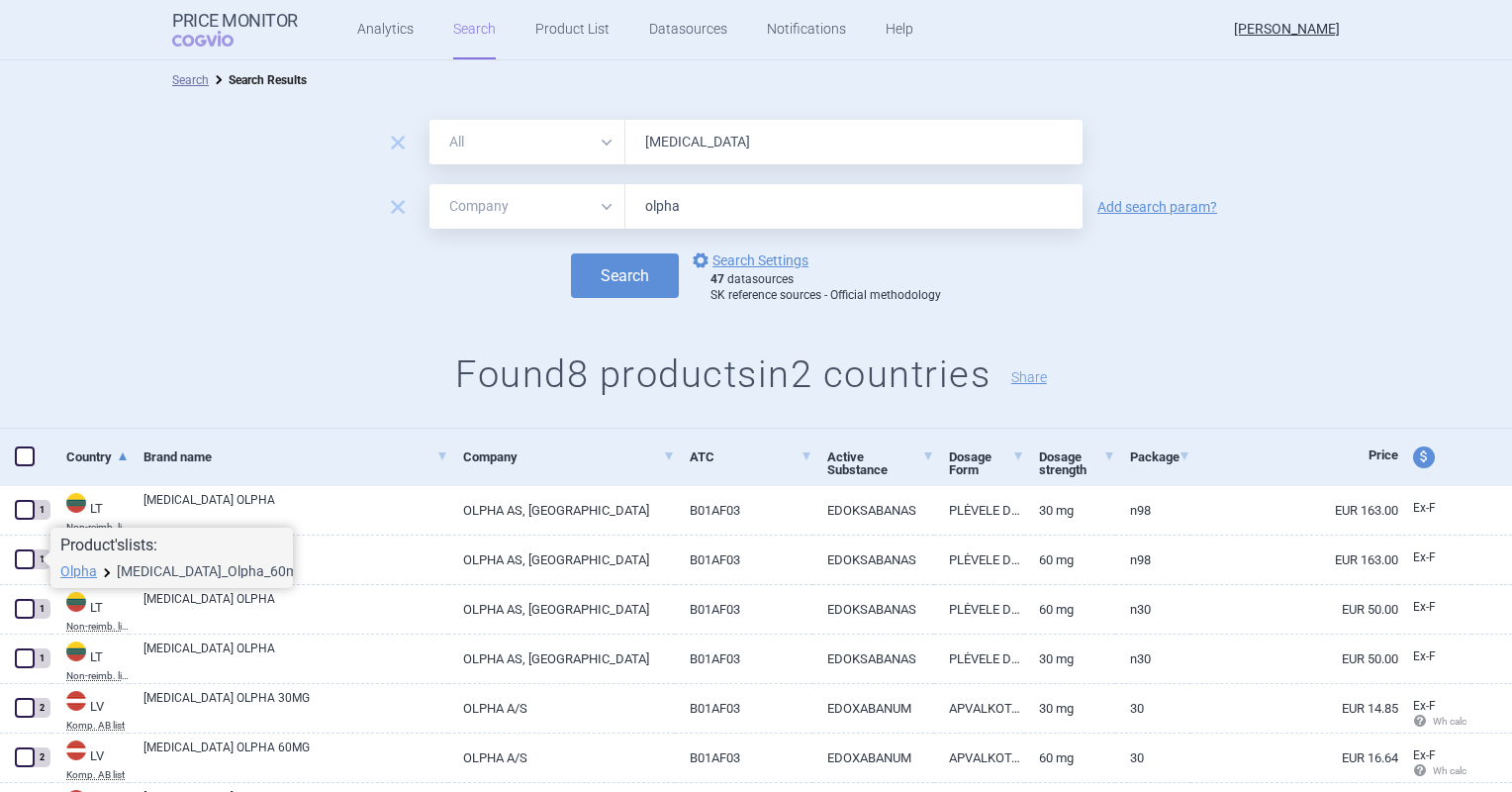 click on "[MEDICAL_DATA]_Olpha_60mgx98" at bounding box center (223, 571) 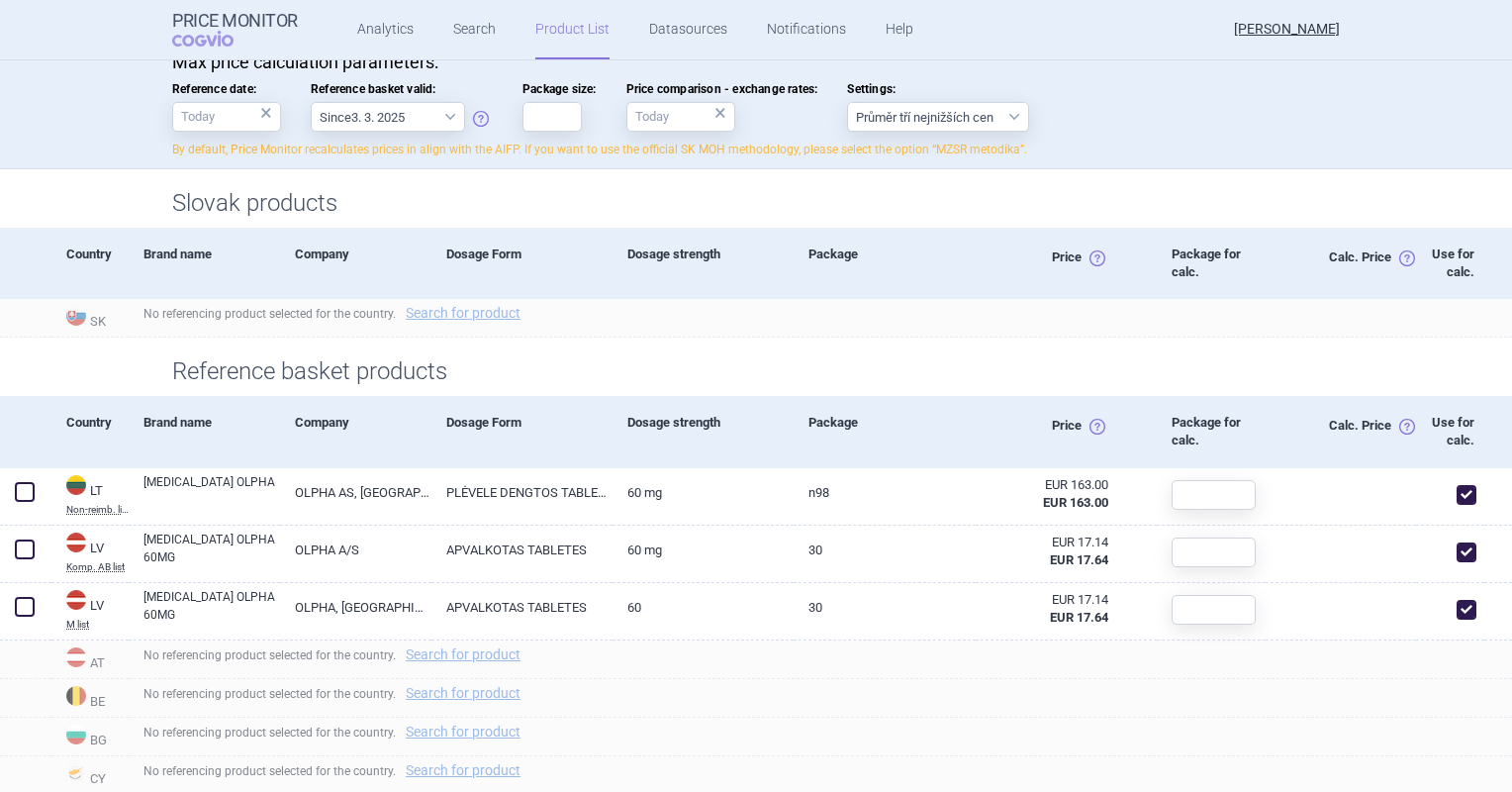 scroll, scrollTop: 0, scrollLeft: 0, axis: both 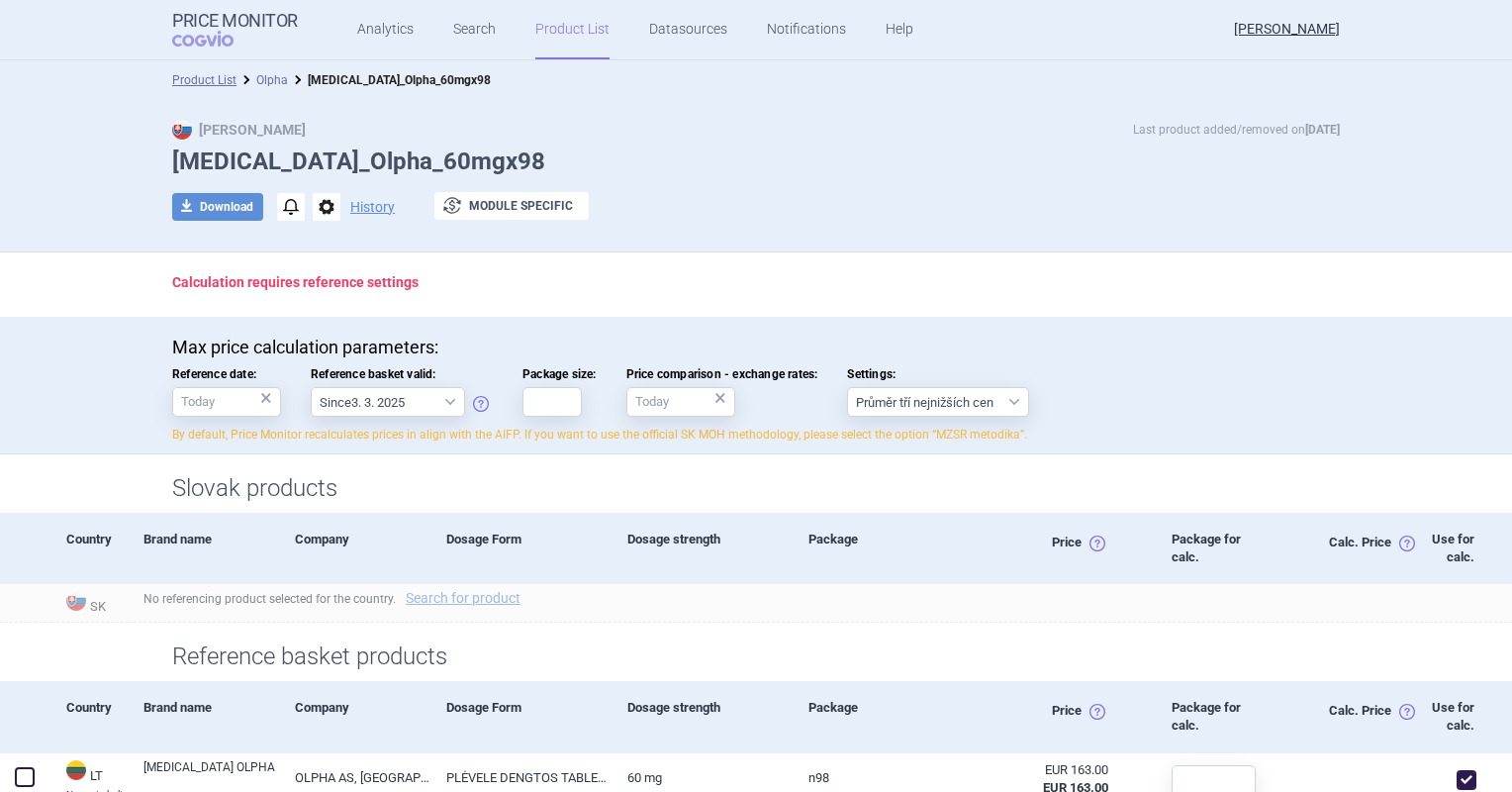 click on "Olpha" at bounding box center (272, 80) 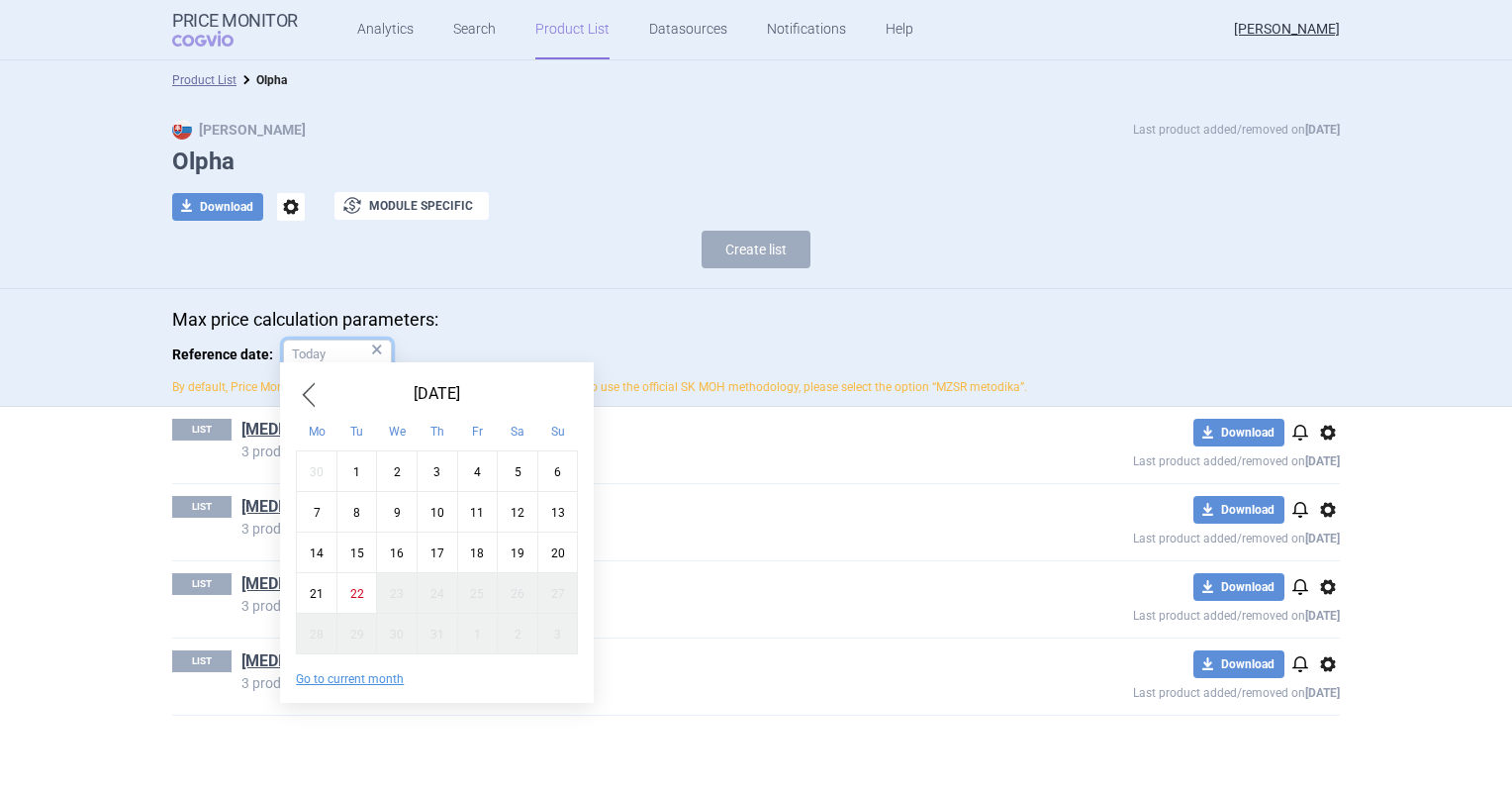 click on "Price Monitor COGVIO Analytics Search Product List Datasources Notifications Help [PERSON_NAME] Product List Olpha   Max Price Last product added/removed on  [DATE] Olpha download  Download options exchange Module specific Create list Max price calculation parameters: Reference date: × By default, Price Monitor recalculates prices in align with the AIFP. If you want to use the official SK MOH methodology, please select the option “MZSR metodika”. LIST [MEDICAL_DATA]_Olpha_30mgx30 3   products download  Download notifications options Last product added/removed on  [DATE] LIST [MEDICAL_DATA]_Olpha_30mgx98 3   products download  Download notifications options Last product added/removed on  [DATE] LIST [MEDICAL_DATA]_Olpha_60mgx30 3   products download  Download notifications options Last product added/removed on  [DATE] LIST [MEDICAL_DATA]_Olpha_60mgx98 3   products download  Download notifications options Last product added/removed on  [DATE] [DATE] Mo Tu We Th Fr Sa Su 30 1 2 3 4 5 6 7 8 9 10 11 12 13 14 15 16 1" at bounding box center (756, 396) 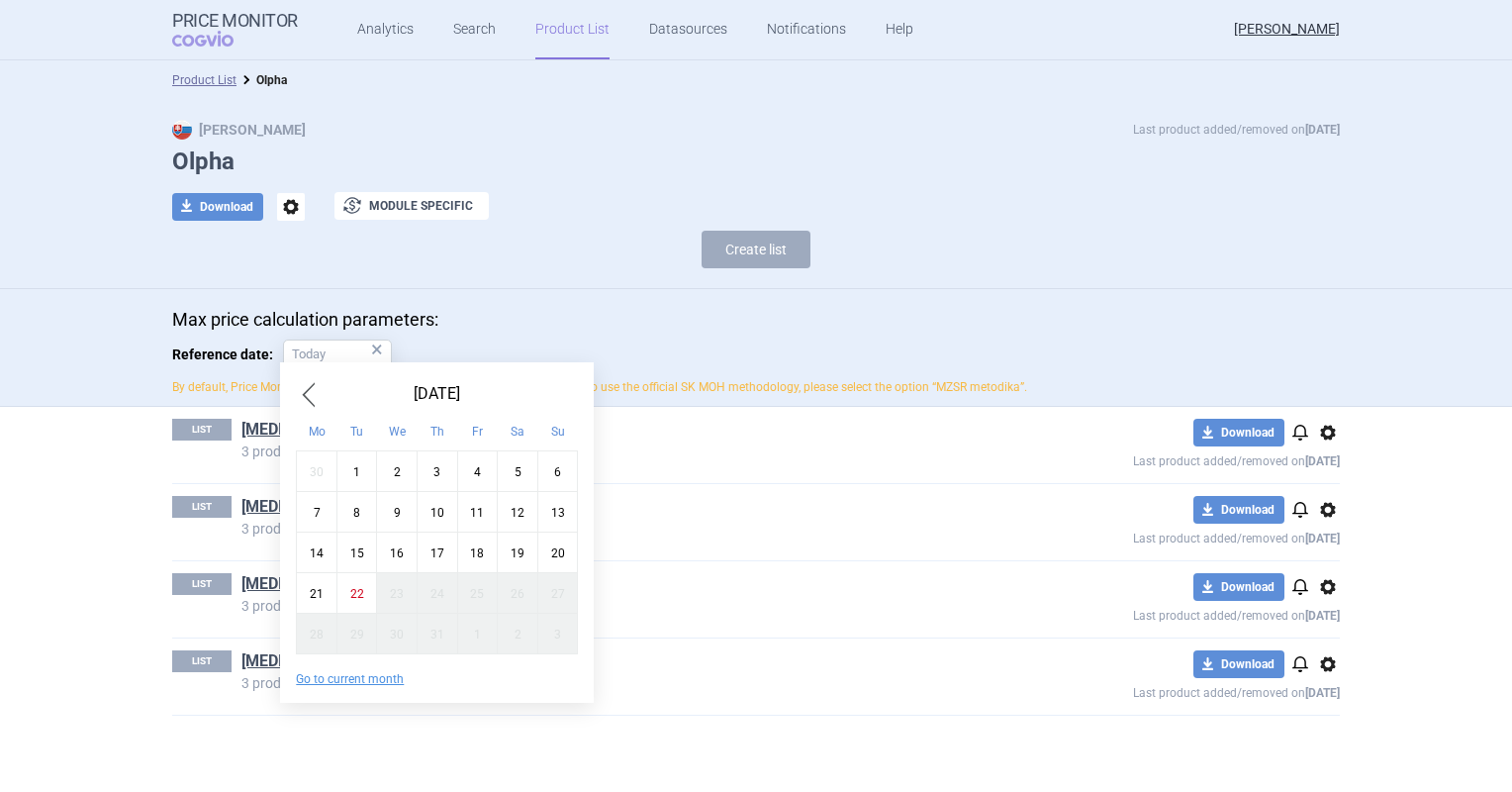 click on "[DATE] Mo Tu We Th Fr Sa Su 30 1 2 3 4 5 6 7 8 9 10 11 12 13 14 15 16 17 18 19 20 21 22 23 24 25 26 27 28 29 30 31 1 2 3 Go to current month" at bounding box center [436, 532] 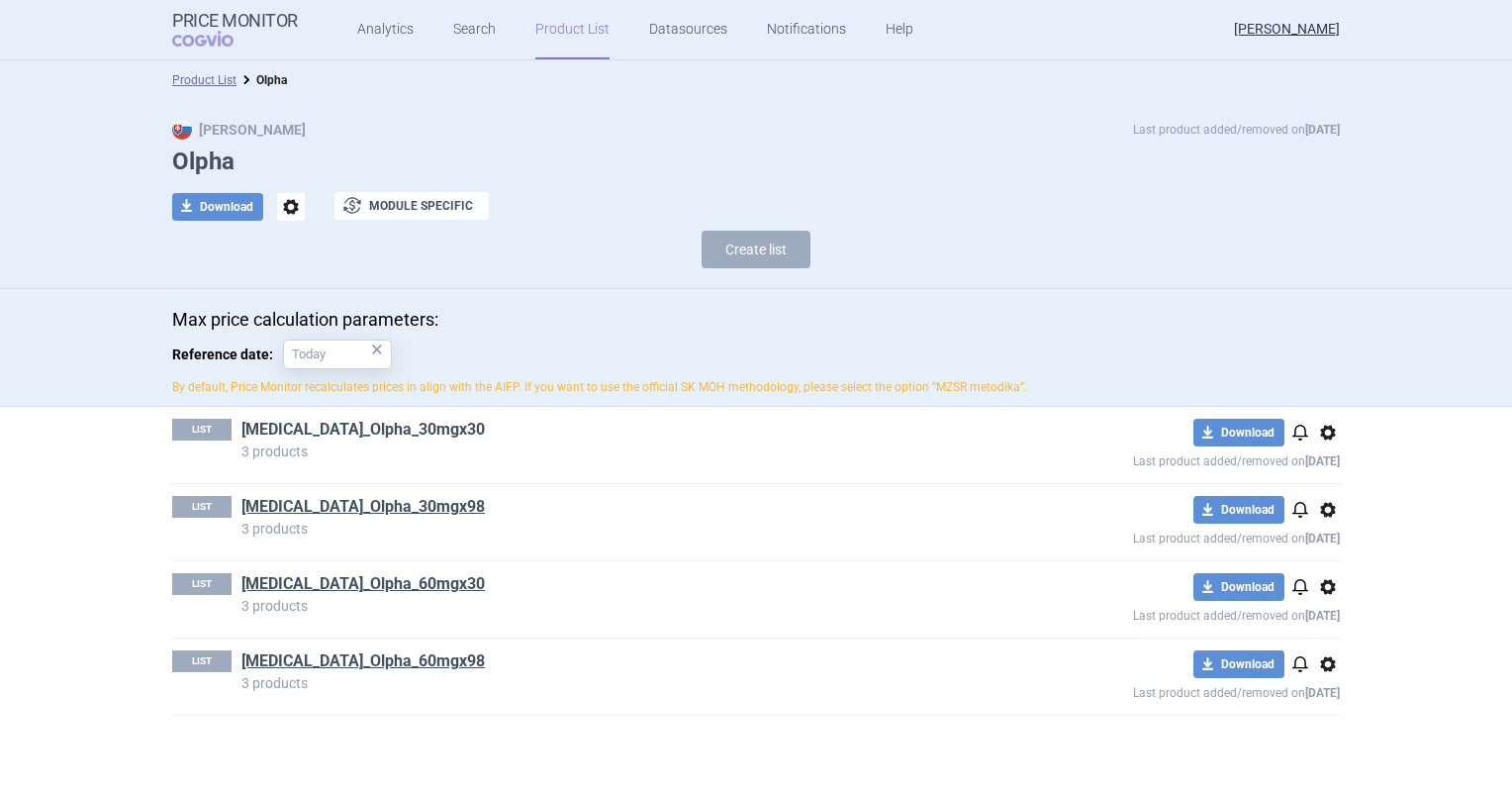 click on "[MEDICAL_DATA]_Olpha_30mgx30" at bounding box center (363, 430) 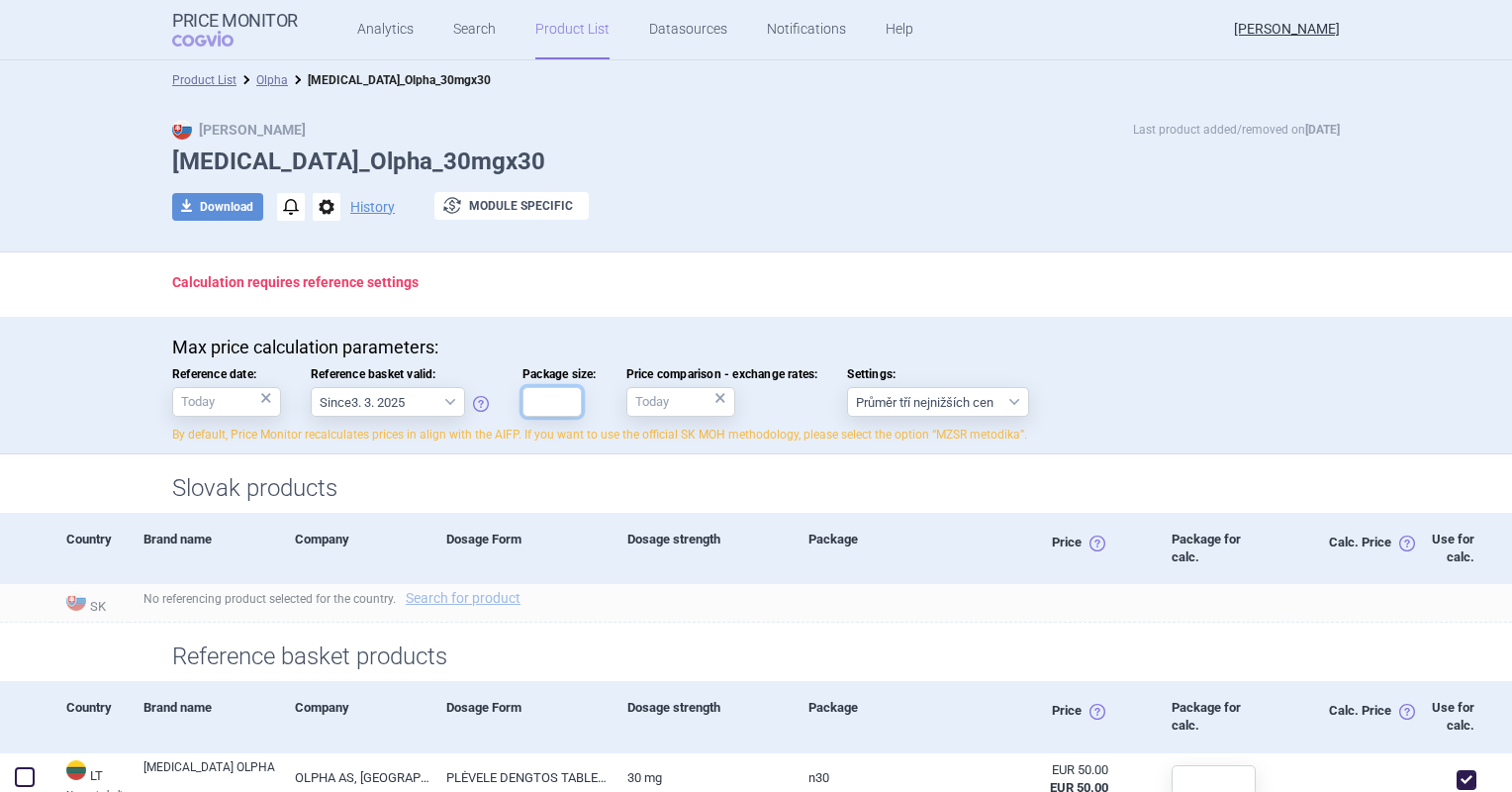 click on "Package size:" at bounding box center (552, 402) 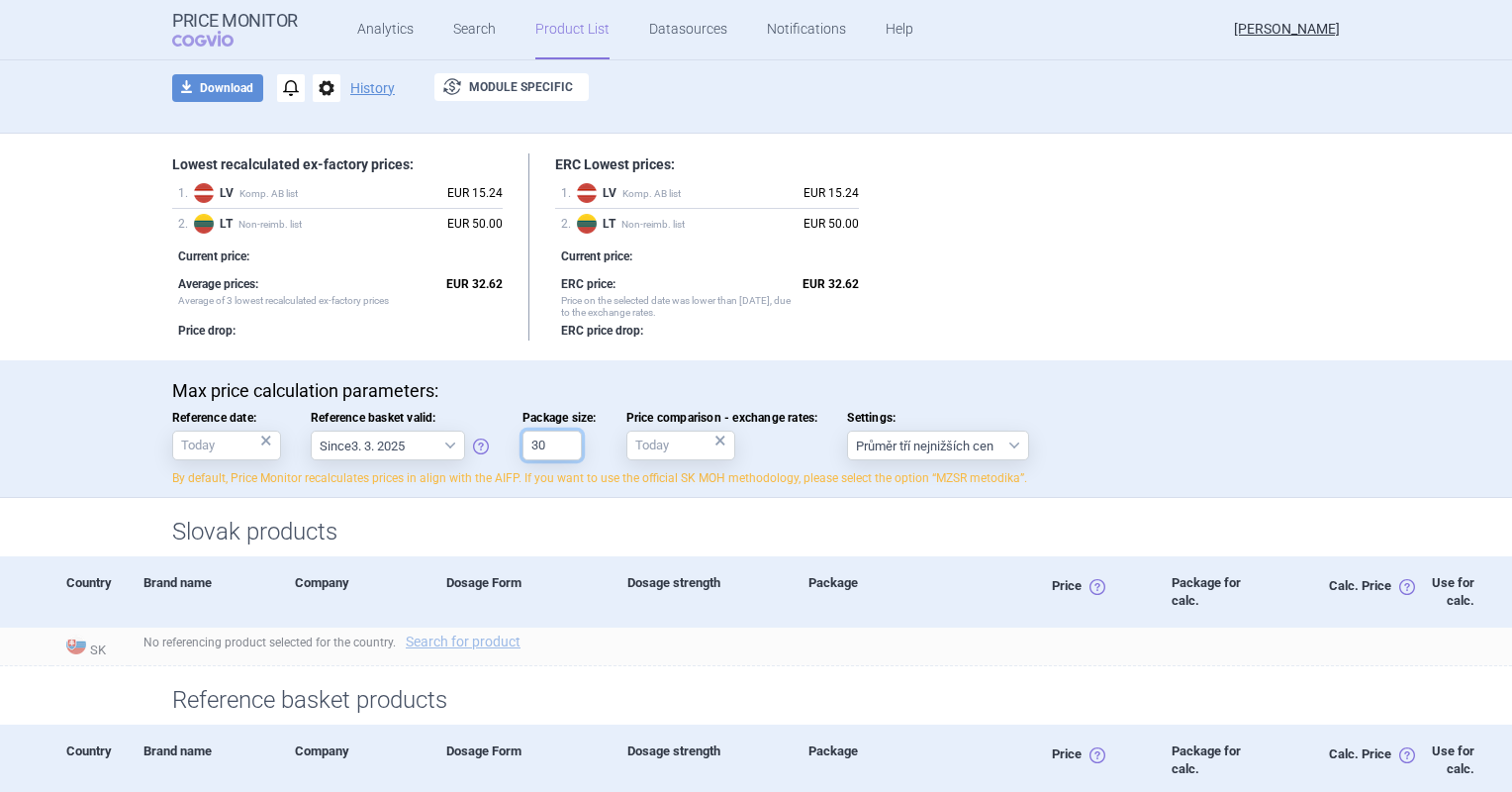 scroll, scrollTop: 0, scrollLeft: 0, axis: both 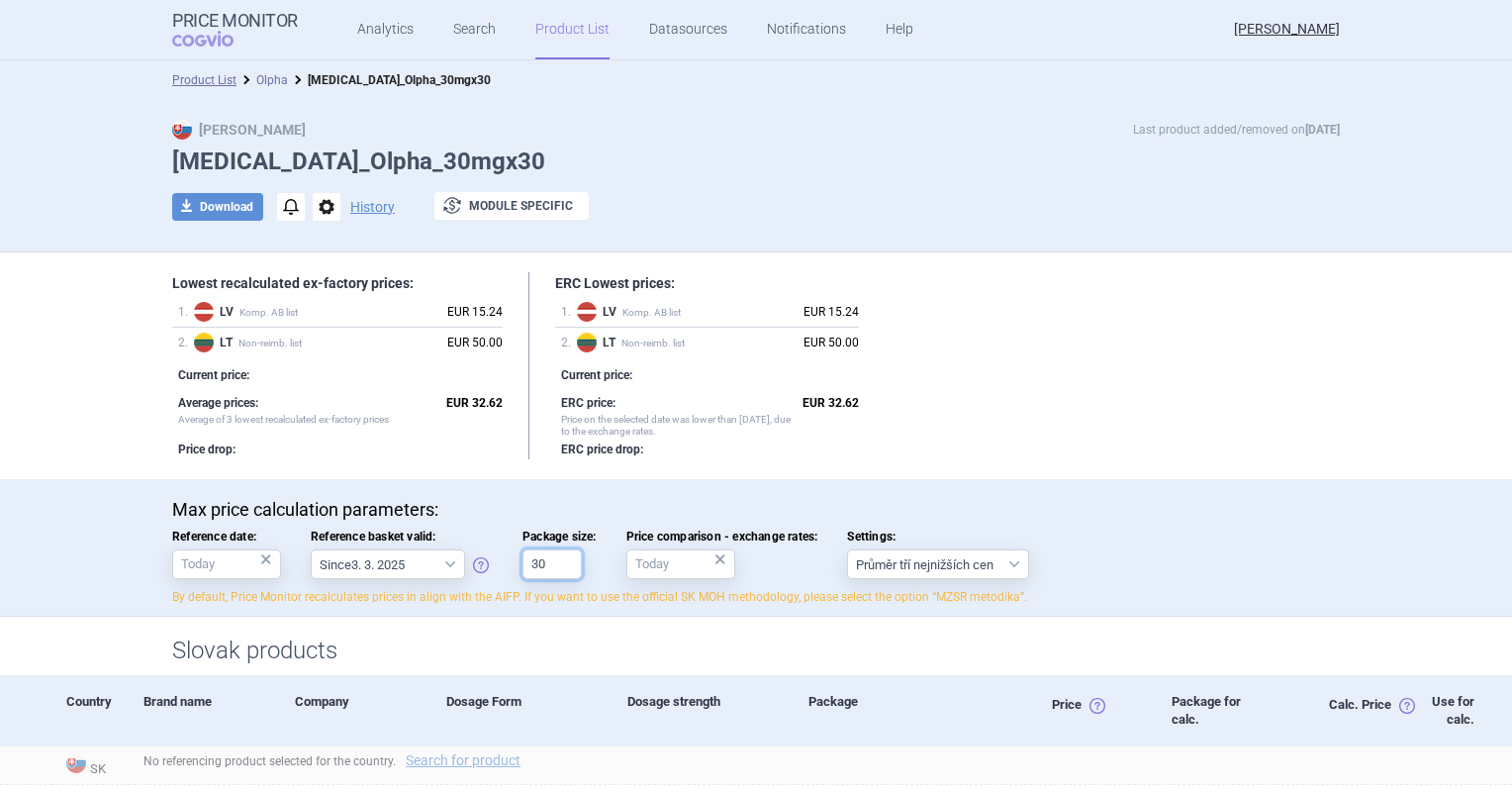 type on "30" 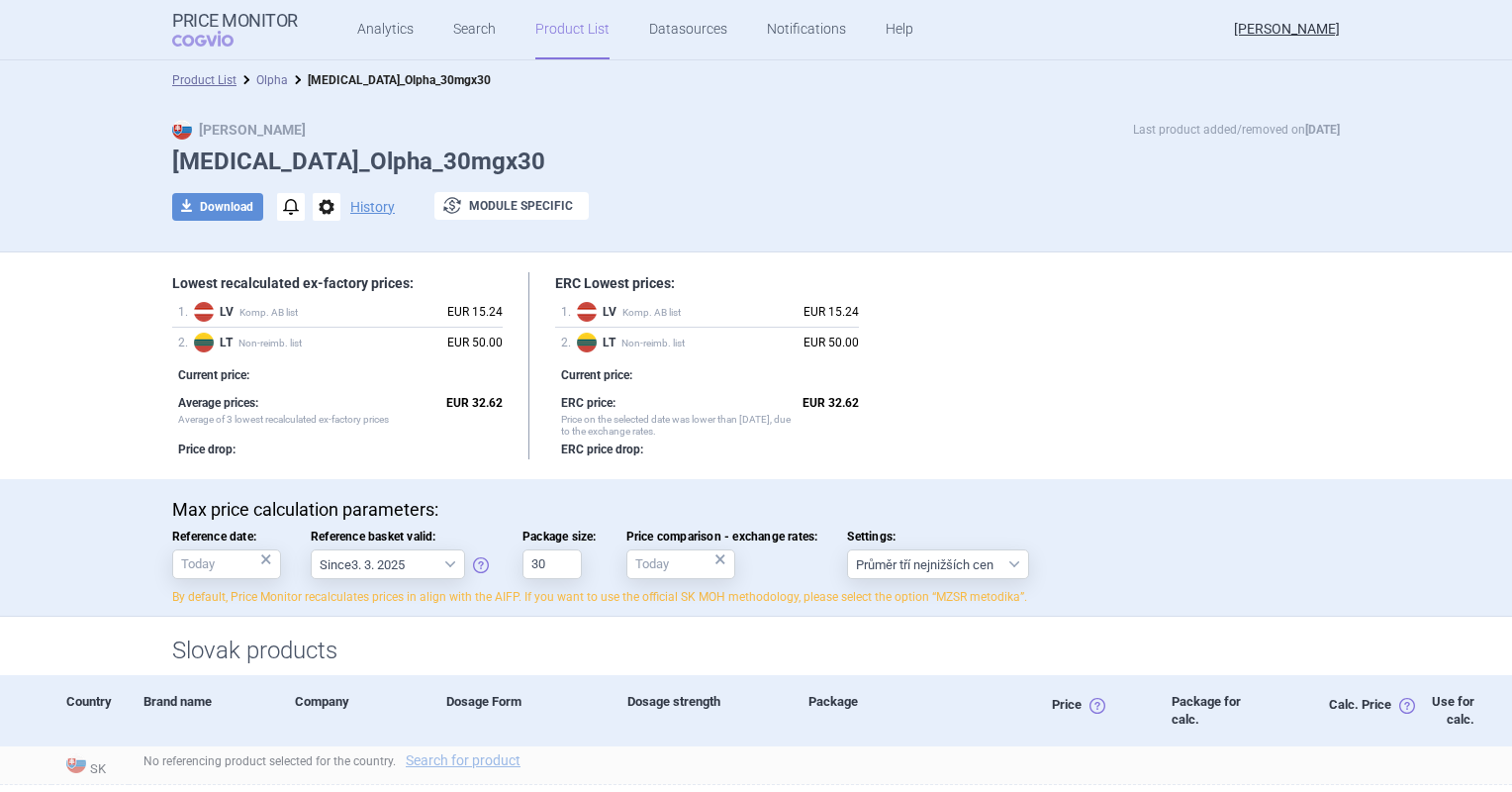 click on "Olpha" at bounding box center [272, 80] 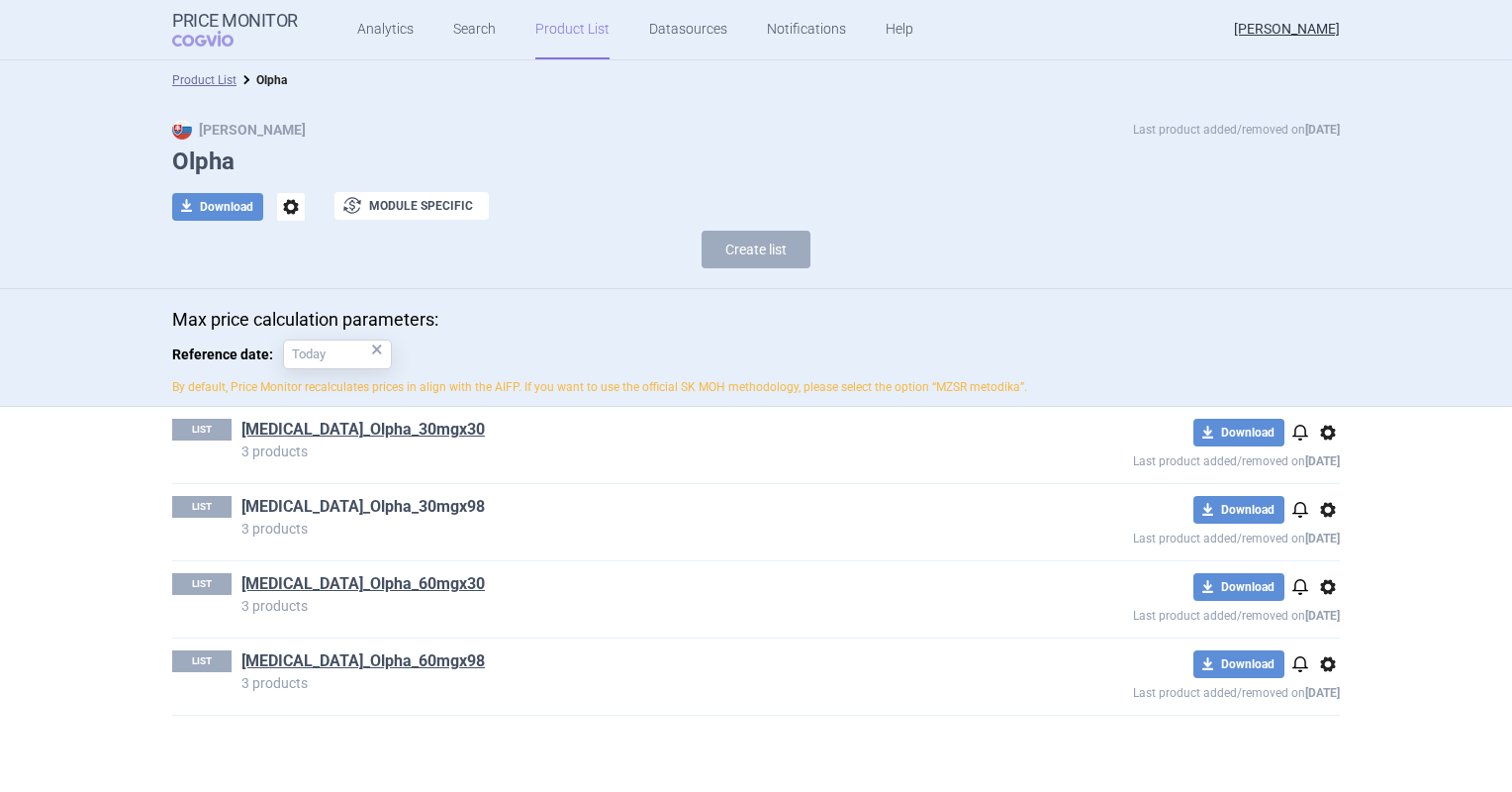 click on "[MEDICAL_DATA]_Olpha_30mgx98" at bounding box center (363, 507) 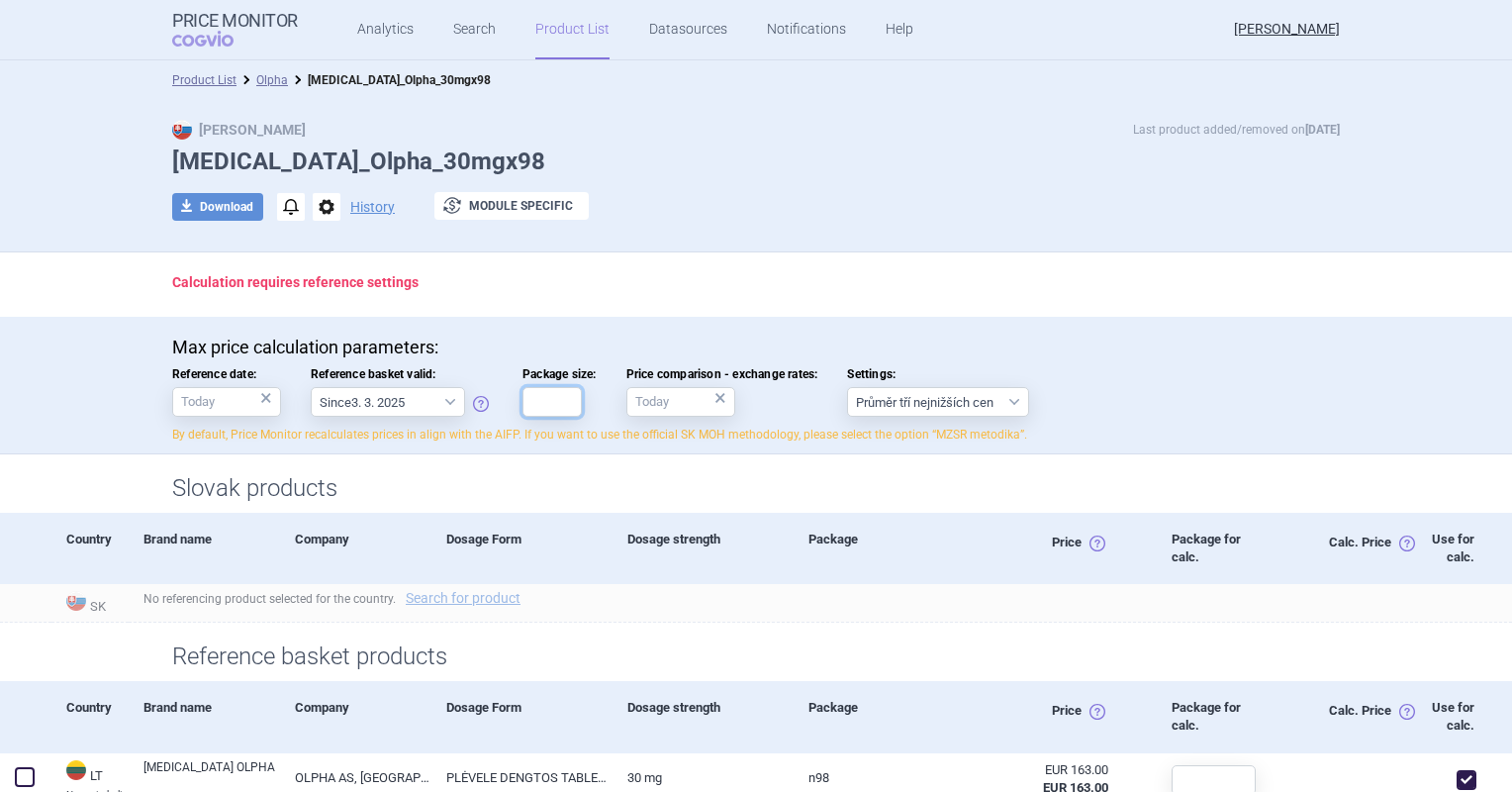 click on "Package size:" at bounding box center (552, 402) 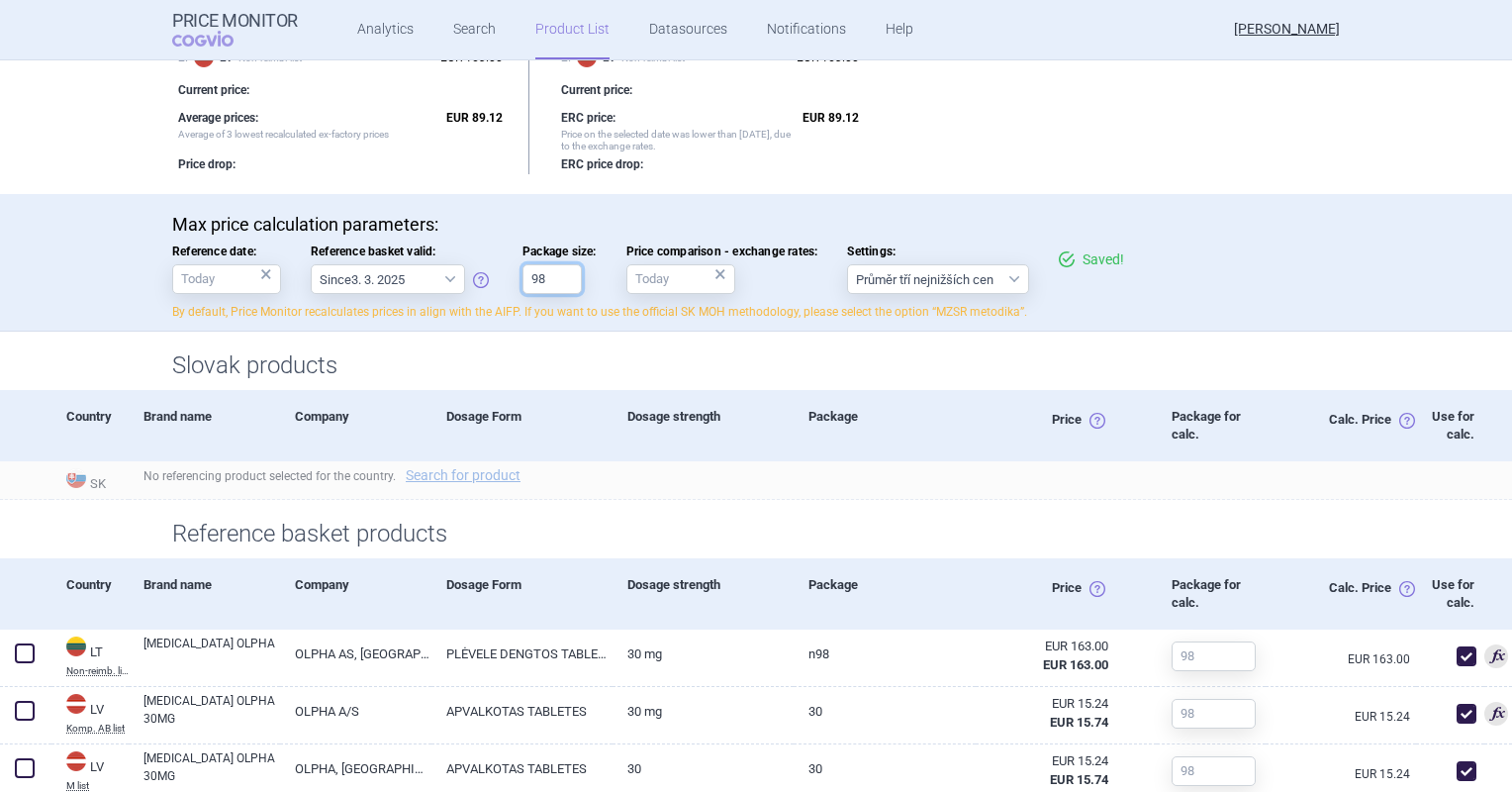 scroll, scrollTop: 447, scrollLeft: 0, axis: vertical 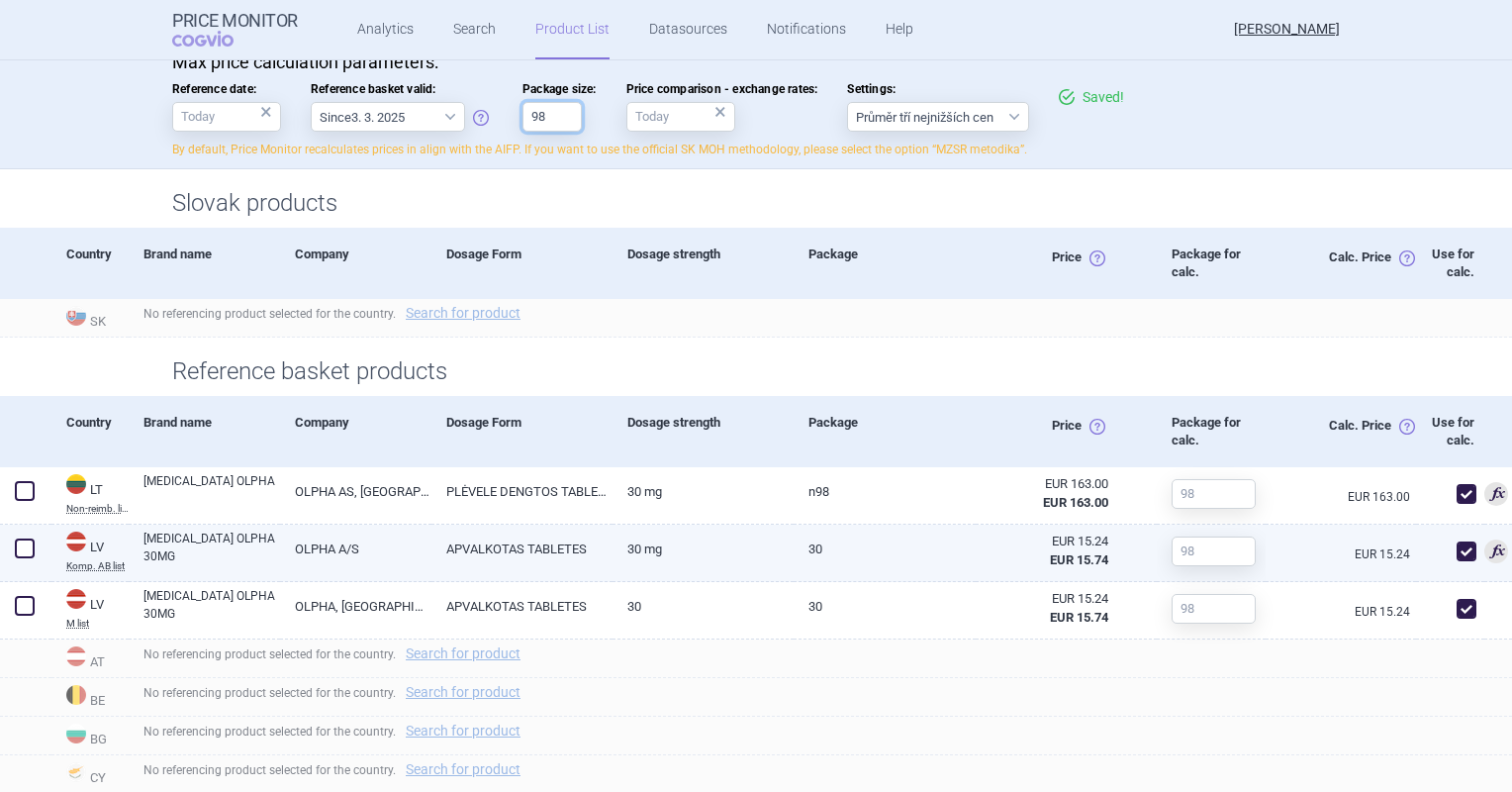 type on "98" 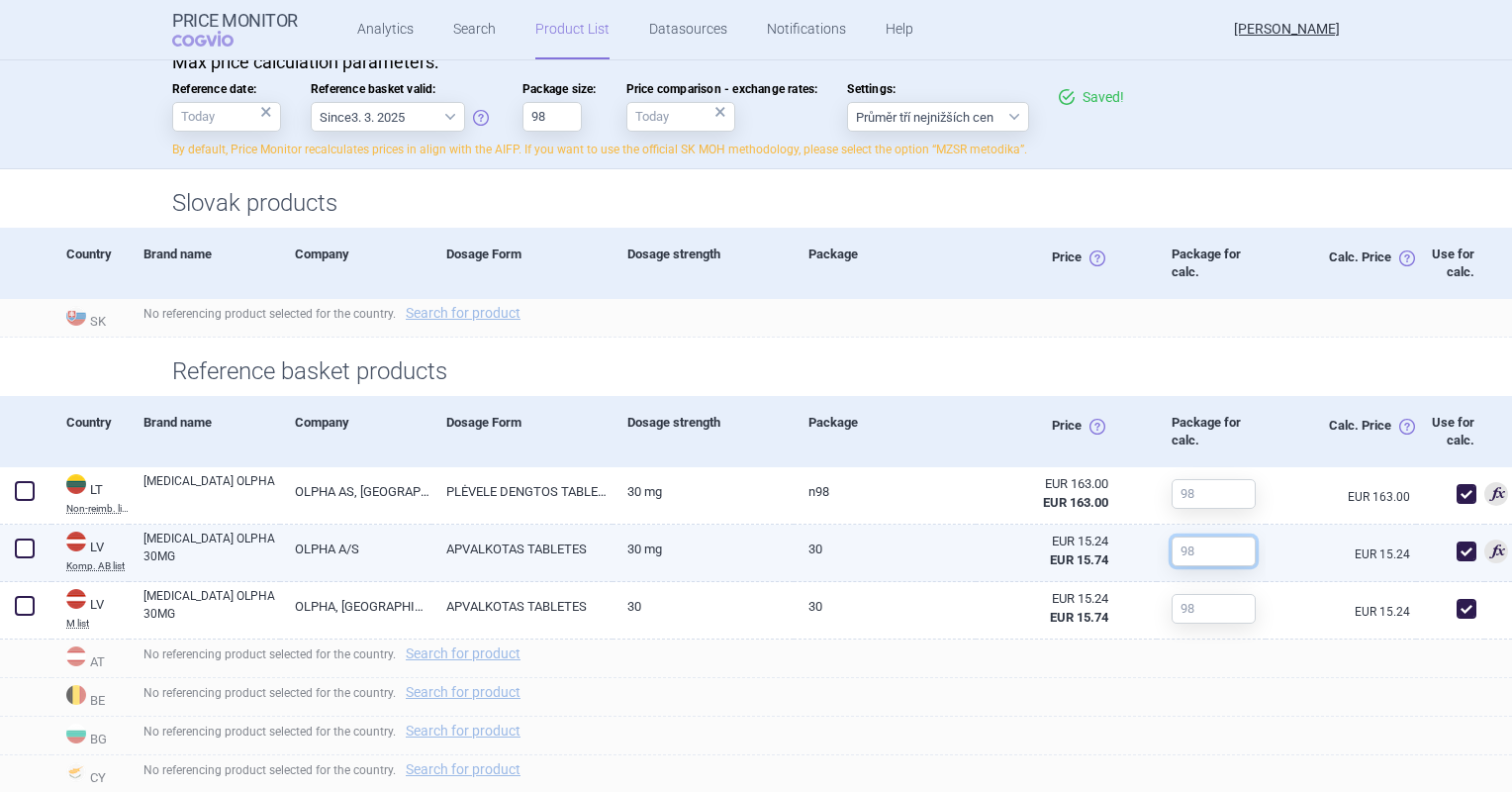 click at bounding box center (1213, 551) 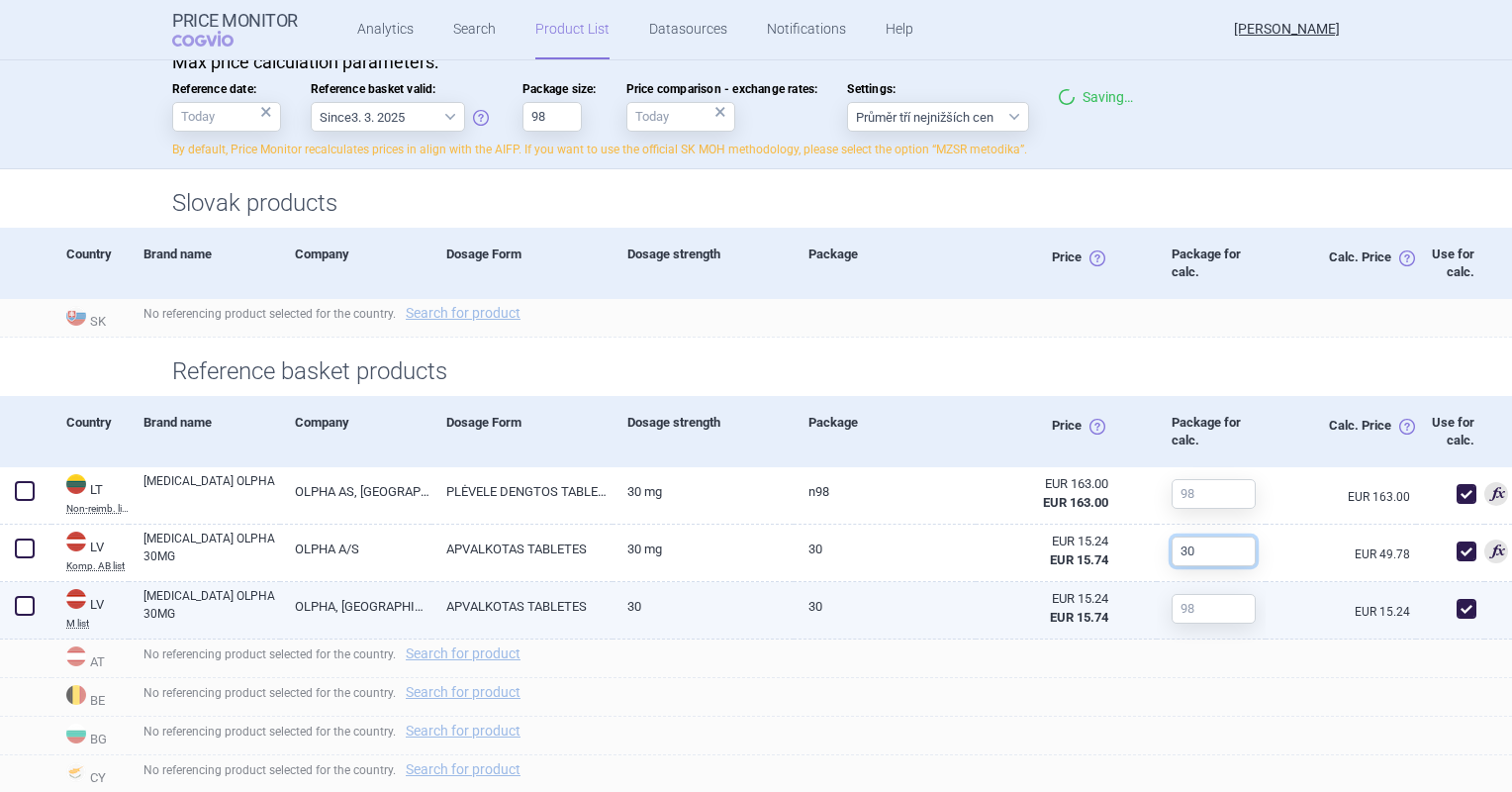 type on "30" 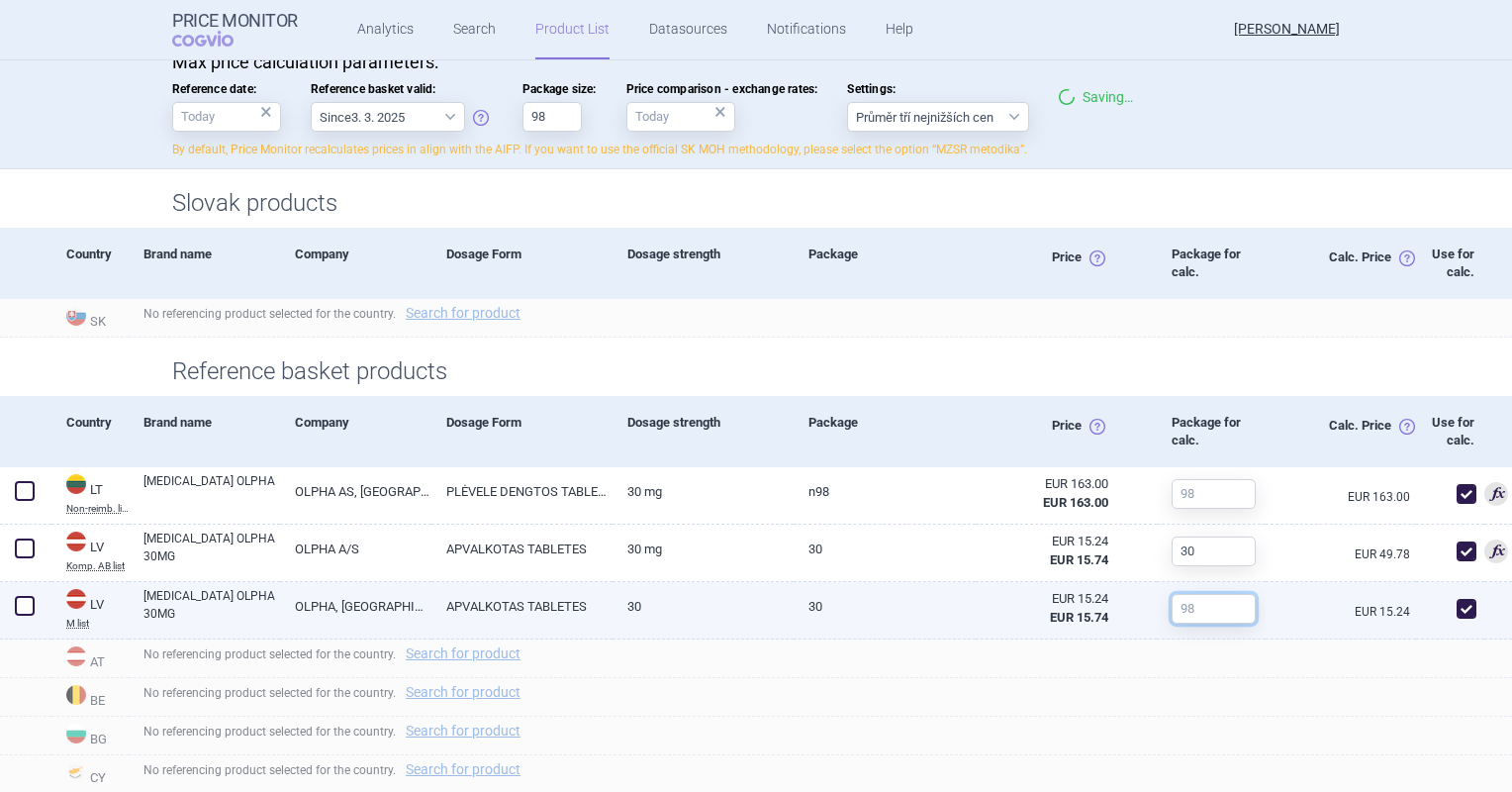 click at bounding box center (1213, 609) 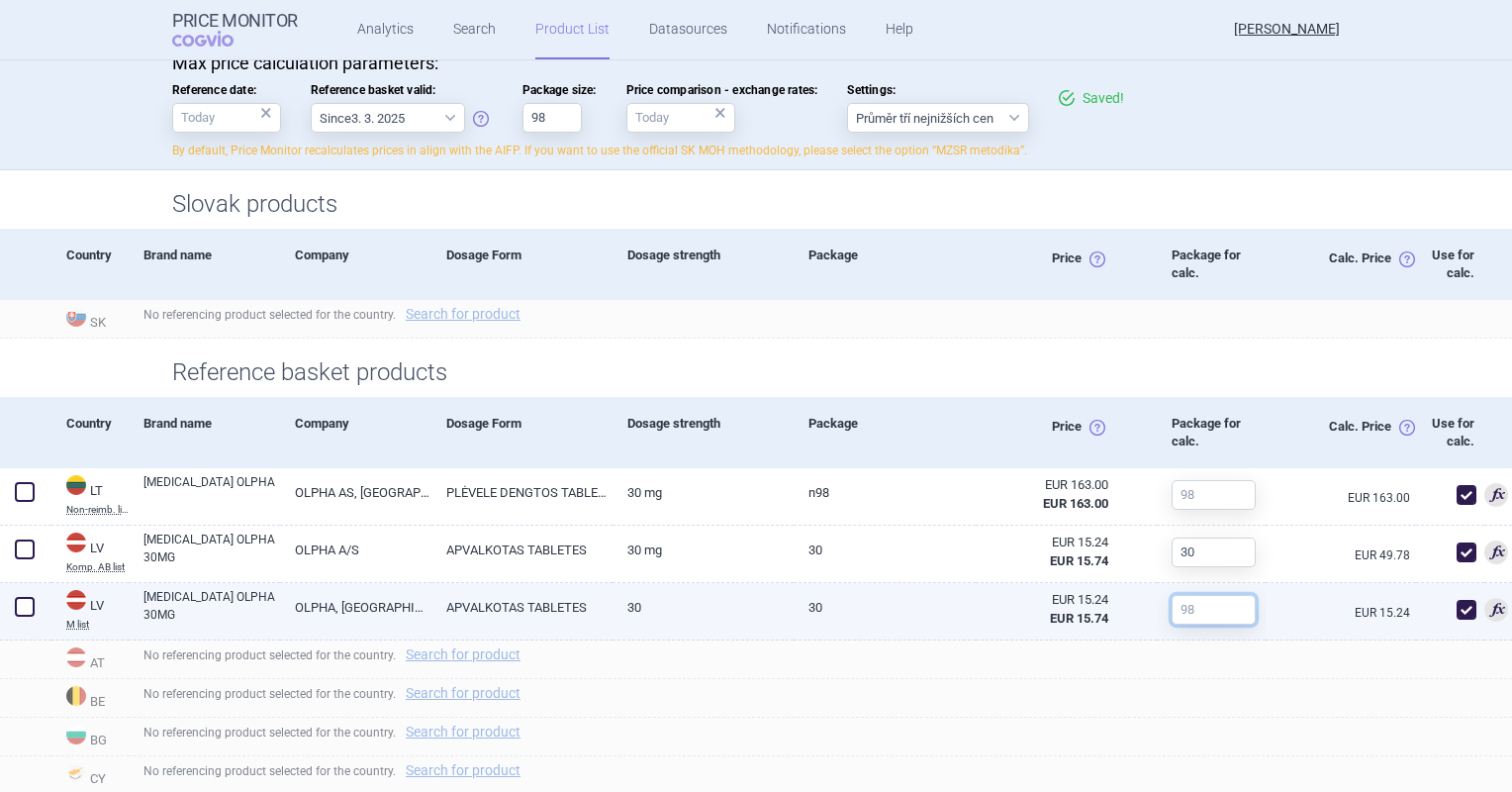 type on "2" 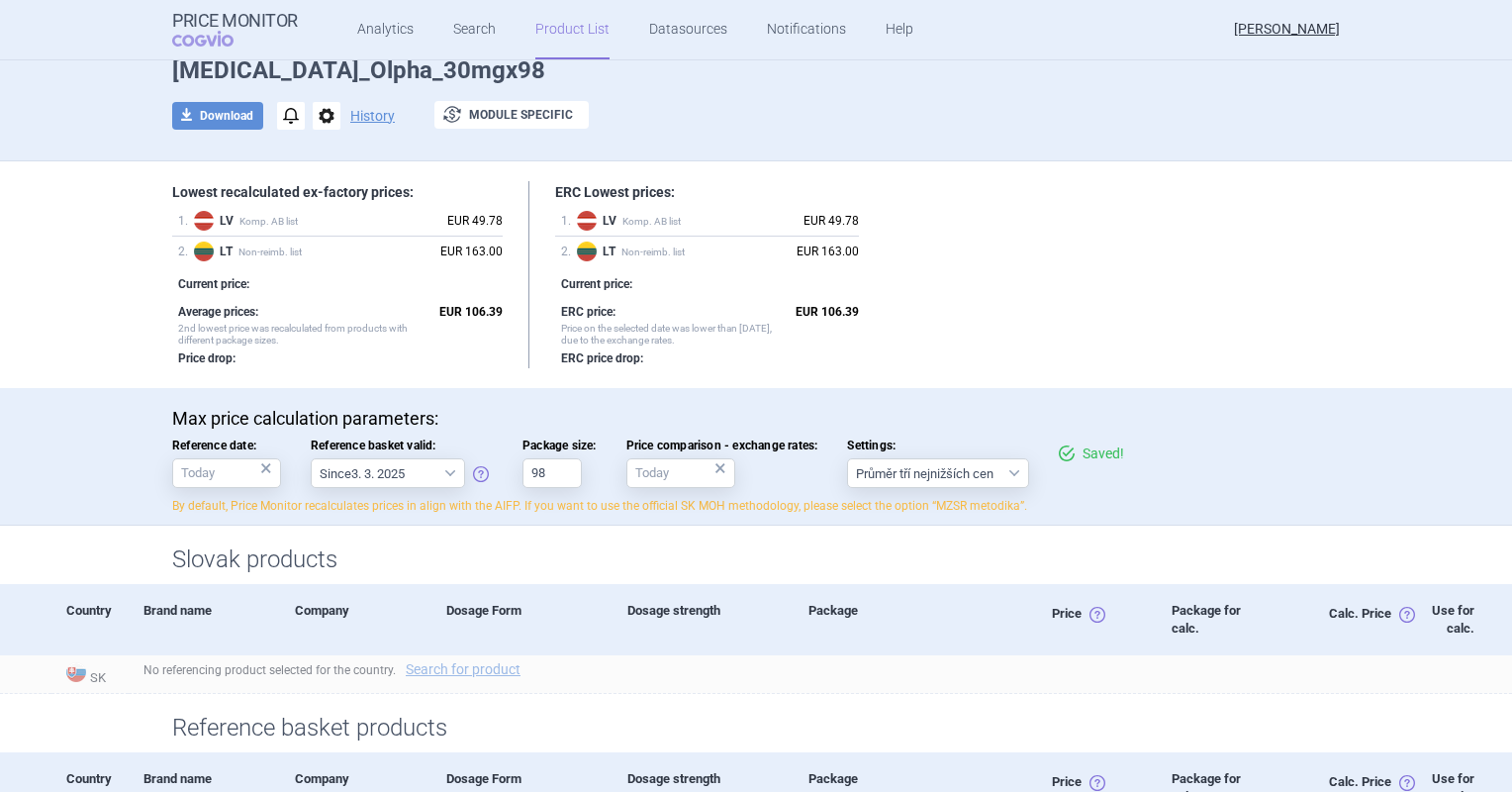 scroll, scrollTop: 0, scrollLeft: 0, axis: both 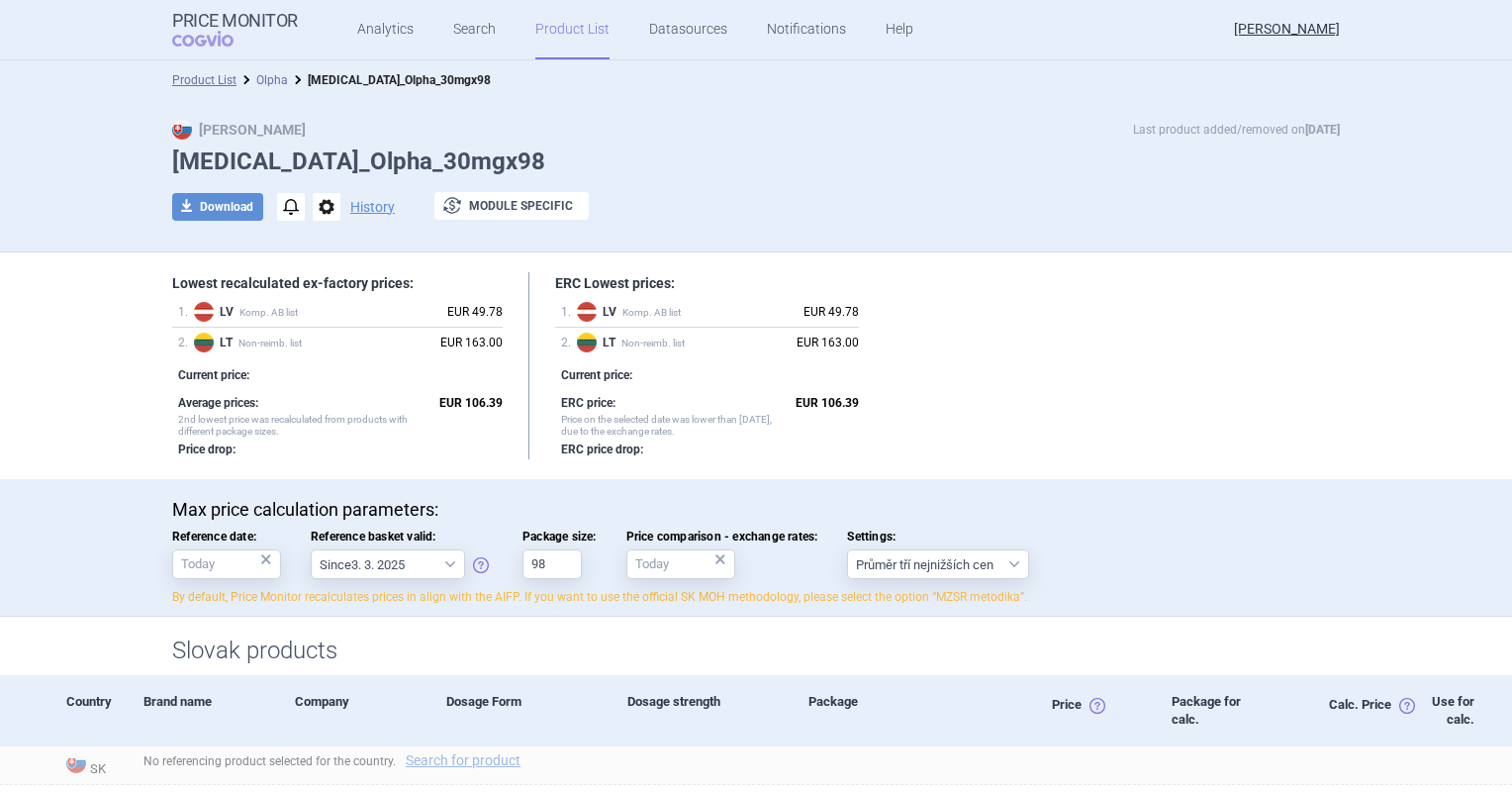 type on "30" 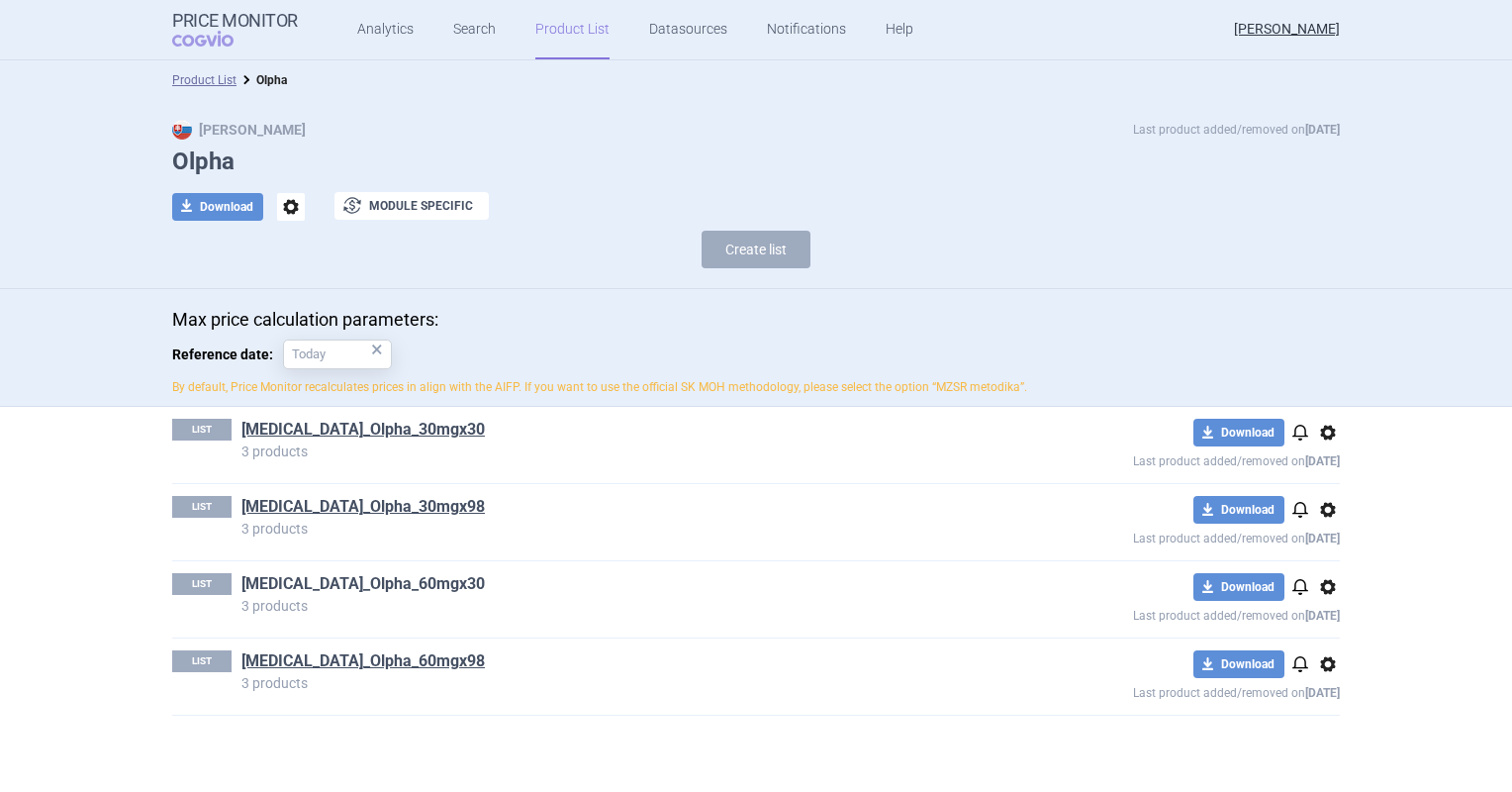 click on "[MEDICAL_DATA]_Olpha_60mgx30" at bounding box center [363, 584] 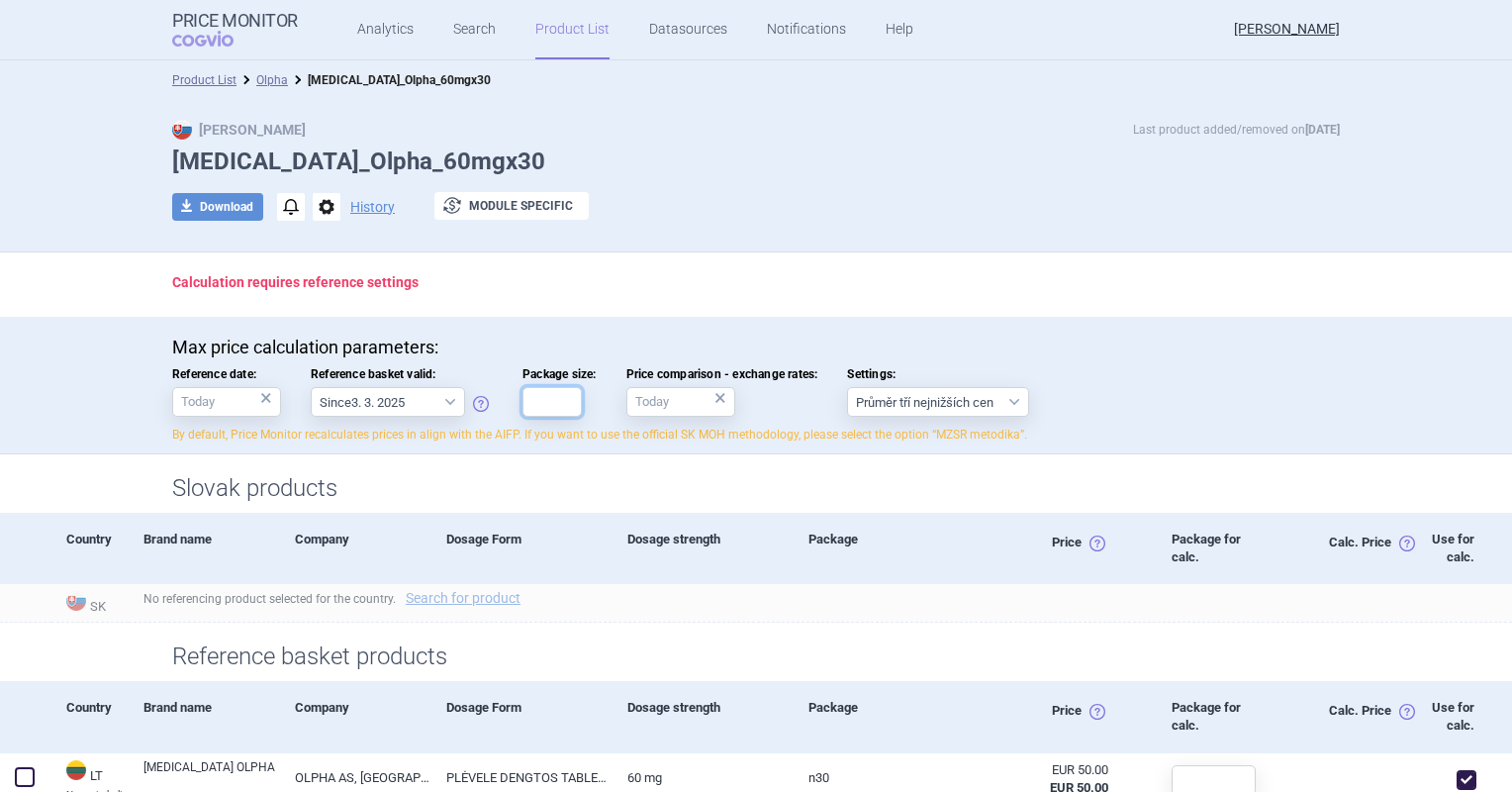 click on "Package size:" at bounding box center (552, 402) 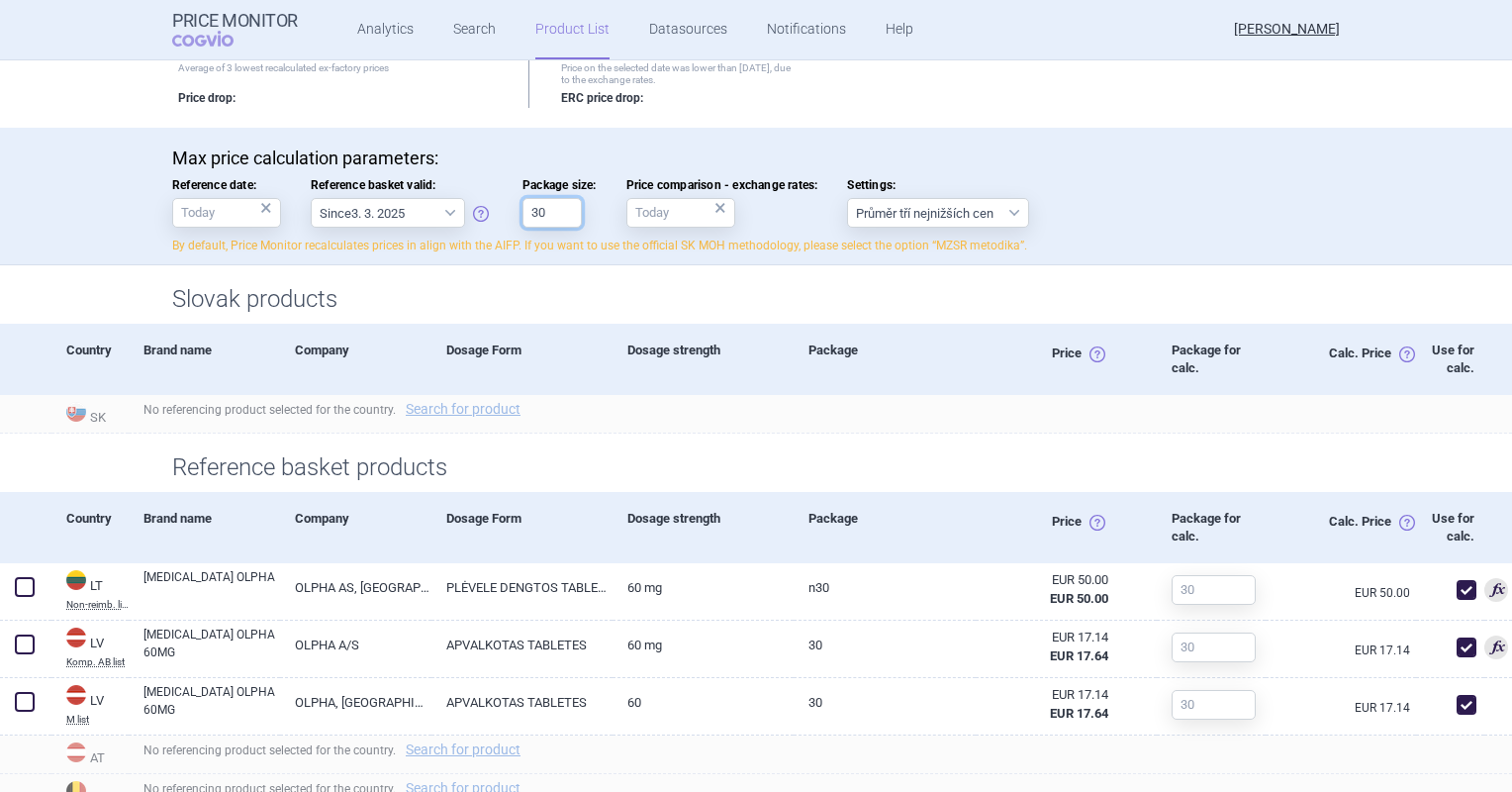 scroll, scrollTop: 352, scrollLeft: 0, axis: vertical 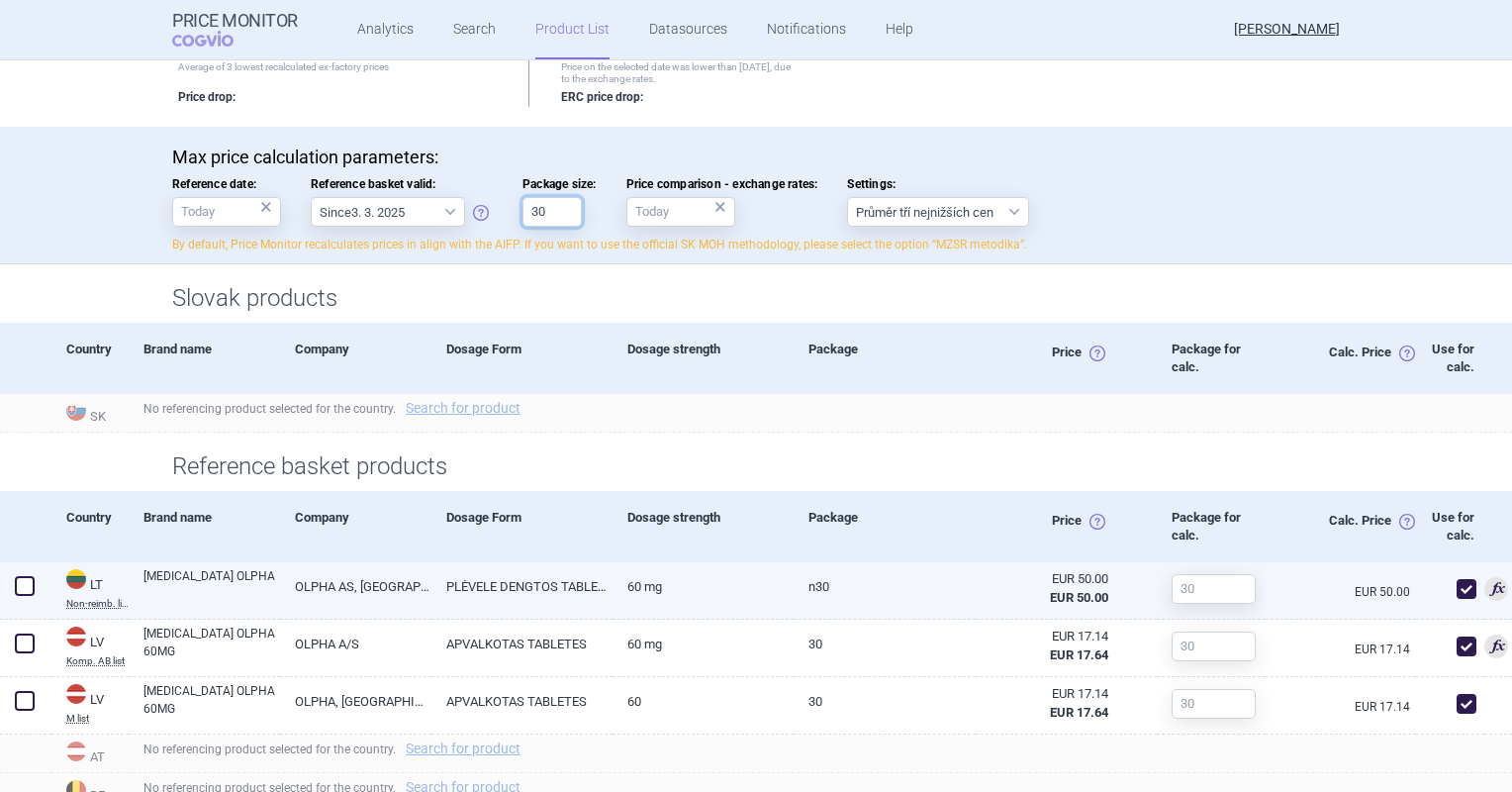 type on "30" 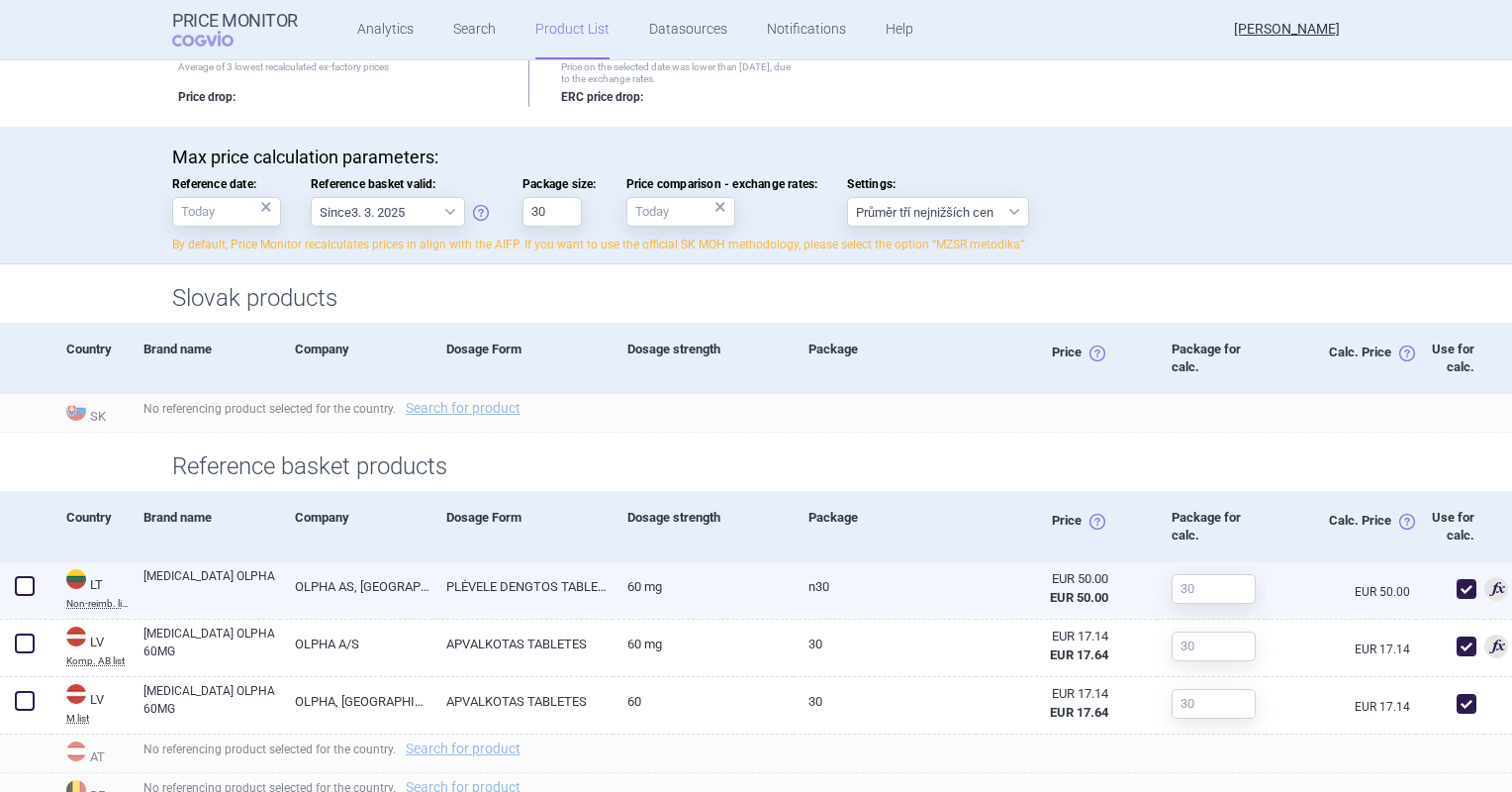 click on "PLĖVELE DENGTOS TABLETĖS" at bounding box center (521, 586) 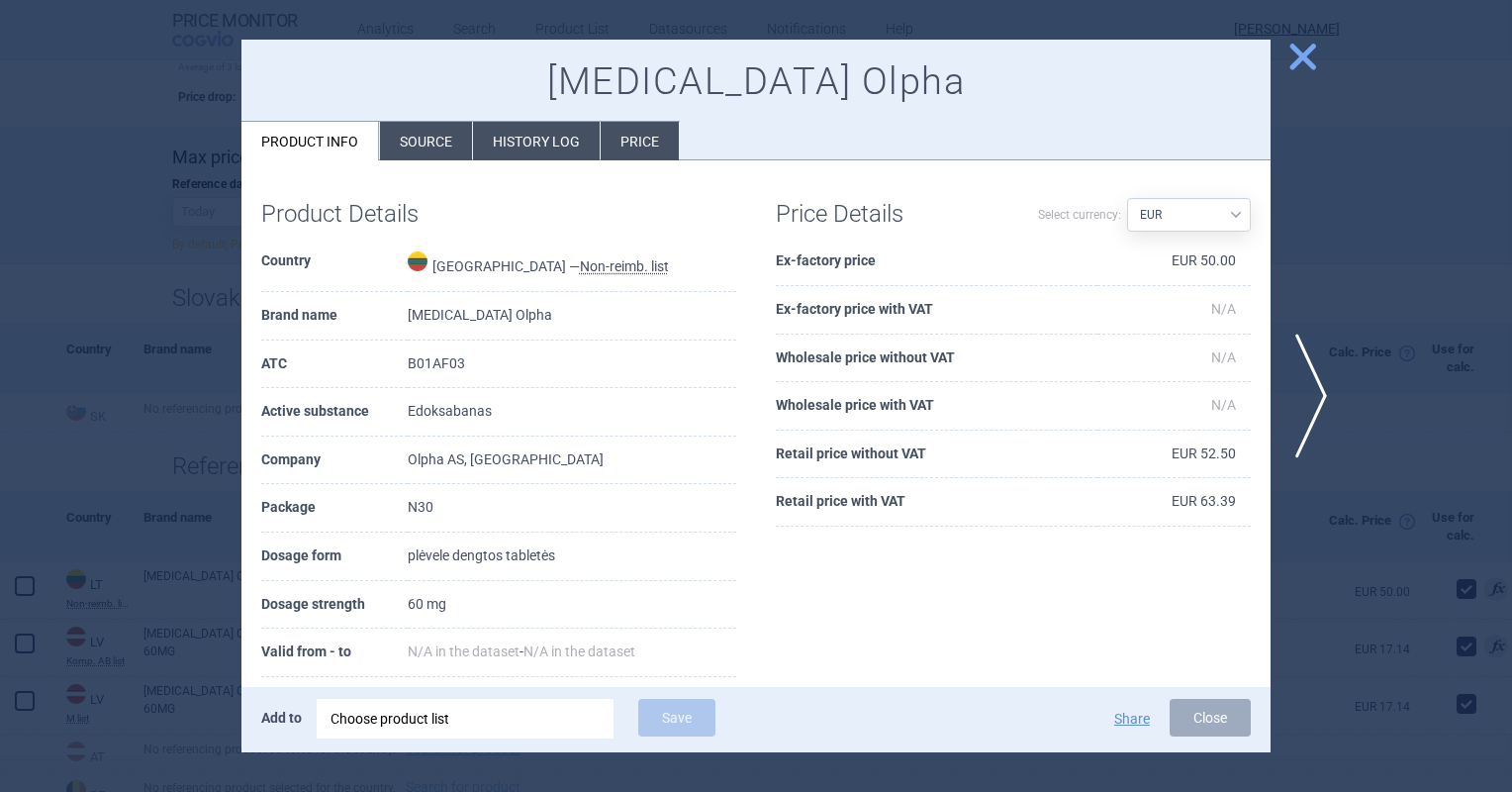 click on "close" at bounding box center [1302, 56] 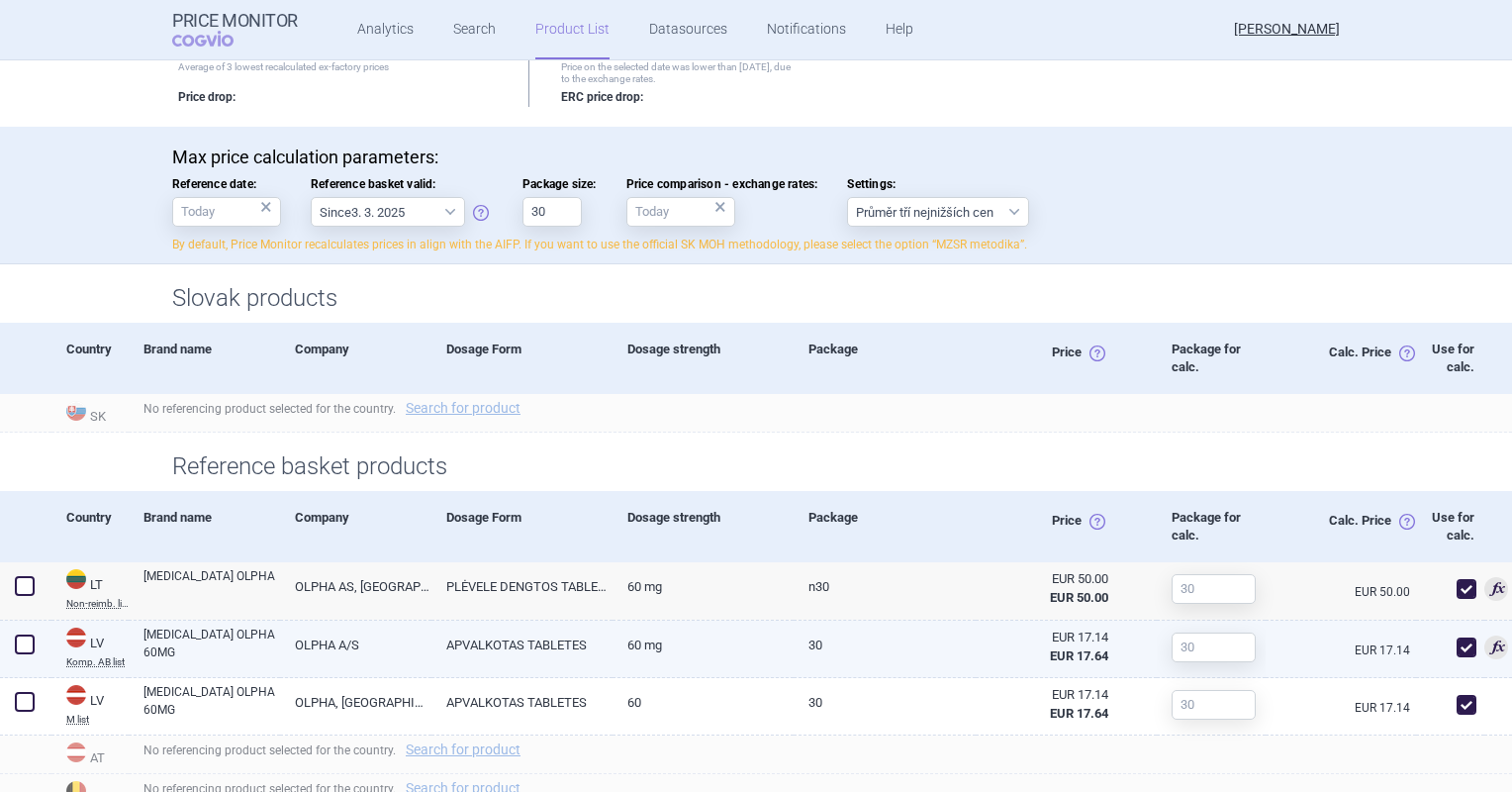 click on "60 mg" at bounding box center [703, 644] 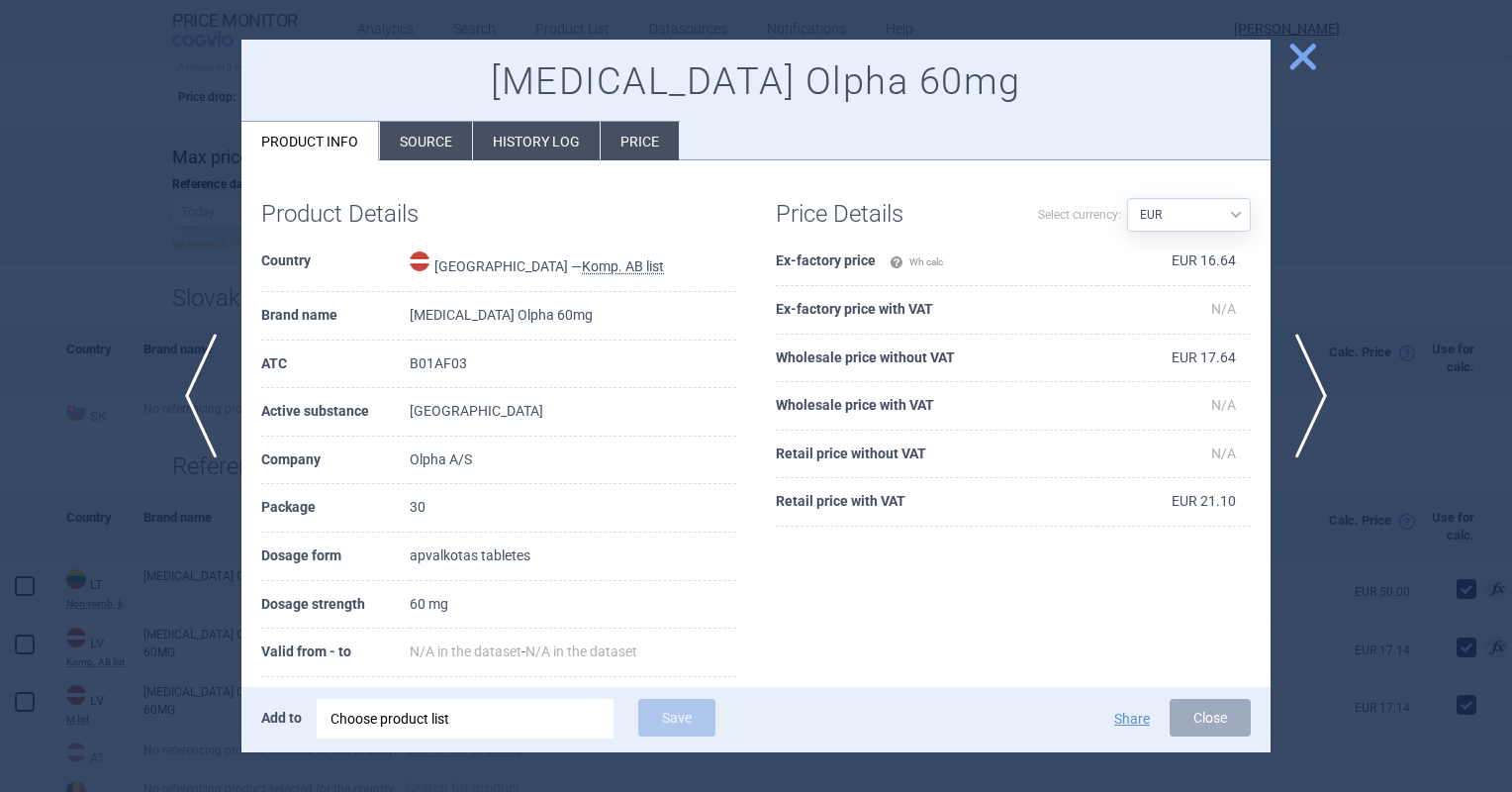 click on "close" at bounding box center (1302, 56) 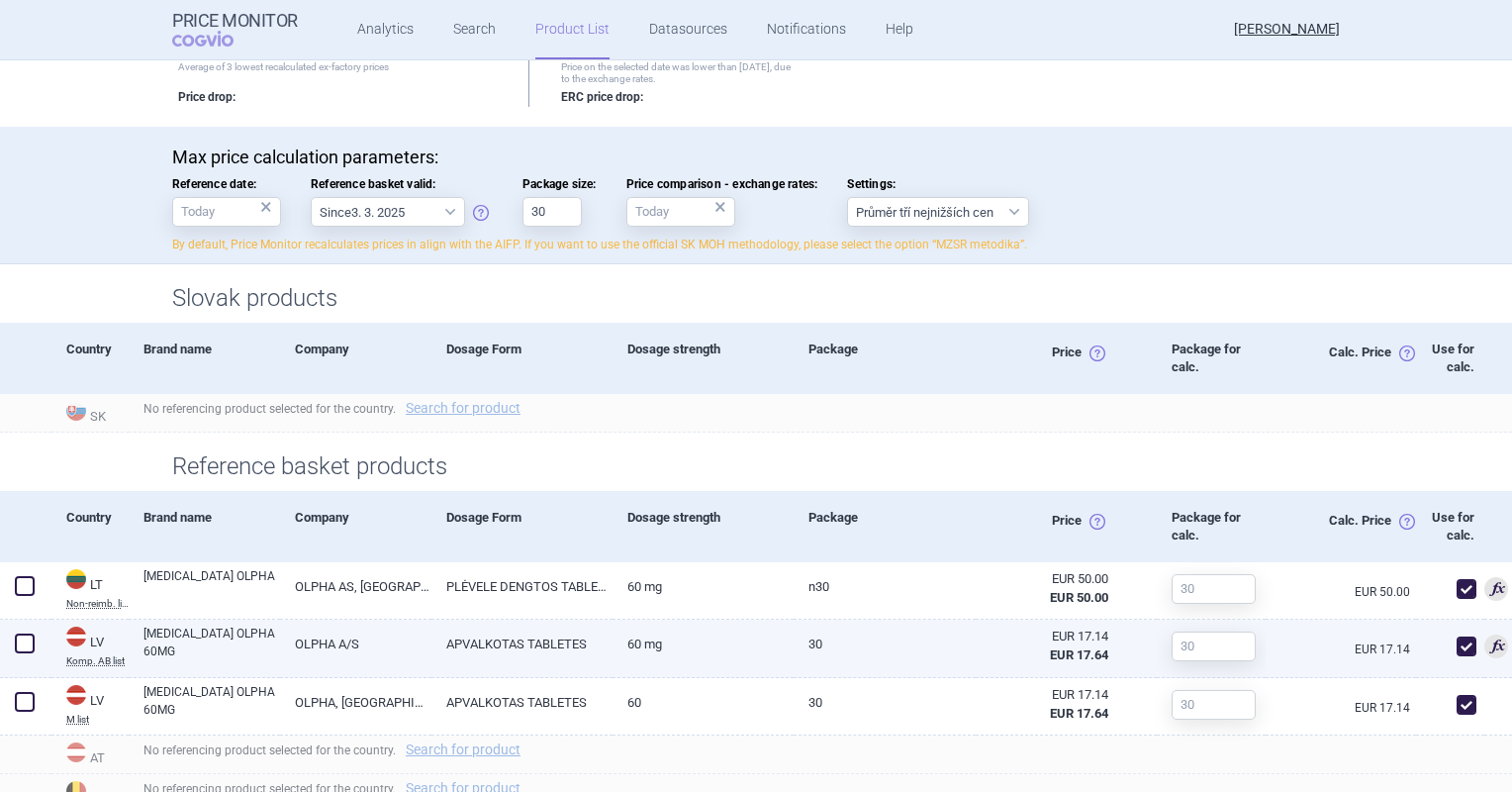 click on "APVALKOTAS TABLETES" at bounding box center [521, 644] 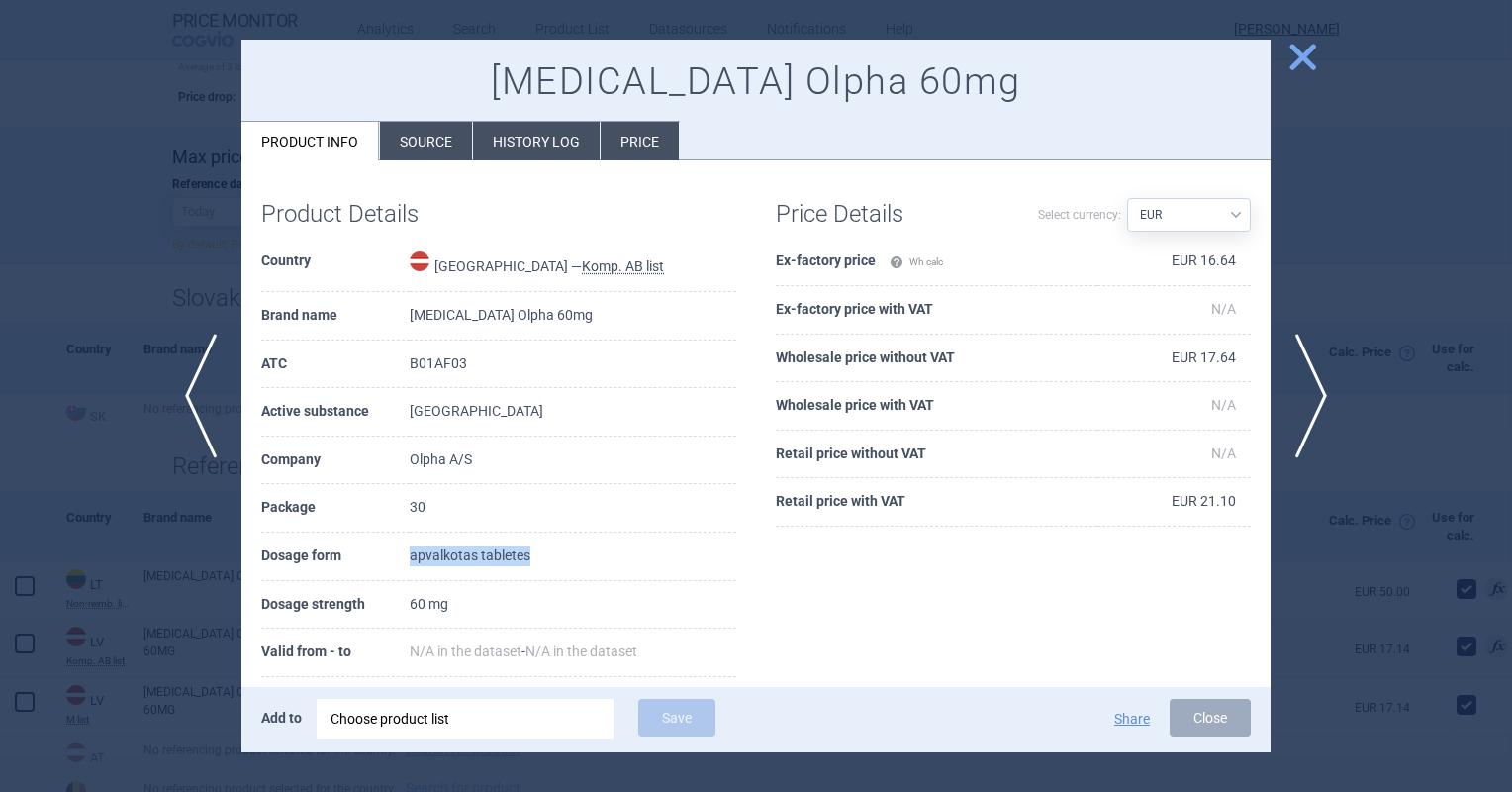 drag, startPoint x: 562, startPoint y: 540, endPoint x: 411, endPoint y: 547, distance: 151.16216 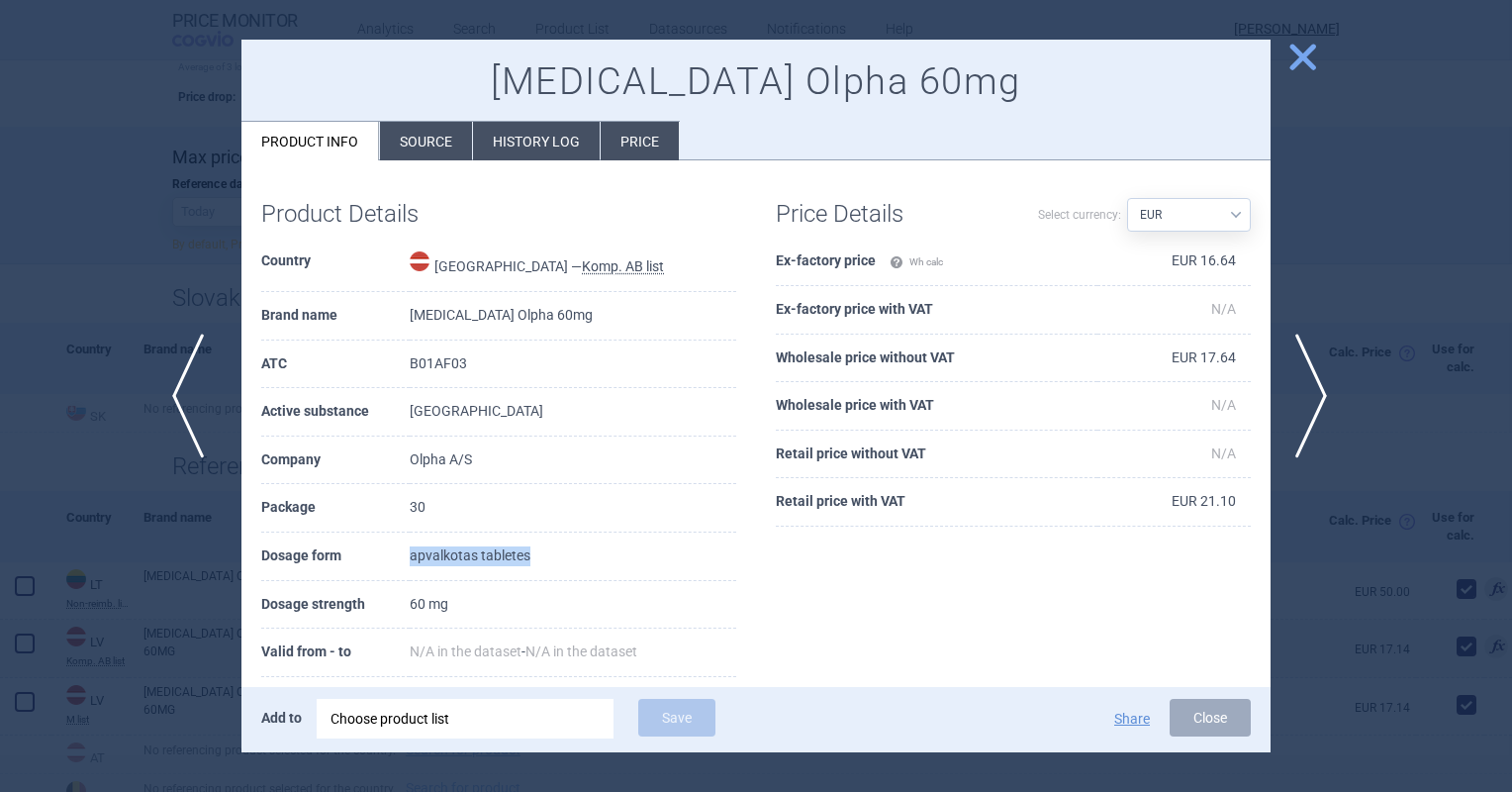 click on "previous" at bounding box center (194, 396) 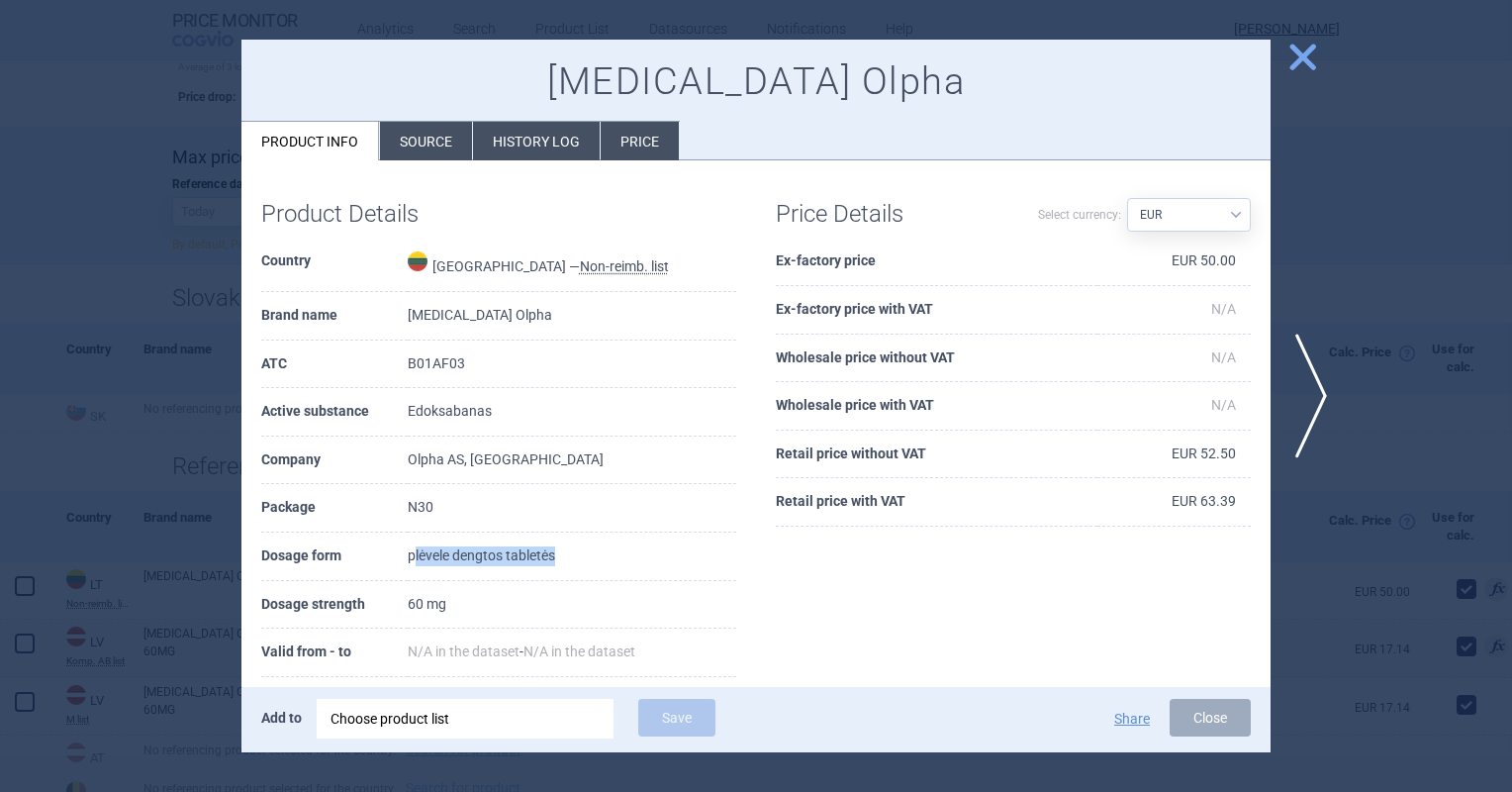 drag, startPoint x: 579, startPoint y: 559, endPoint x: 419, endPoint y: 558, distance: 160.00312 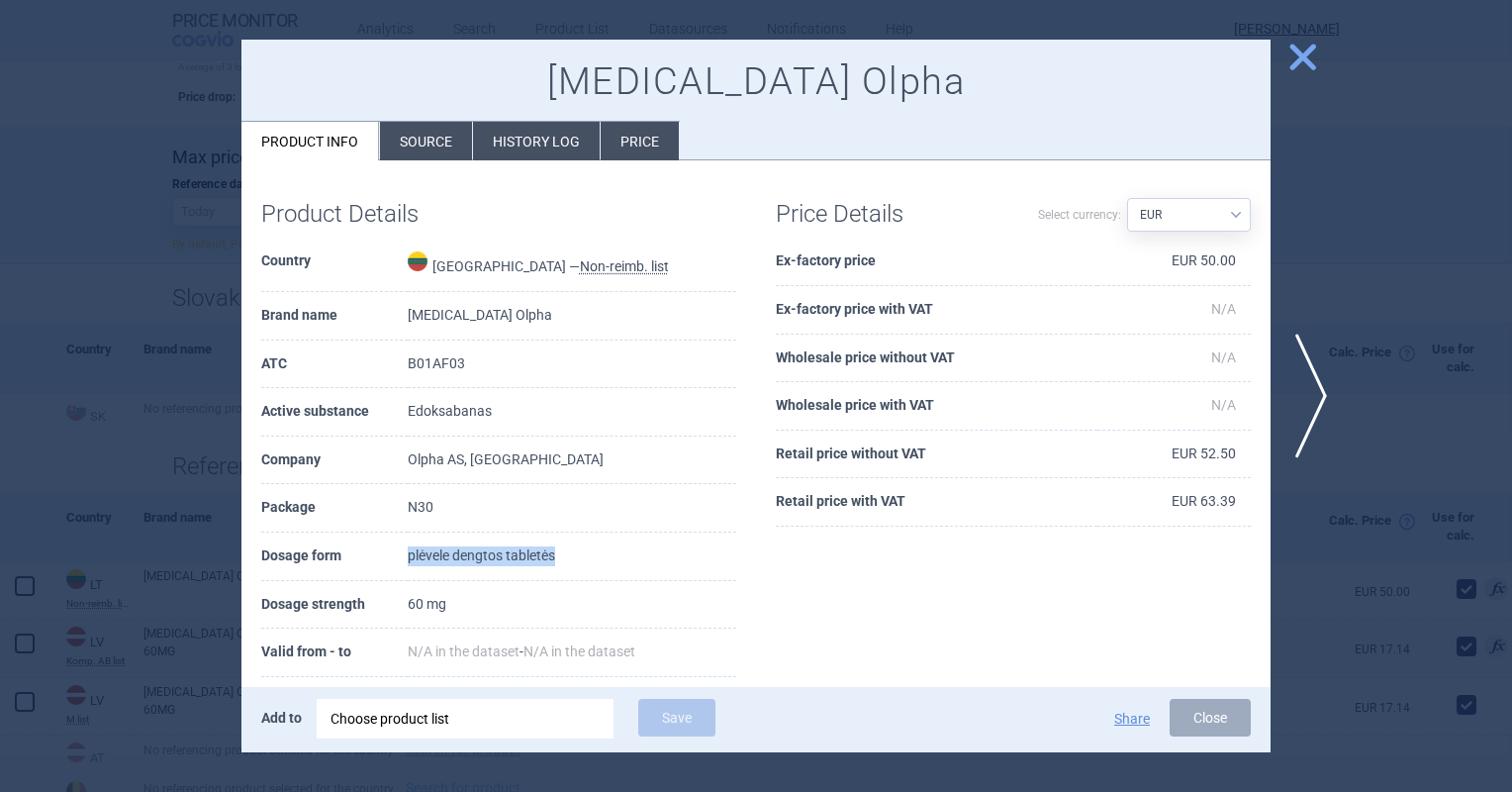drag, startPoint x: 573, startPoint y: 554, endPoint x: 412, endPoint y: 563, distance: 161.25136 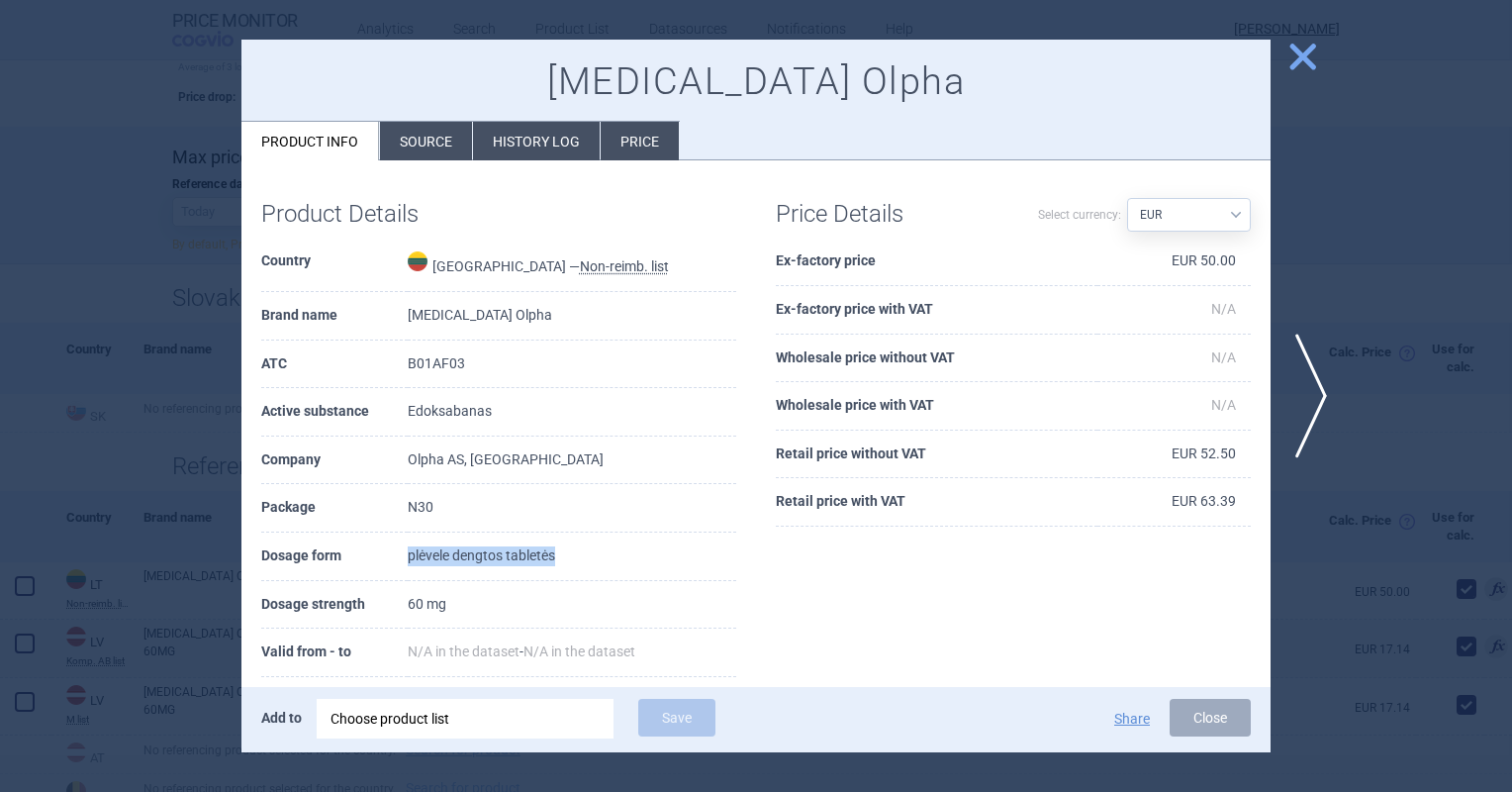 click on "close" at bounding box center (1302, 56) 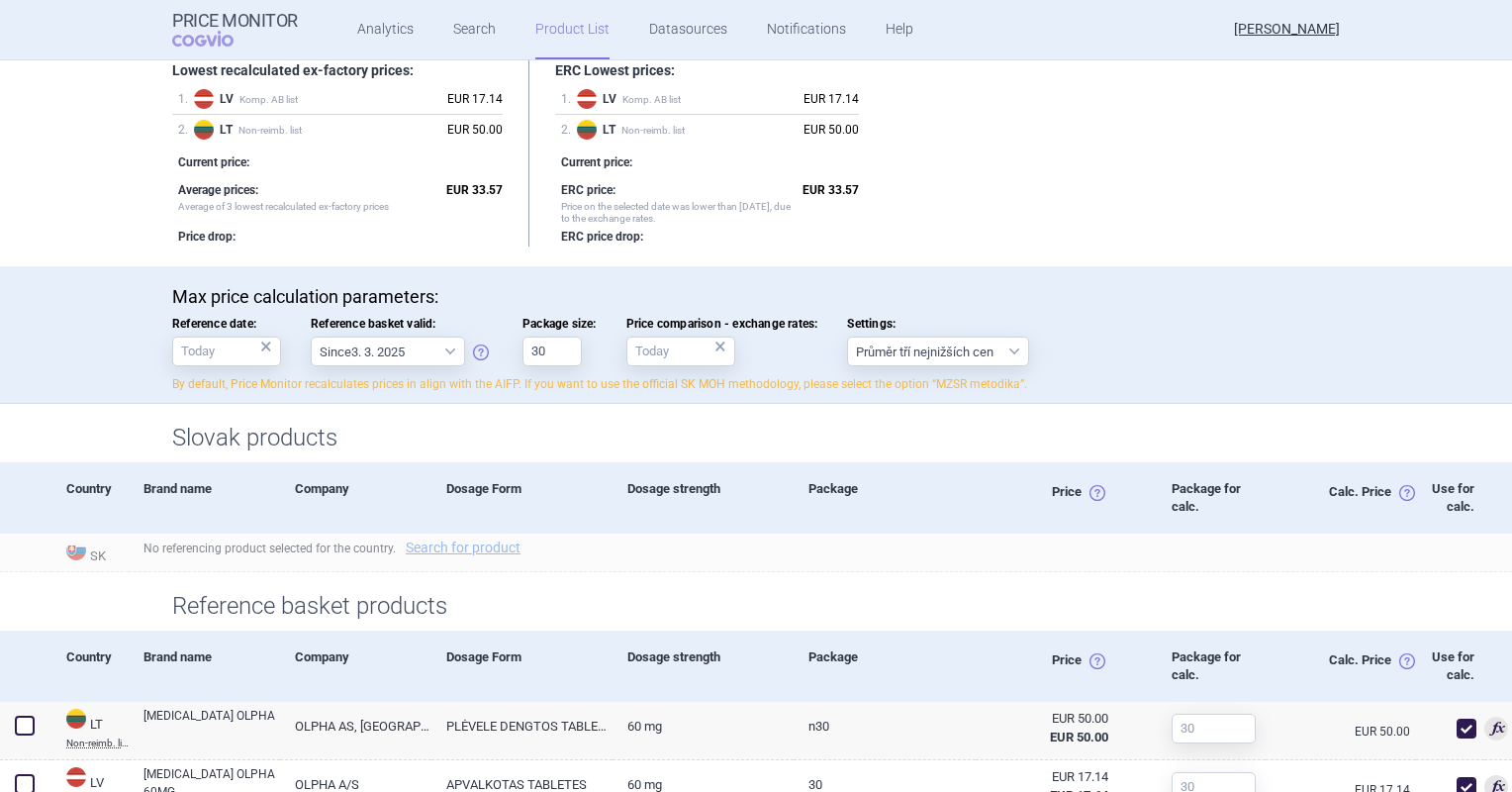 scroll, scrollTop: 0, scrollLeft: 0, axis: both 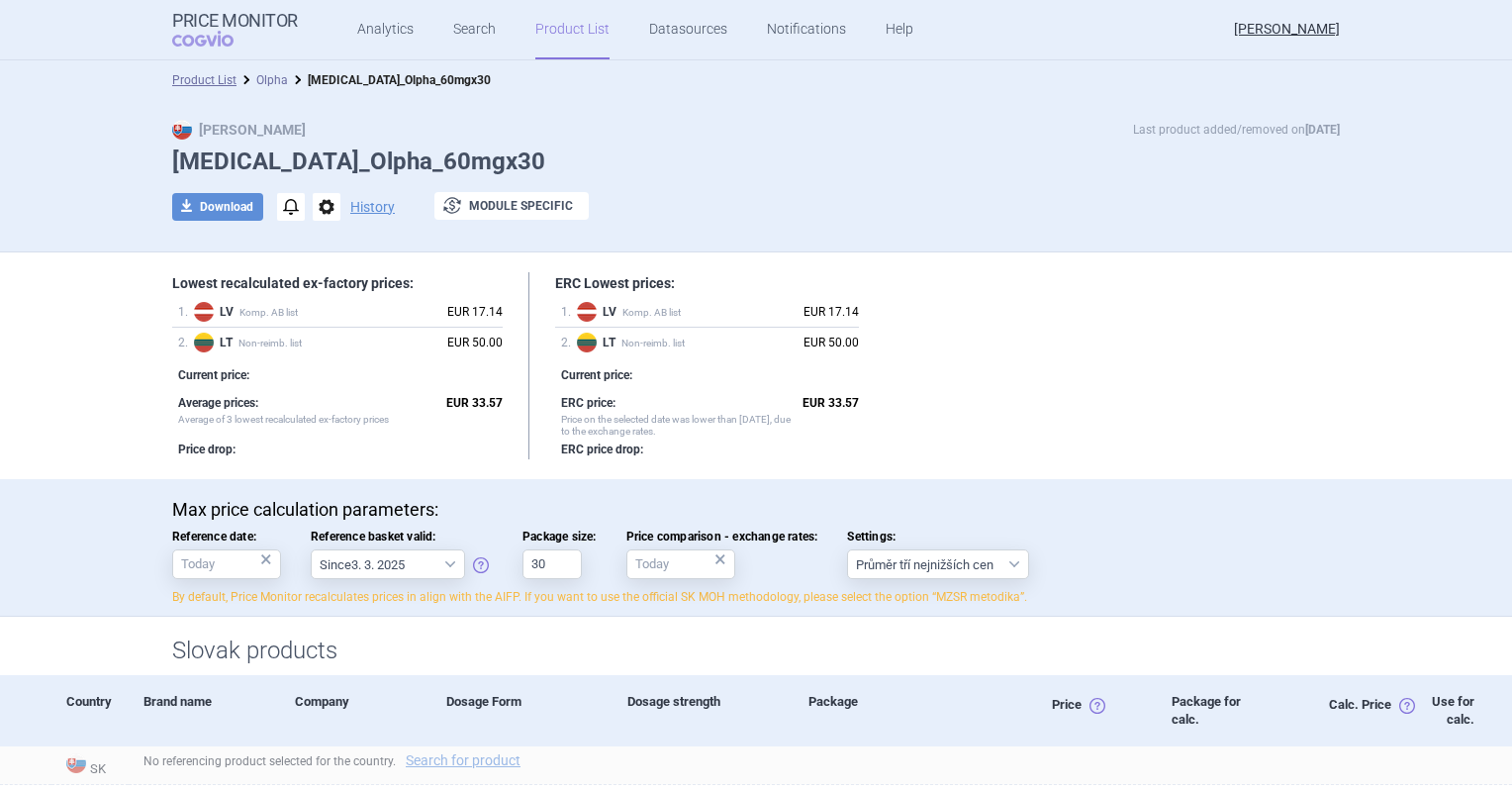 click on "Olpha" at bounding box center (272, 80) 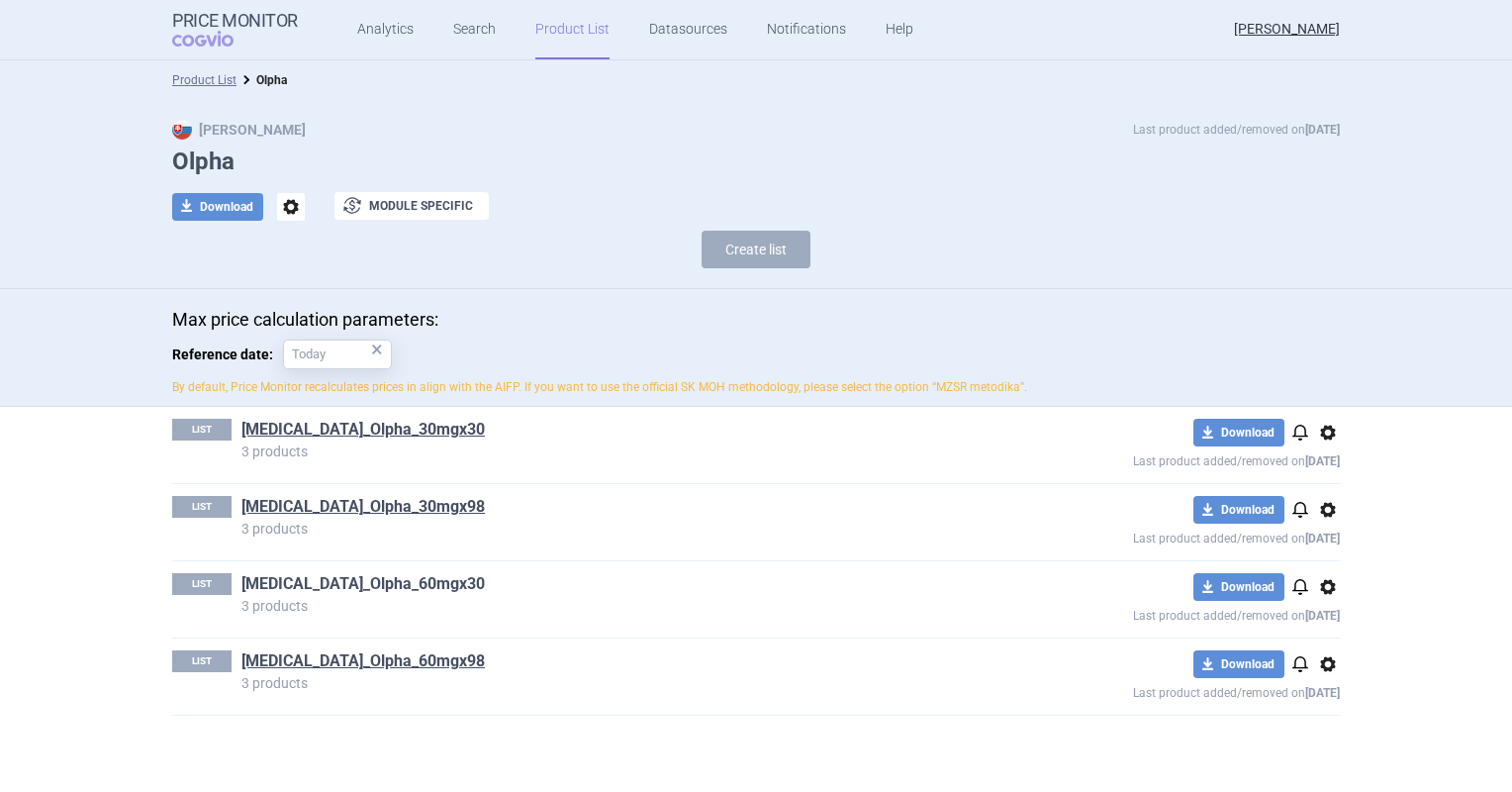 click on "[MEDICAL_DATA]_Olpha_60mgx30" at bounding box center [363, 584] 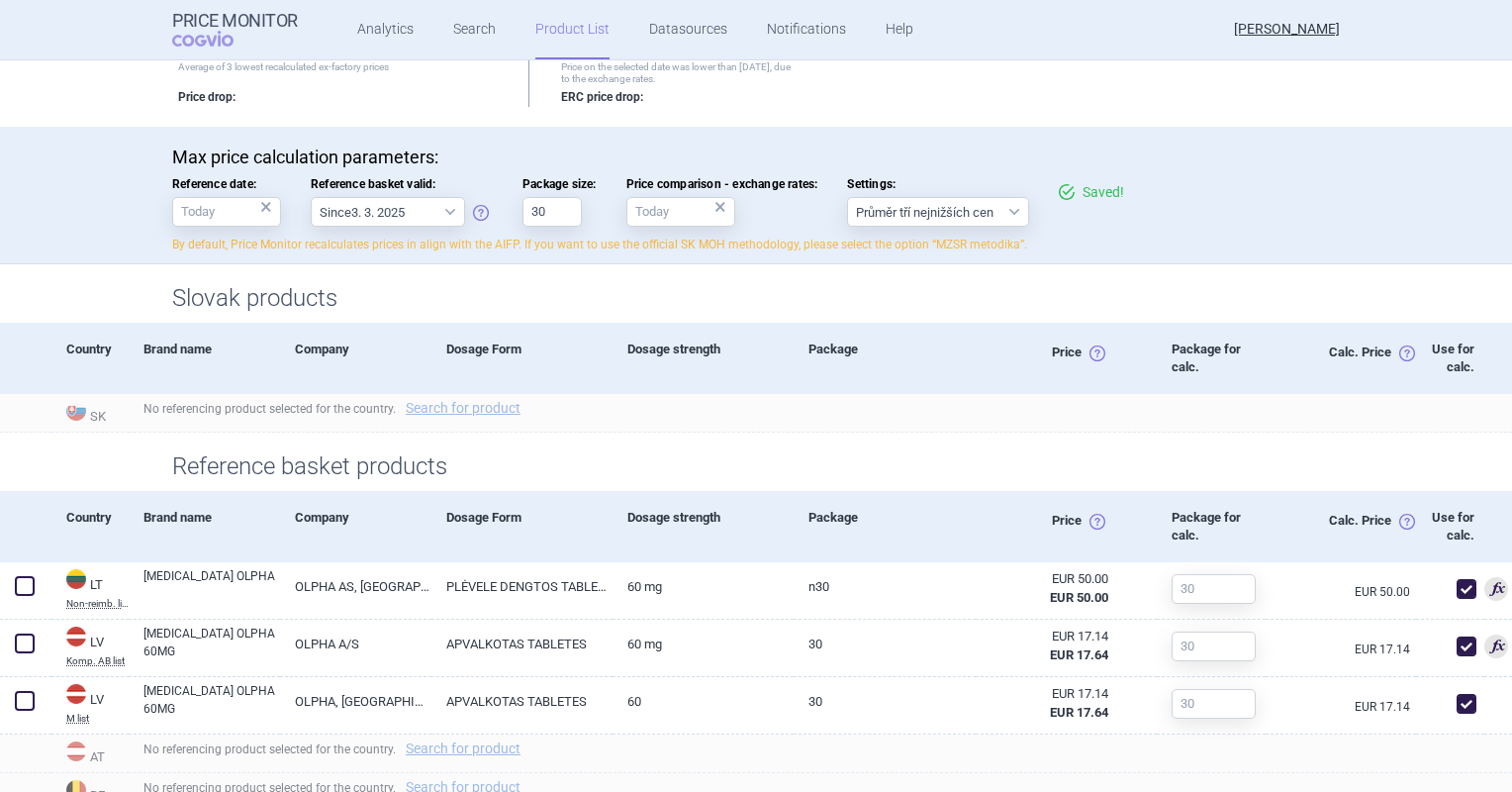 scroll, scrollTop: 386, scrollLeft: 0, axis: vertical 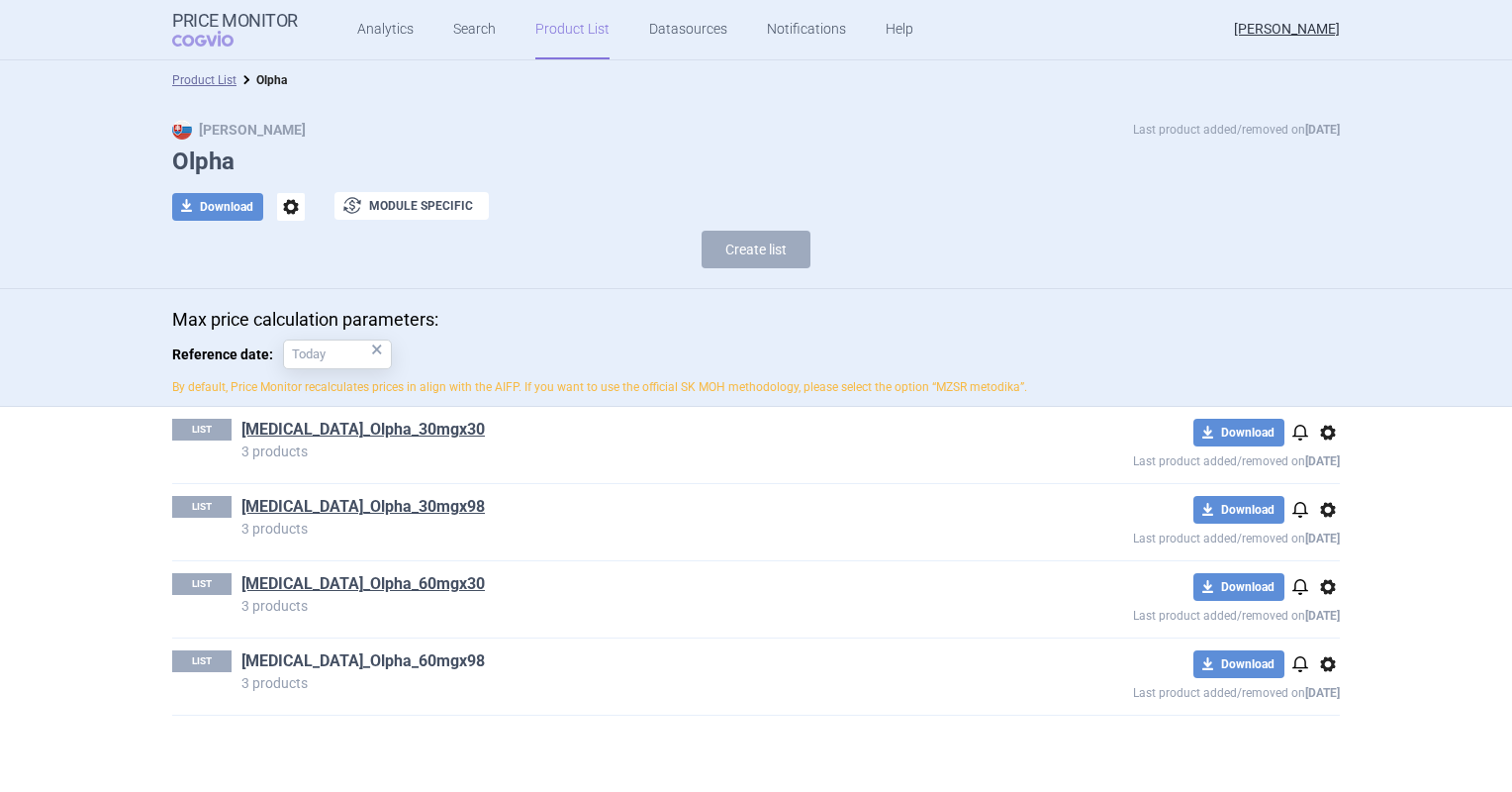 click on "[MEDICAL_DATA]_Olpha_60mgx98" at bounding box center [363, 661] 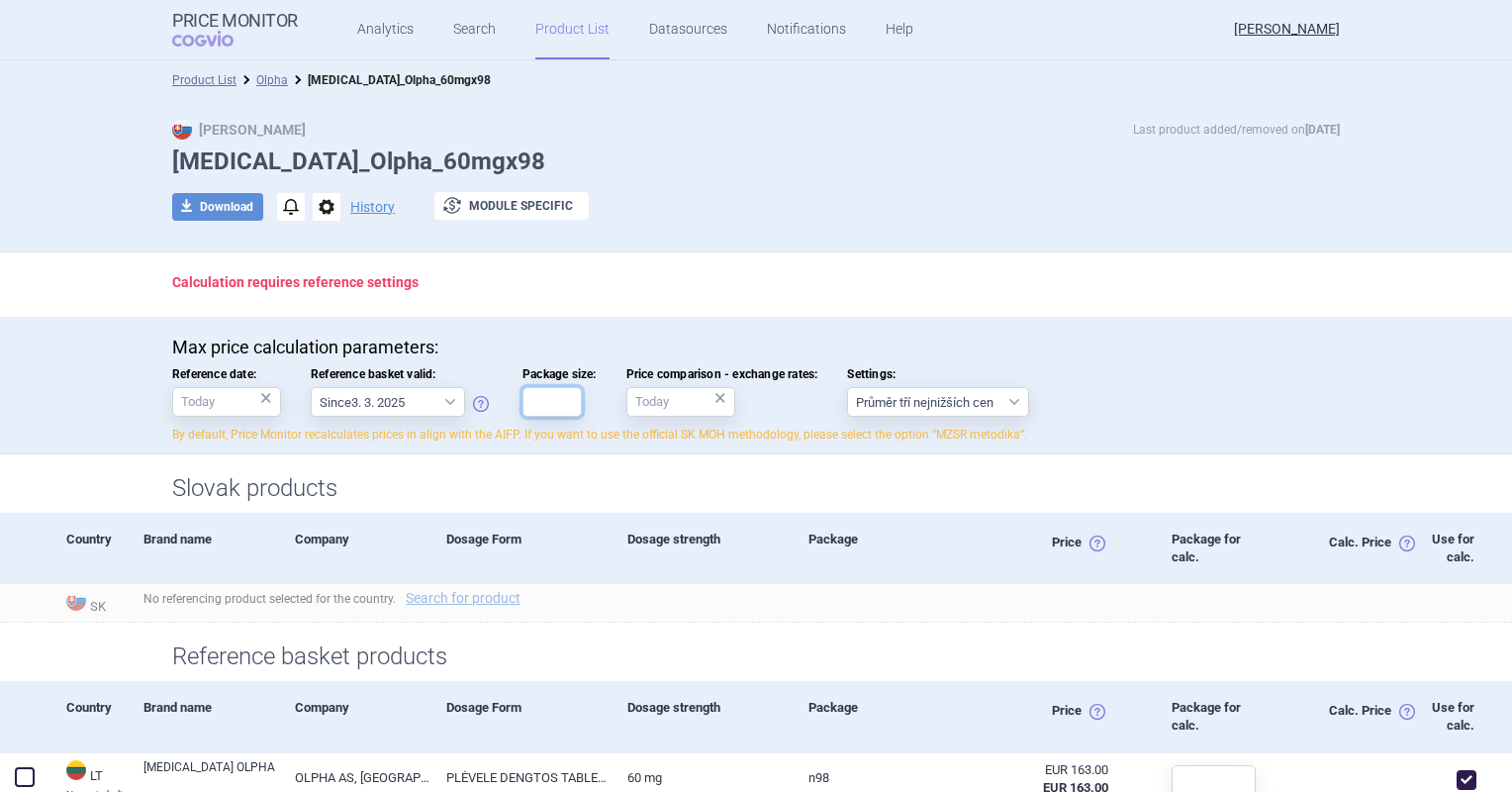 click on "Package size:" at bounding box center (552, 402) 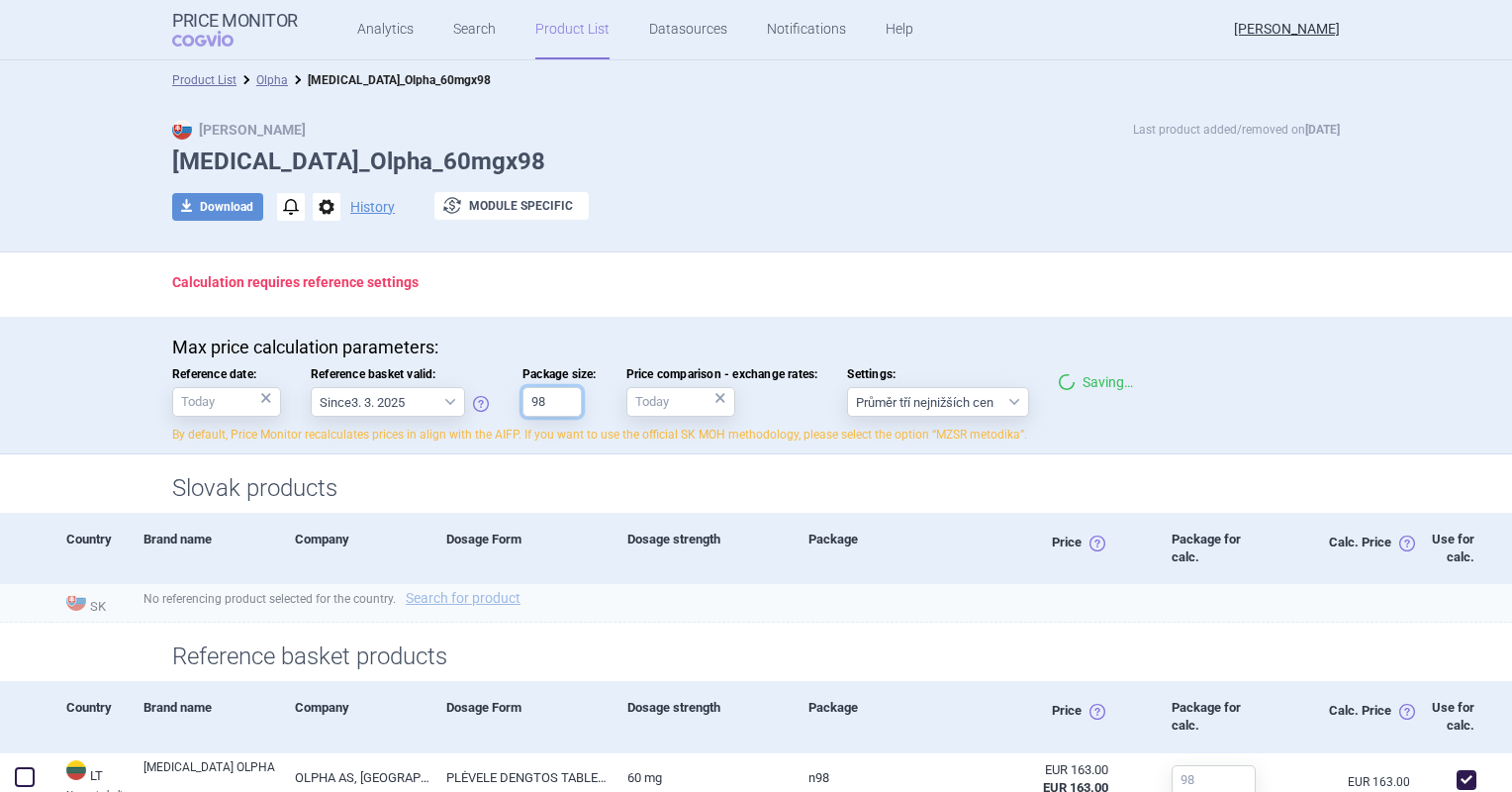 type on "98" 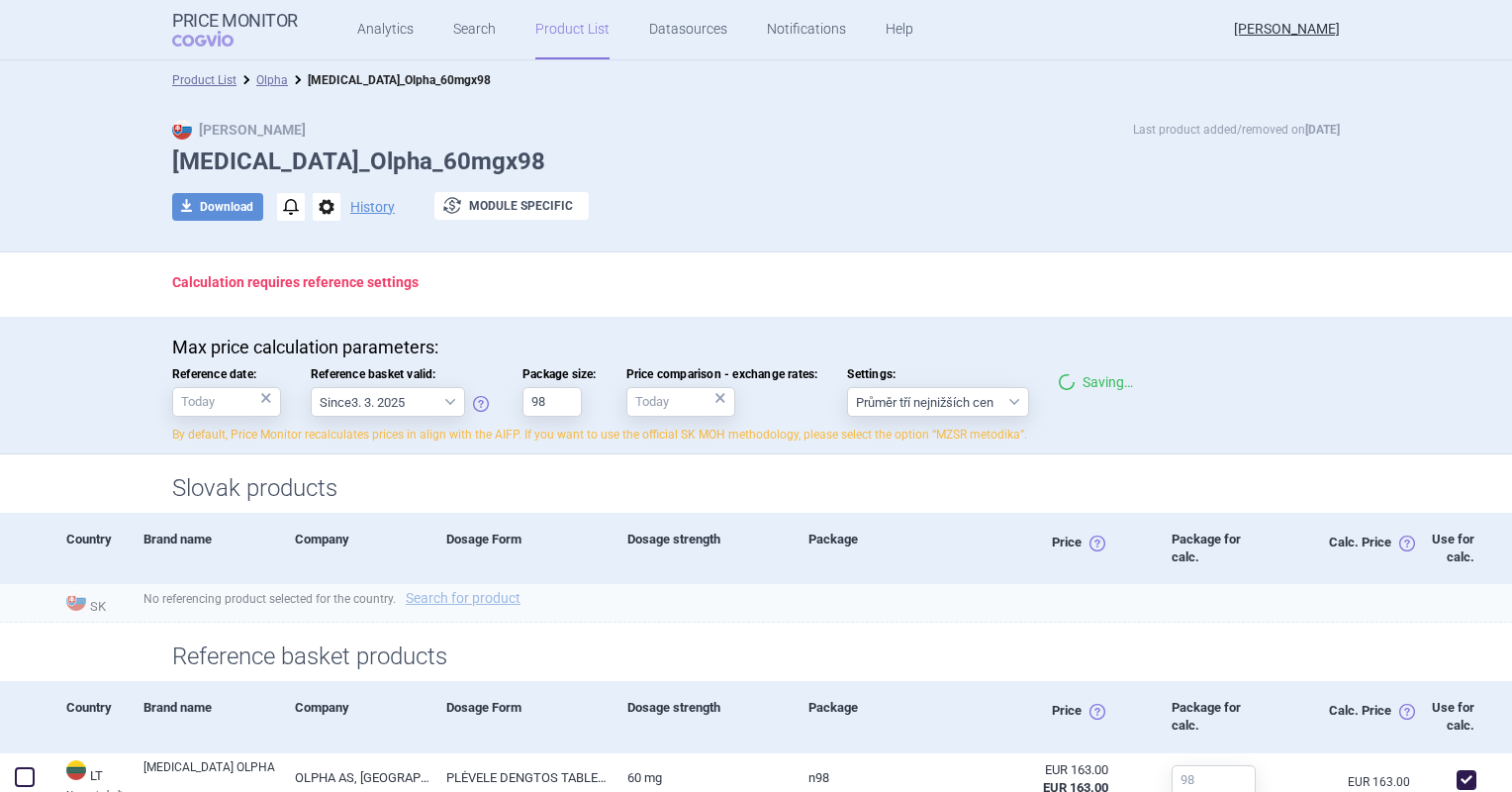 click on "No referencing product selected for the country.  Search for product" at bounding box center [820, 603] 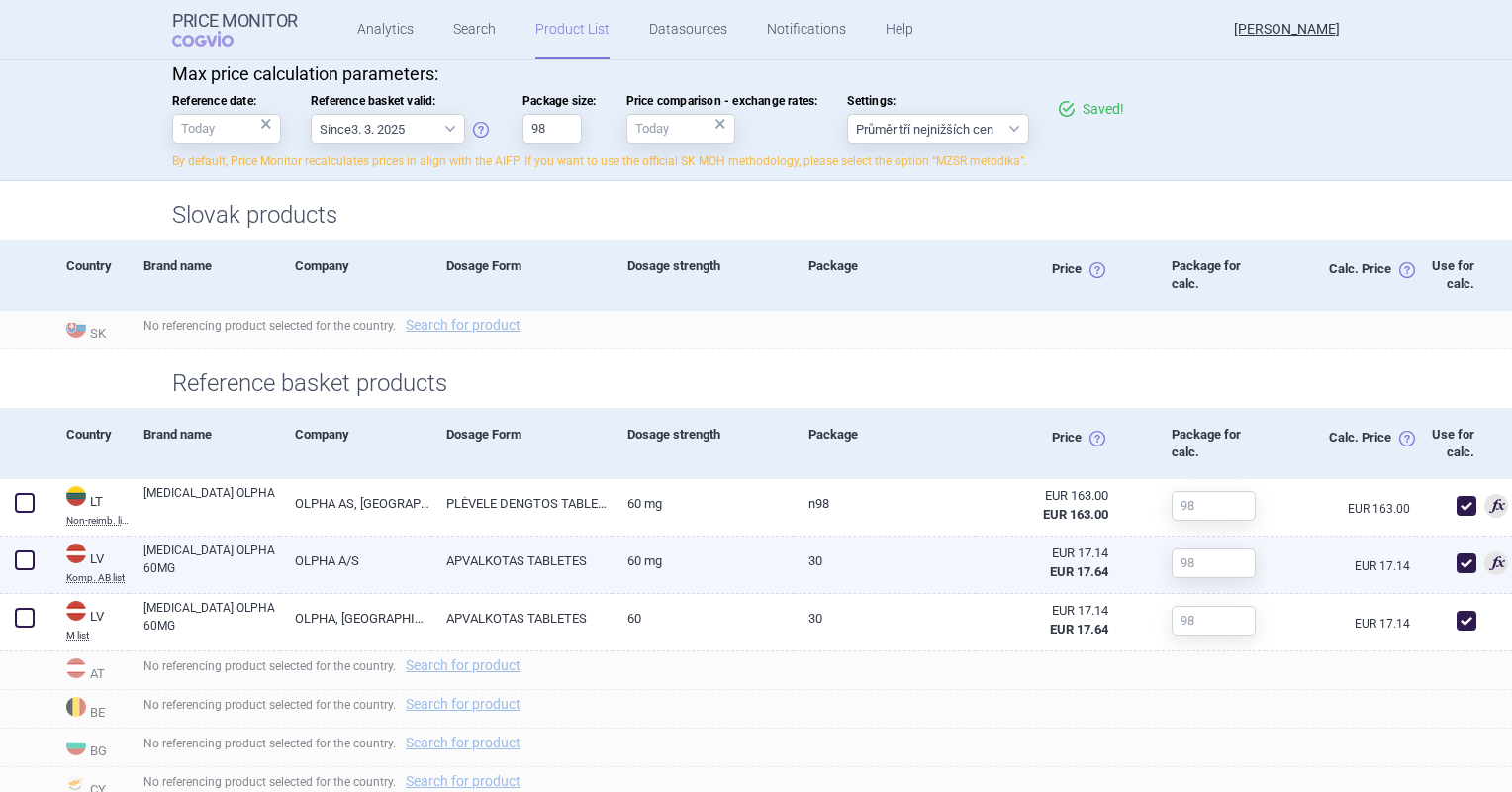 scroll, scrollTop: 439, scrollLeft: 0, axis: vertical 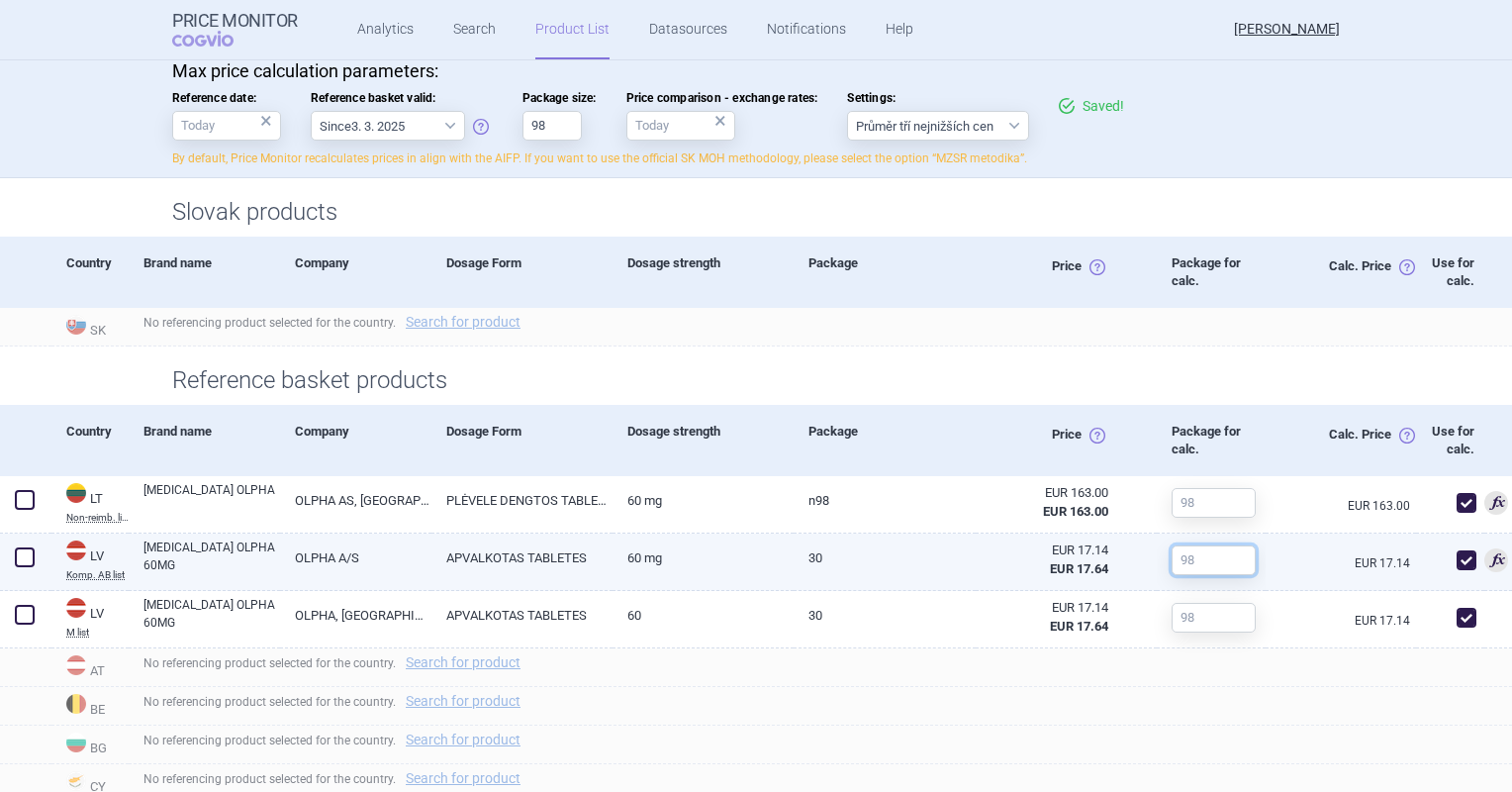 click at bounding box center [1213, 560] 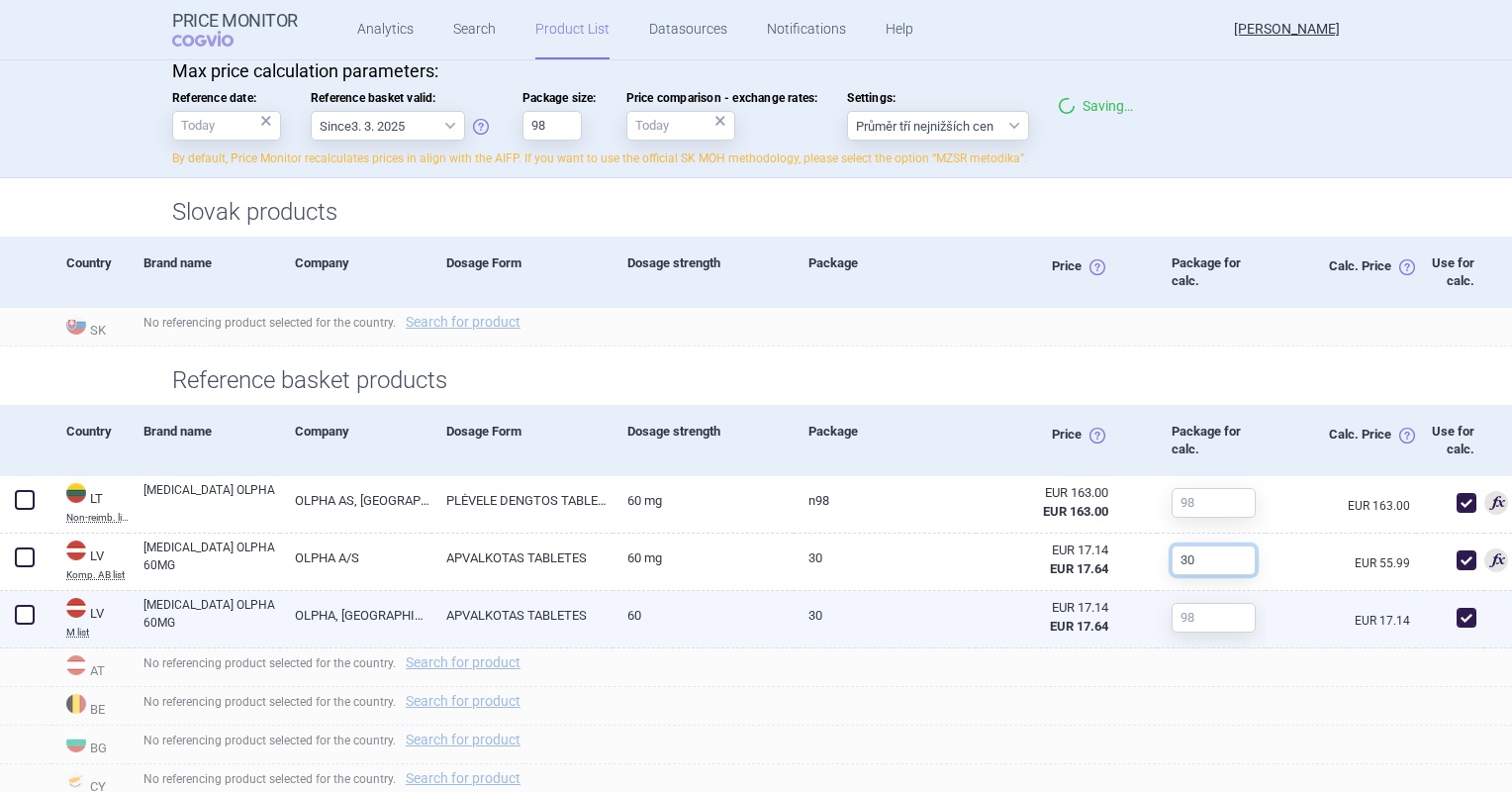 type on "30" 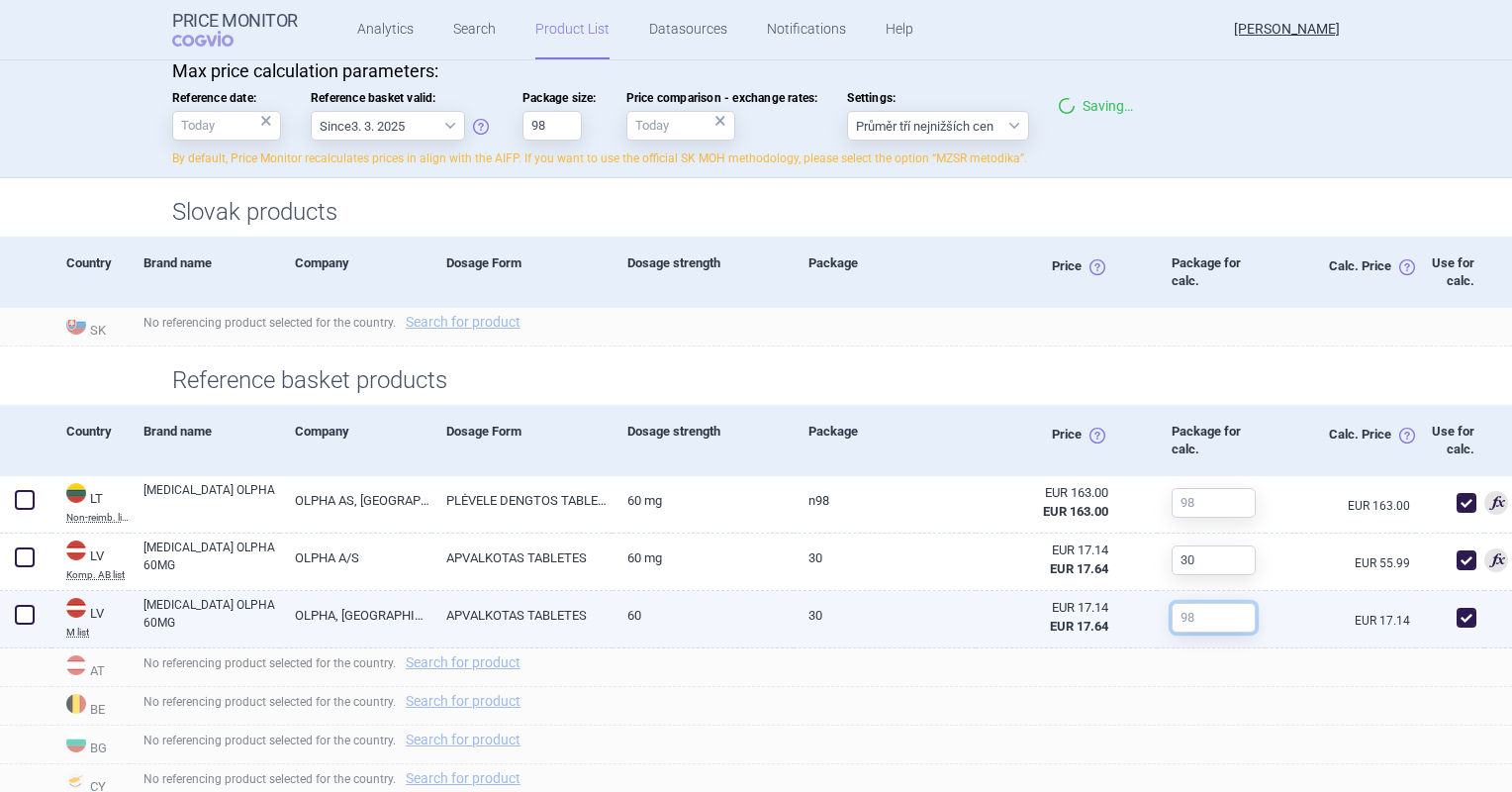 click at bounding box center [1213, 618] 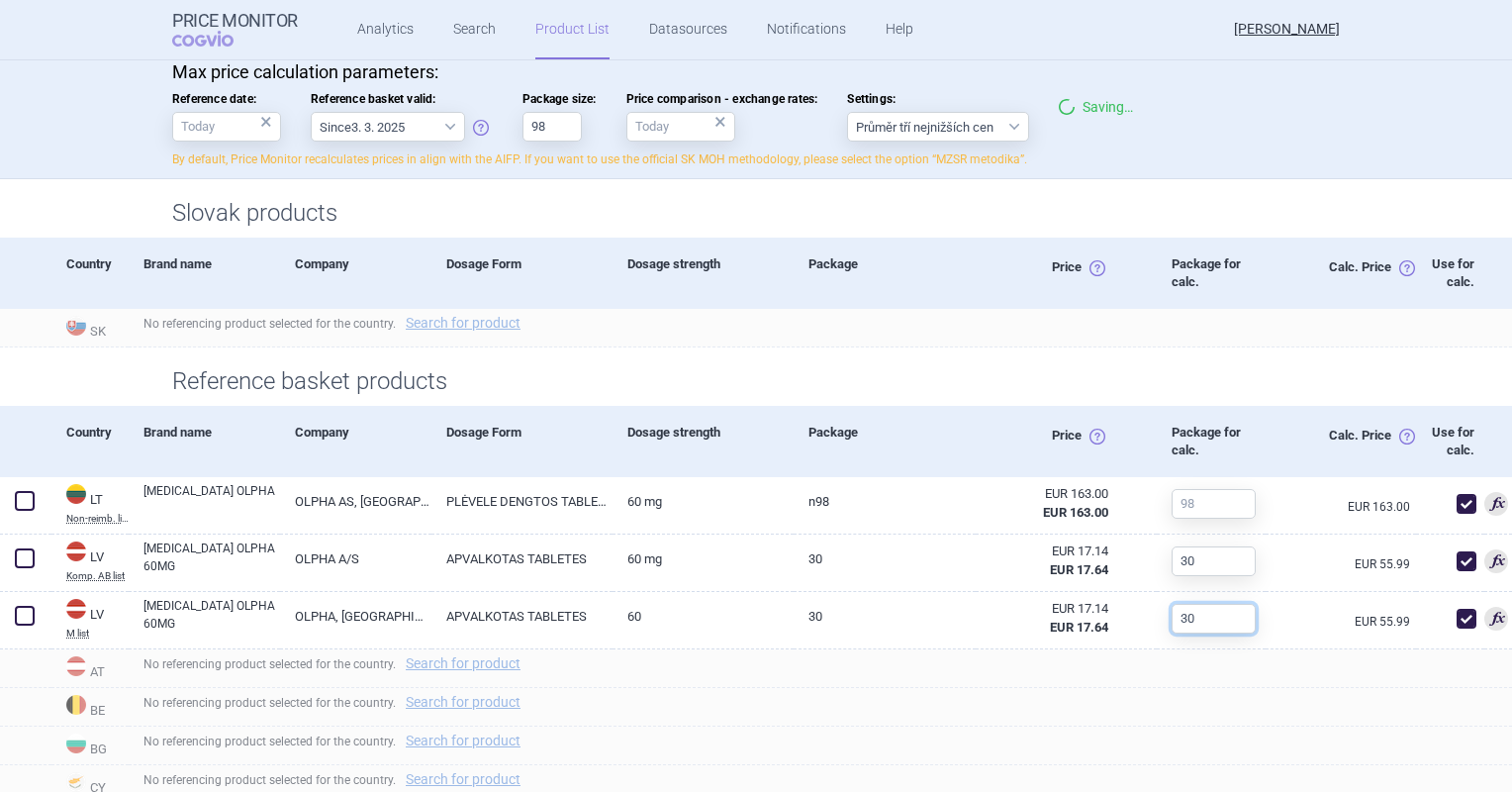 scroll, scrollTop: 439, scrollLeft: 0, axis: vertical 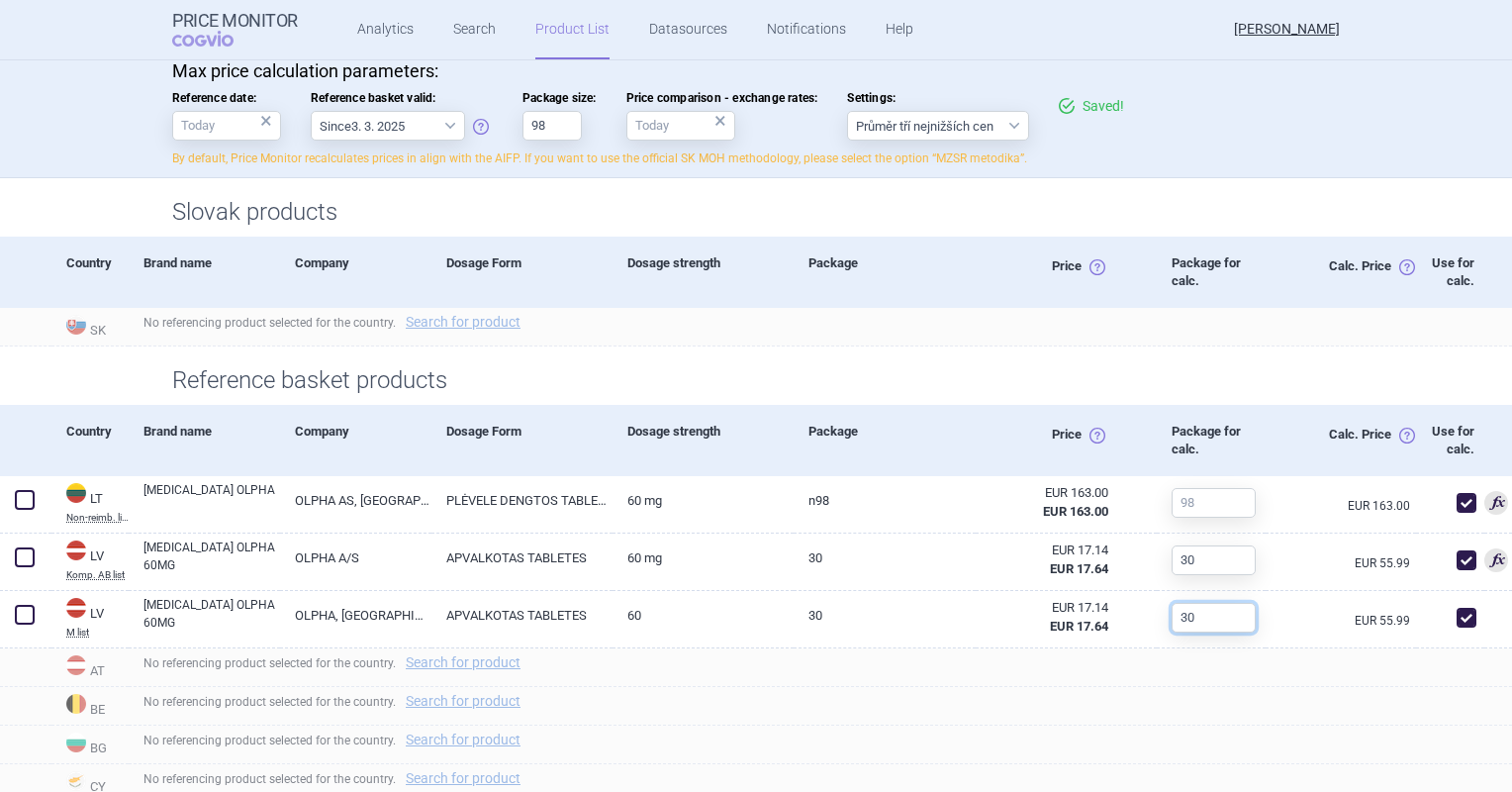 type on "30" 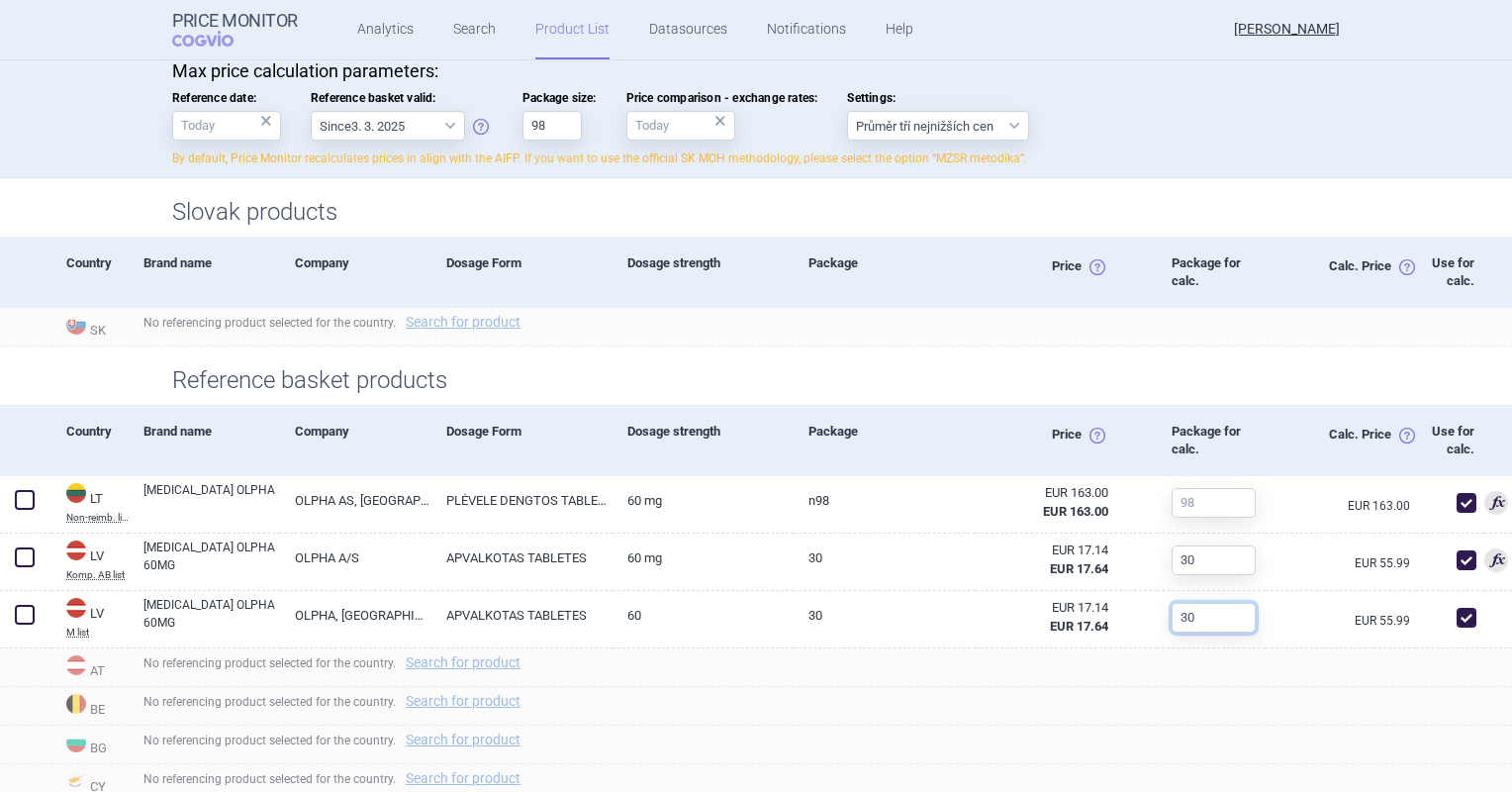 scroll, scrollTop: 0, scrollLeft: 0, axis: both 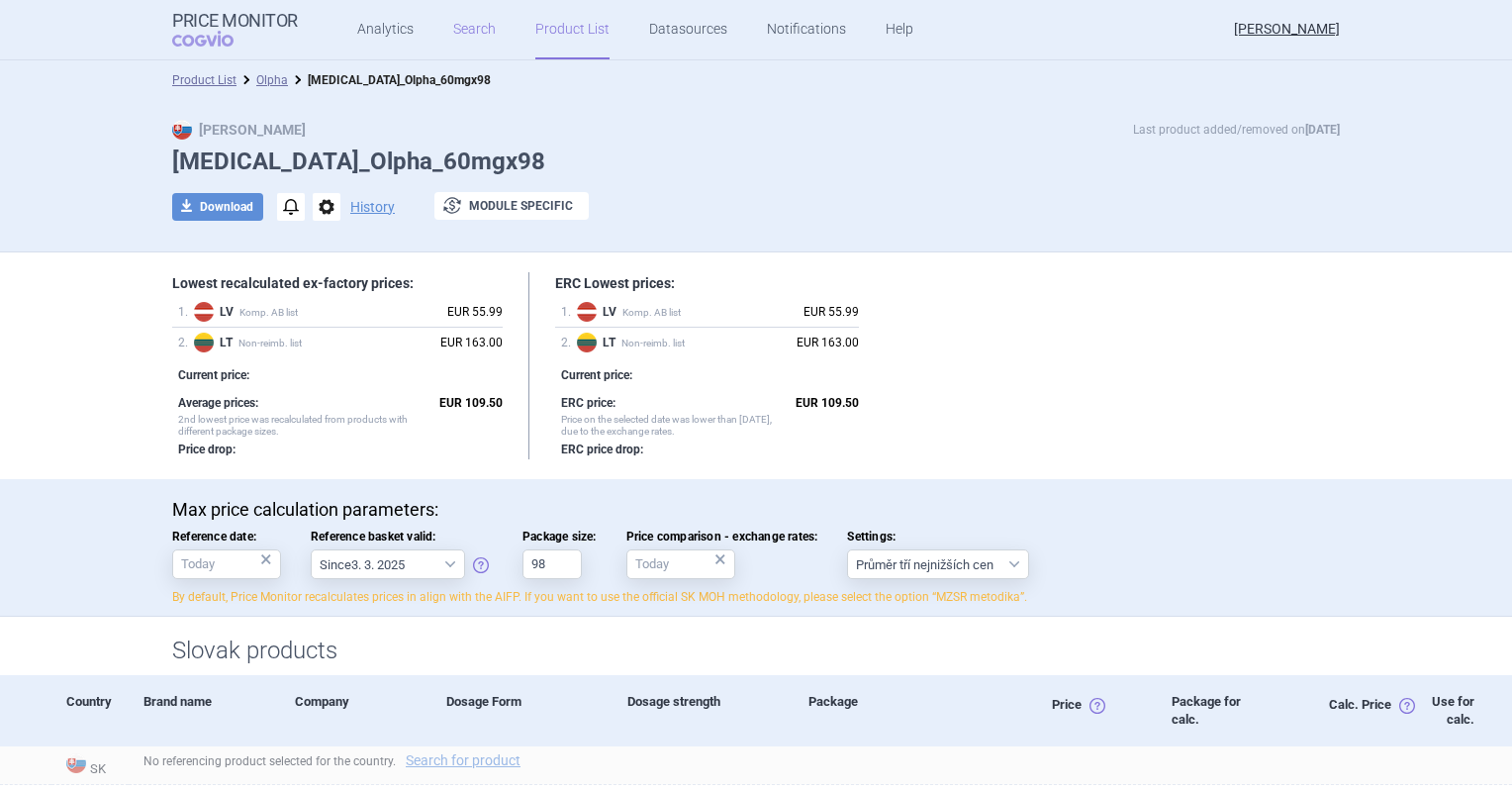 click on "Search" at bounding box center (474, 30) 